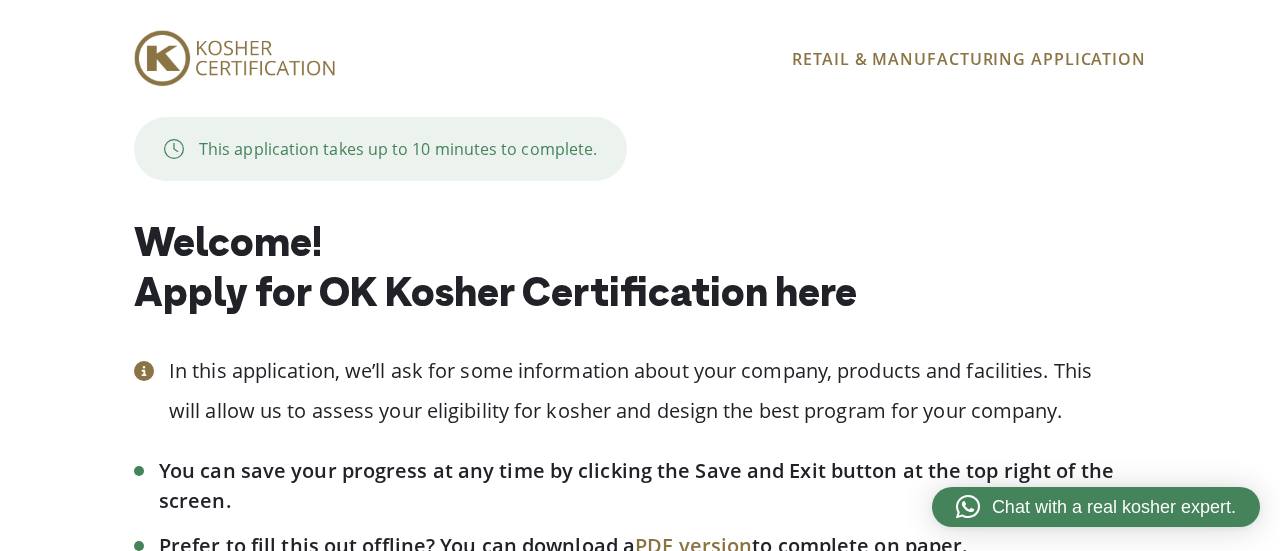 scroll, scrollTop: 0, scrollLeft: 0, axis: both 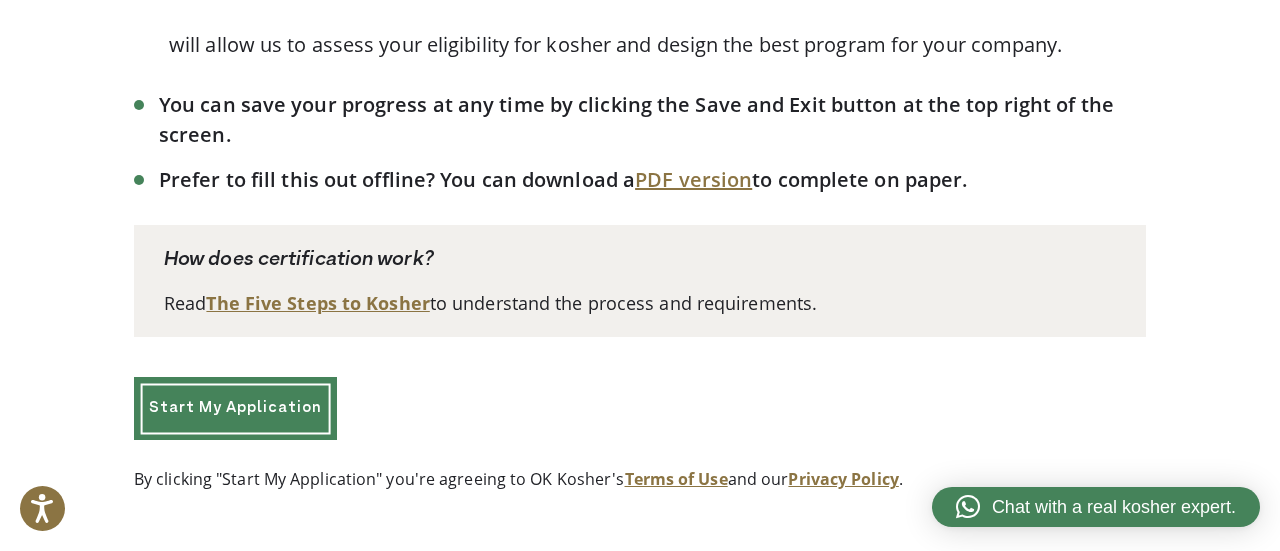 click on "Start My Application" at bounding box center (235, 408) 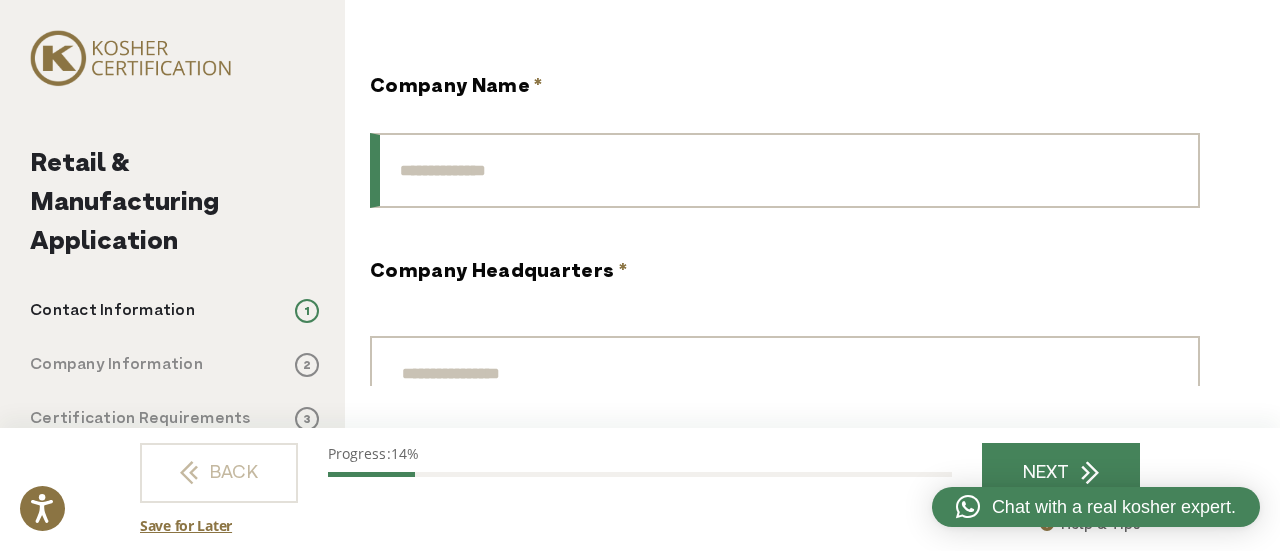click on "Company Name *" at bounding box center [785, 170] 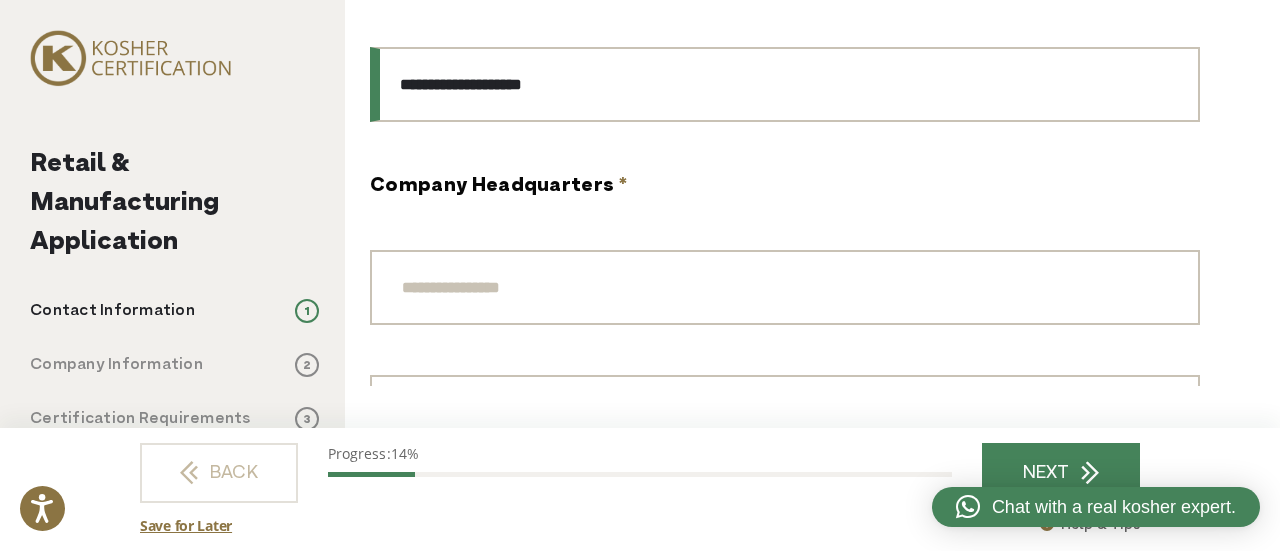 scroll, scrollTop: 100, scrollLeft: 0, axis: vertical 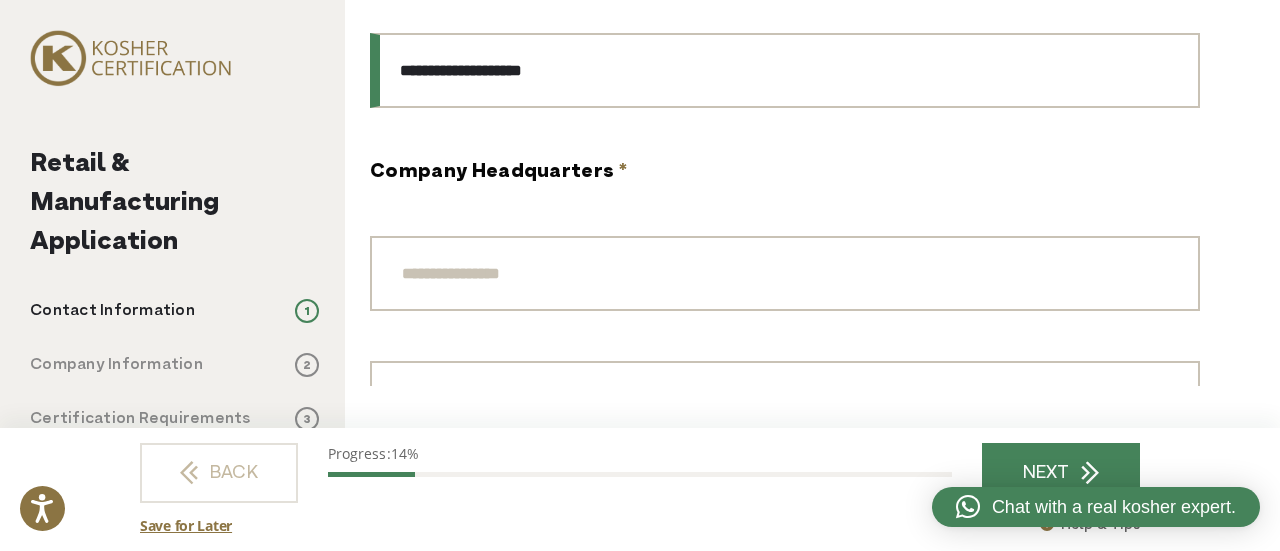 type on "**********" 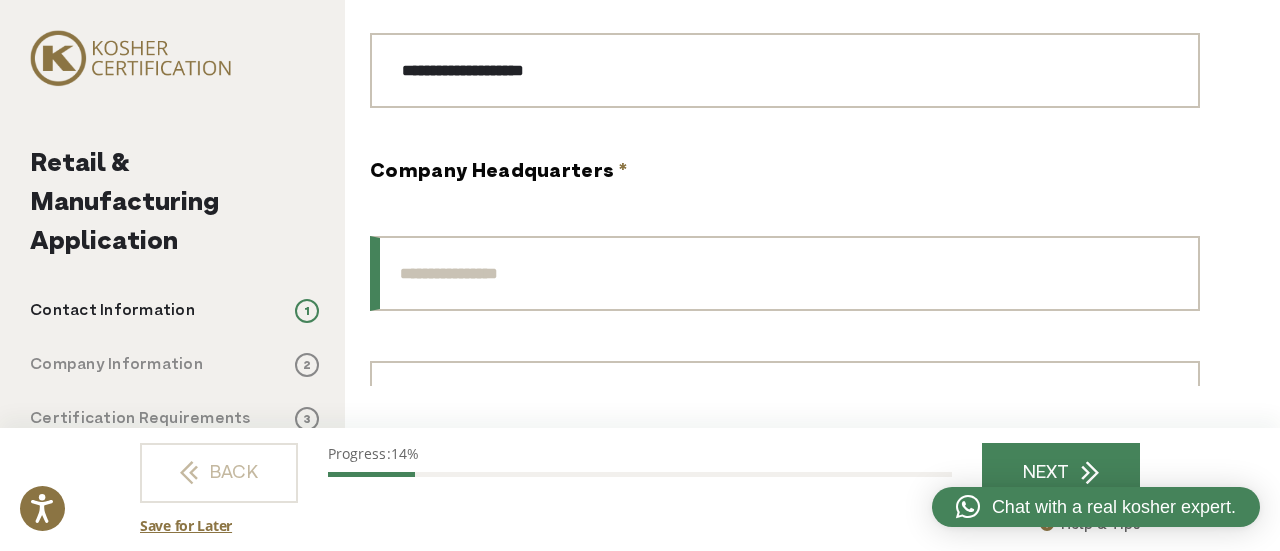 click on "Street Address" at bounding box center [785, 273] 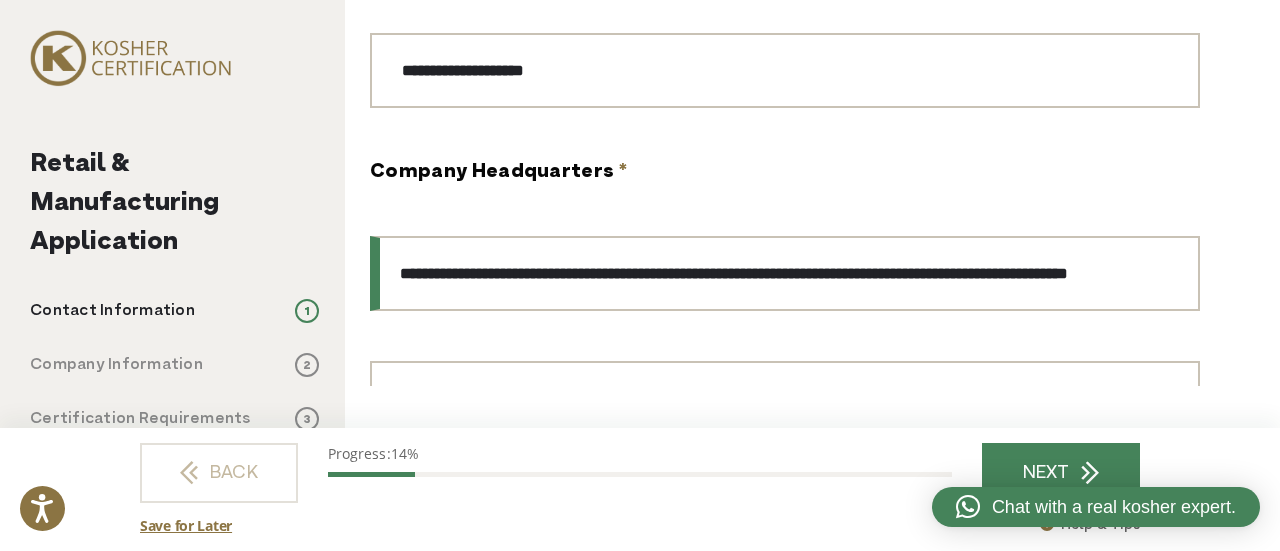 scroll, scrollTop: 0, scrollLeft: 77, axis: horizontal 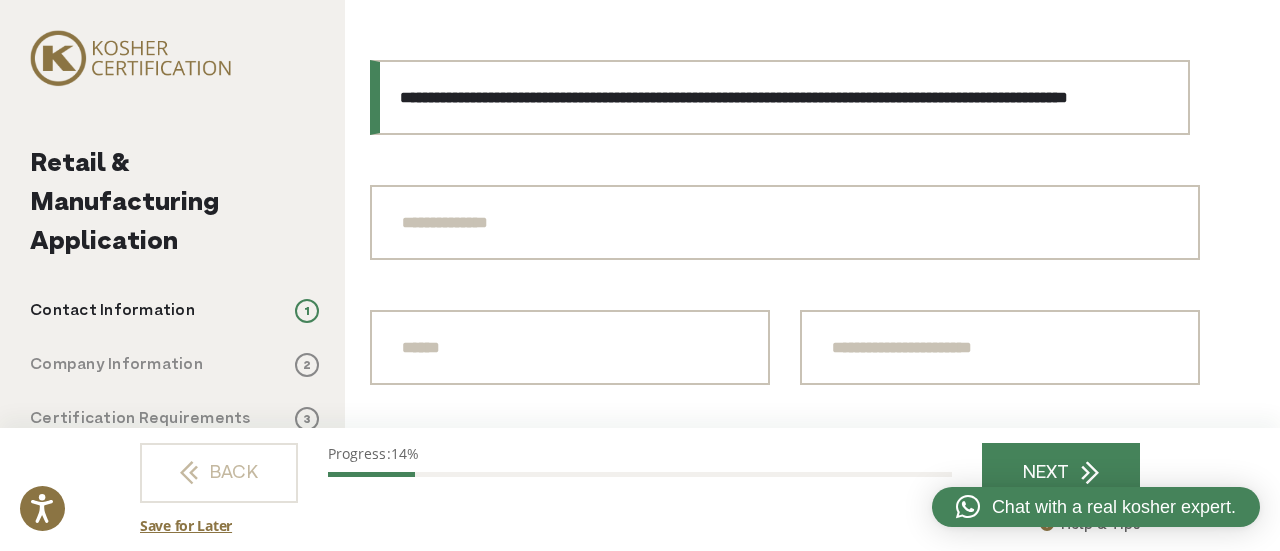 click on "**********" at bounding box center [780, 97] 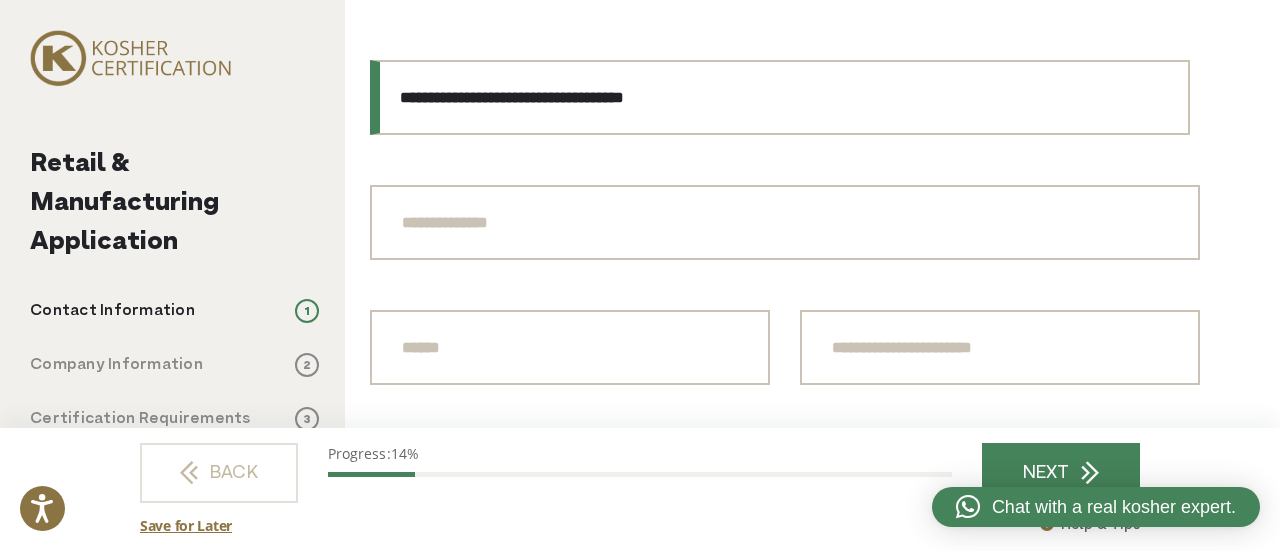 scroll, scrollTop: 0, scrollLeft: 0, axis: both 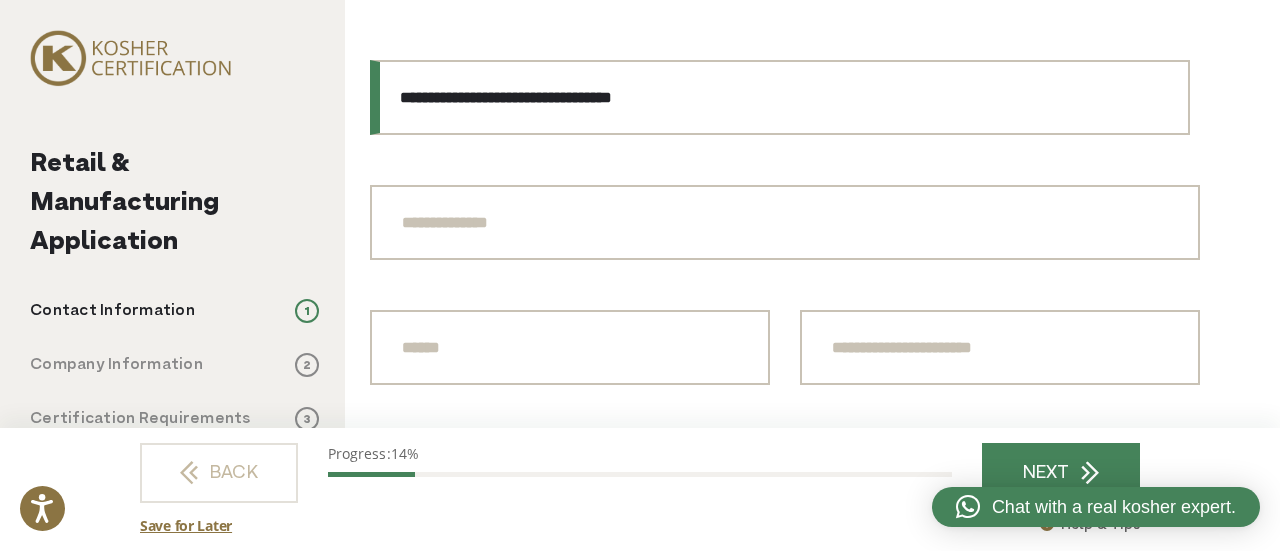 type on "**********" 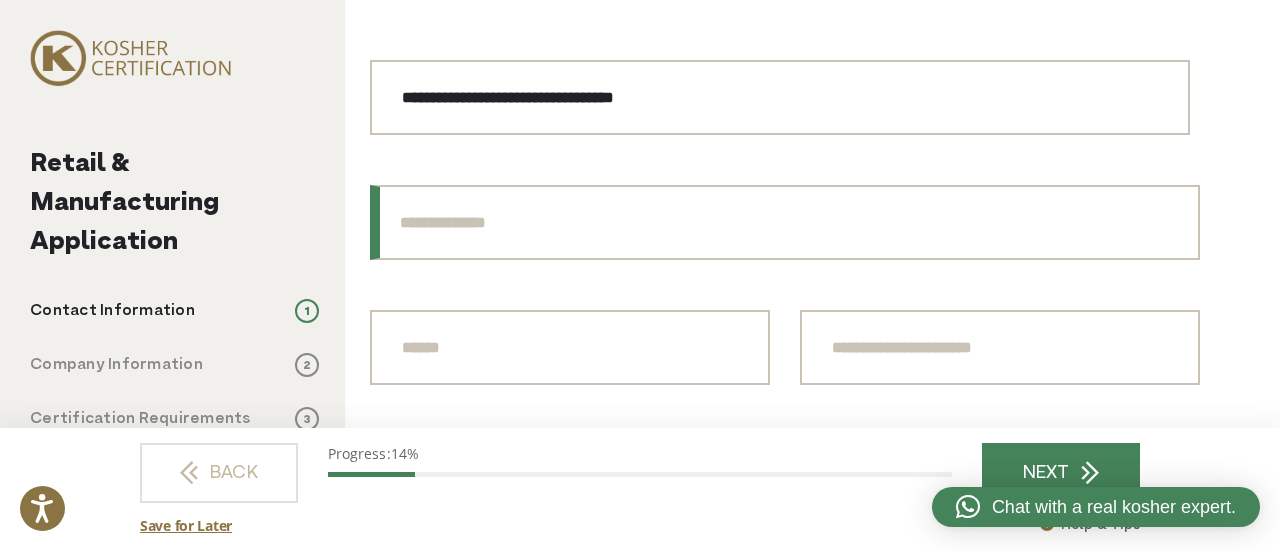 click on "Address Line 2" at bounding box center [785, 222] 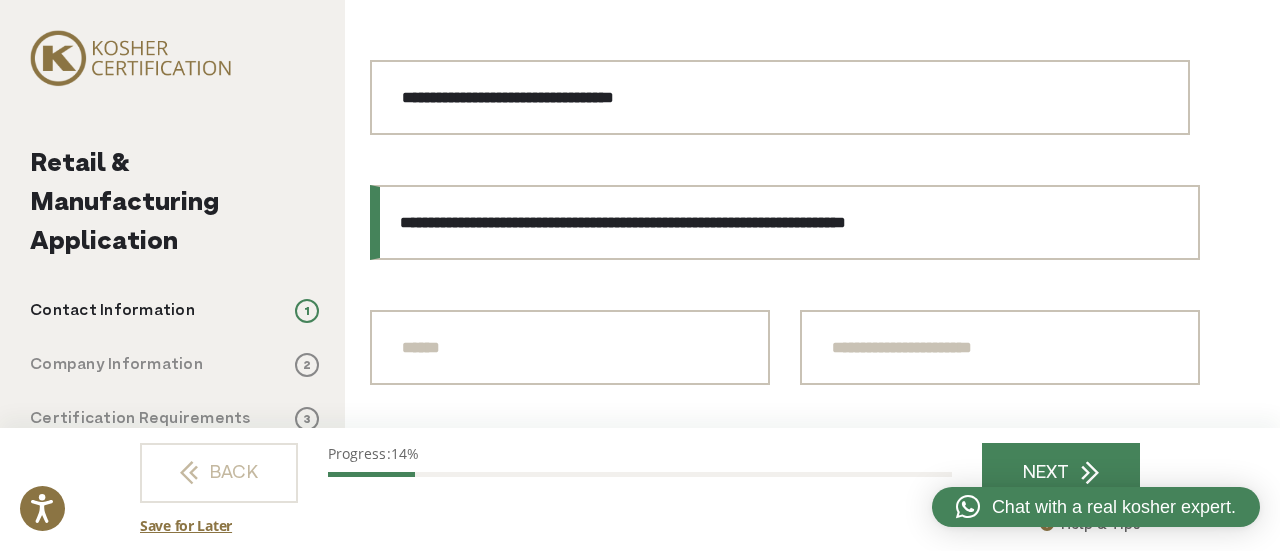 drag, startPoint x: 672, startPoint y: 226, endPoint x: 1025, endPoint y: 225, distance: 353.0014 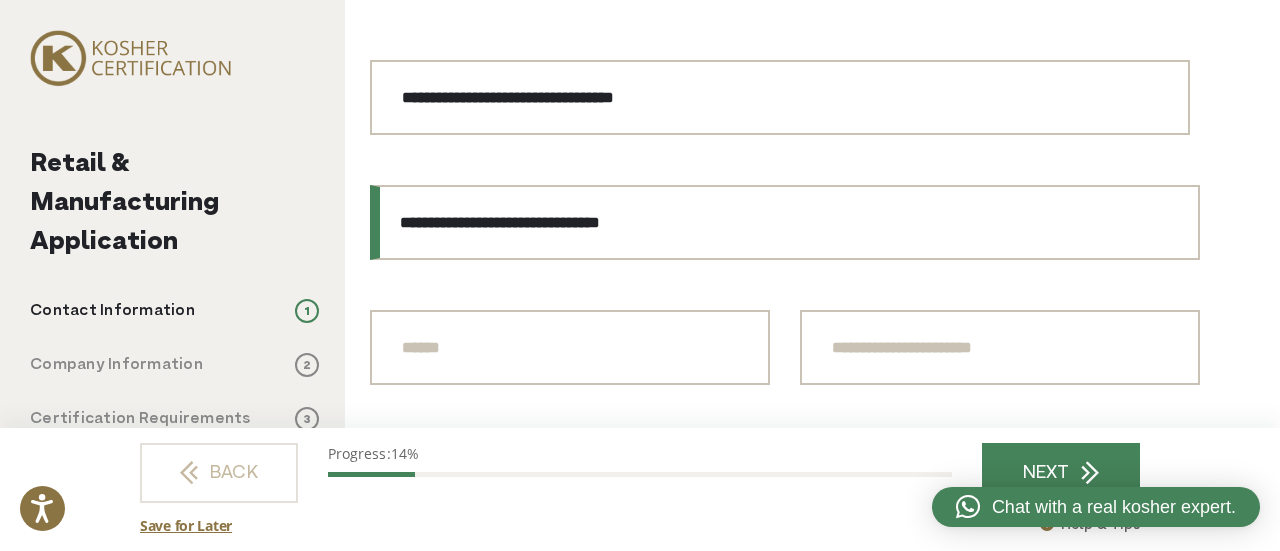 type on "**********" 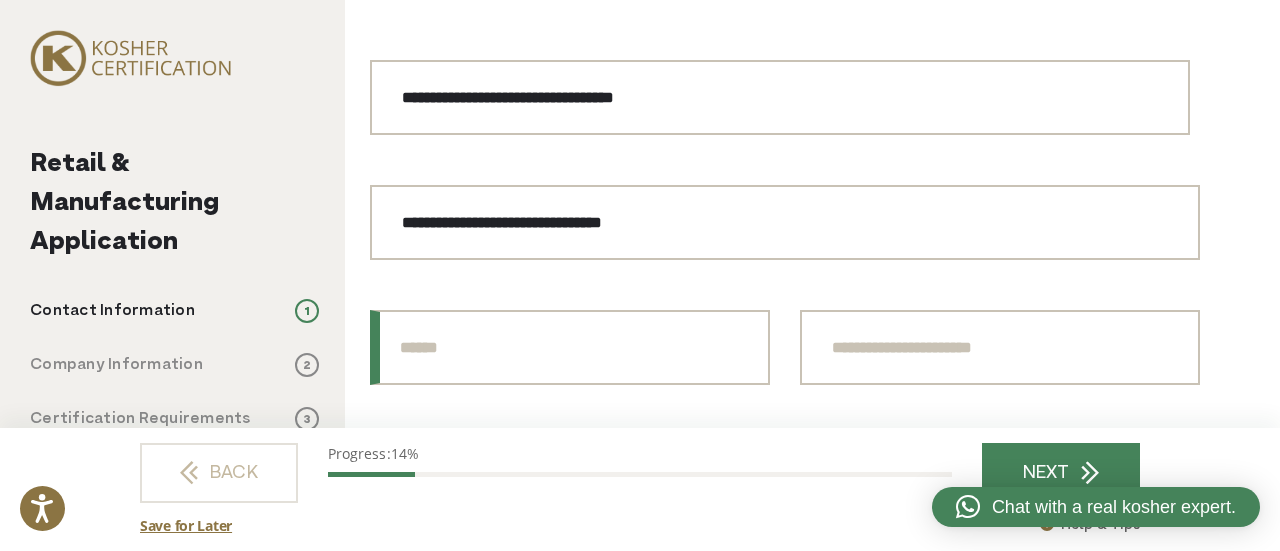 click on "City" at bounding box center [570, 347] 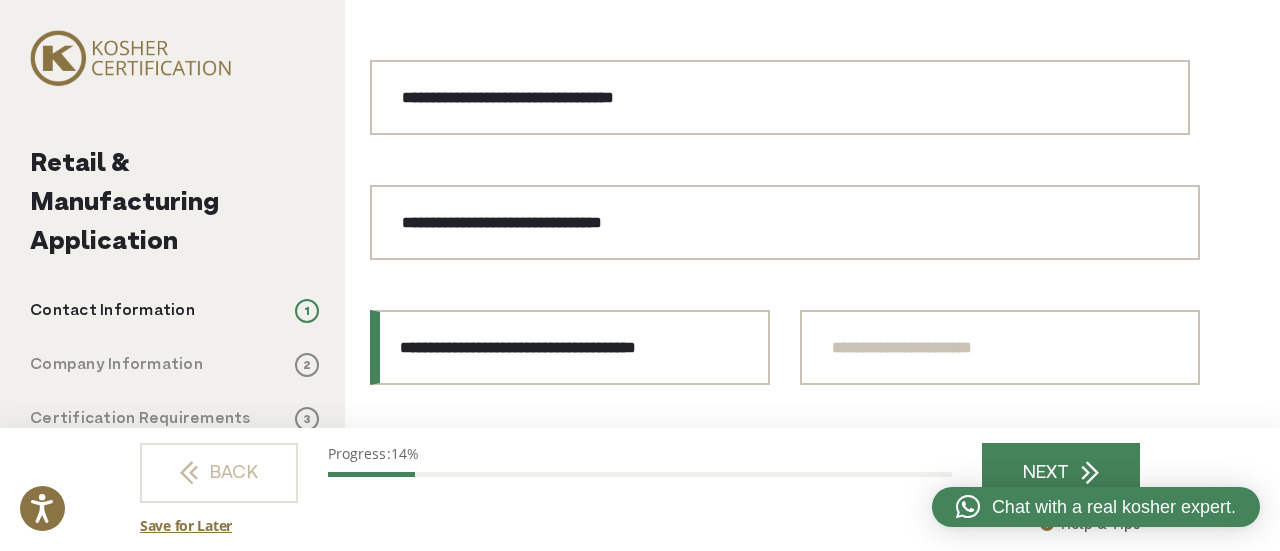 drag, startPoint x: 480, startPoint y: 349, endPoint x: 536, endPoint y: 349, distance: 56 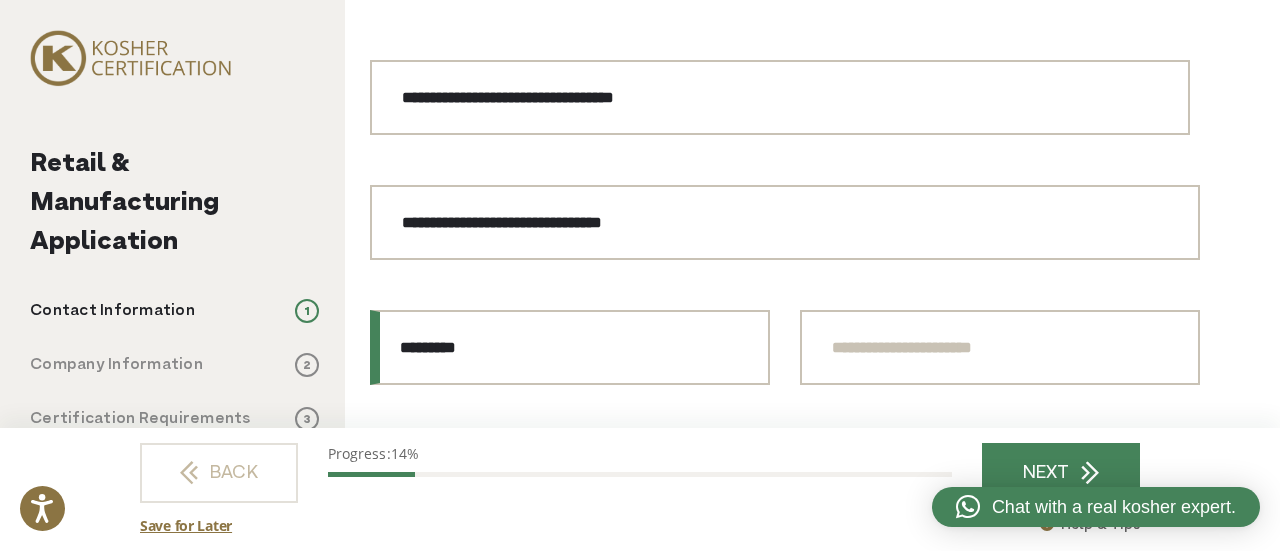 type on "*********" 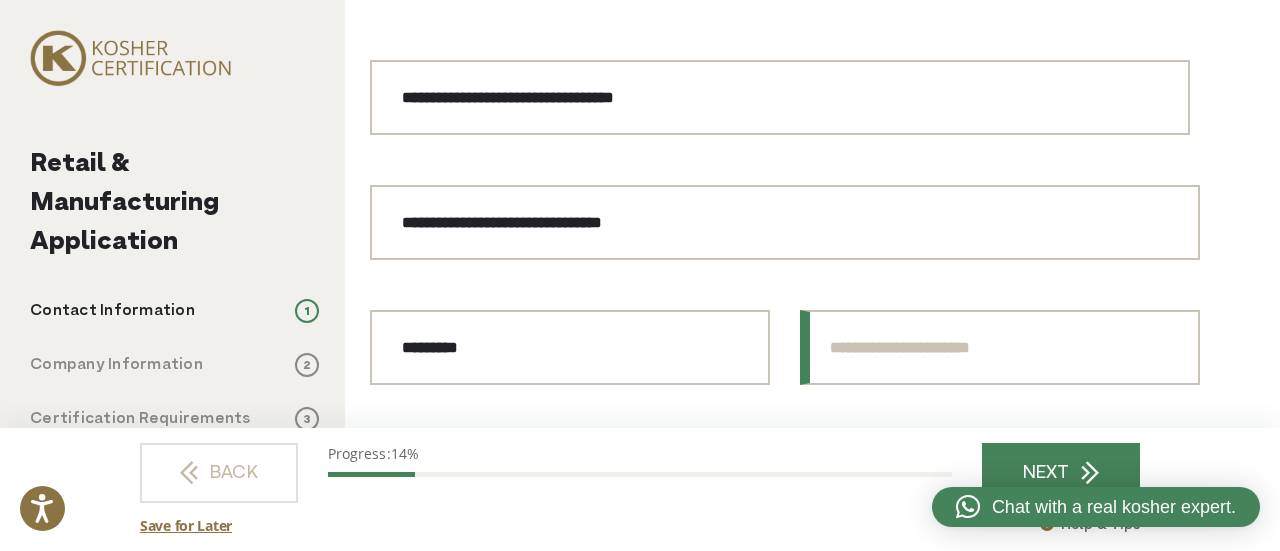 click on "State / Province / Region" at bounding box center (1000, 347) 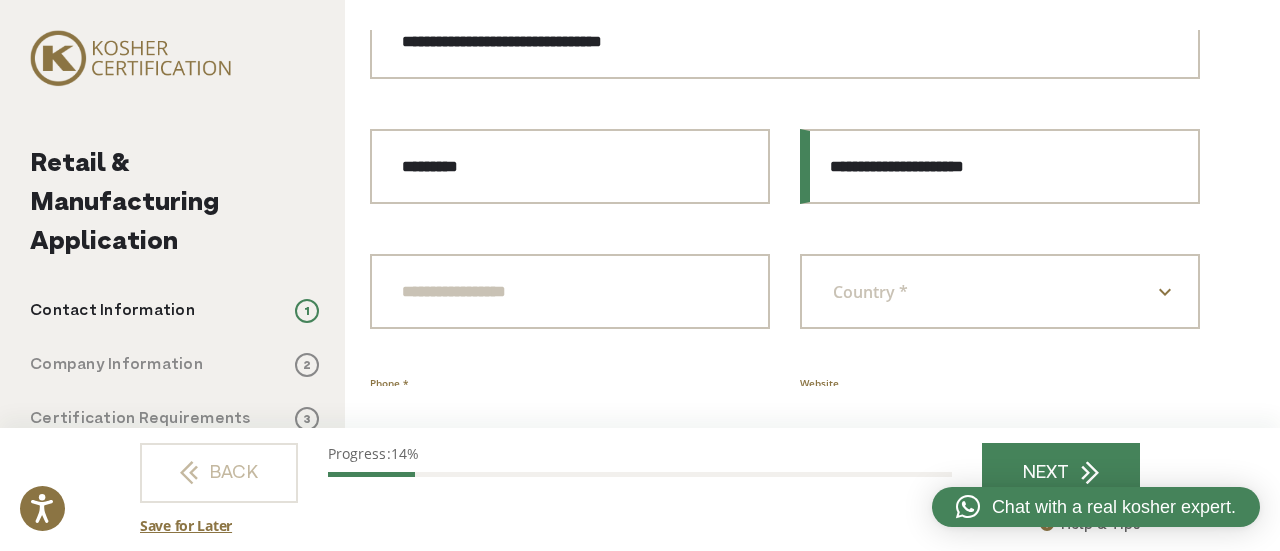 scroll, scrollTop: 460, scrollLeft: 0, axis: vertical 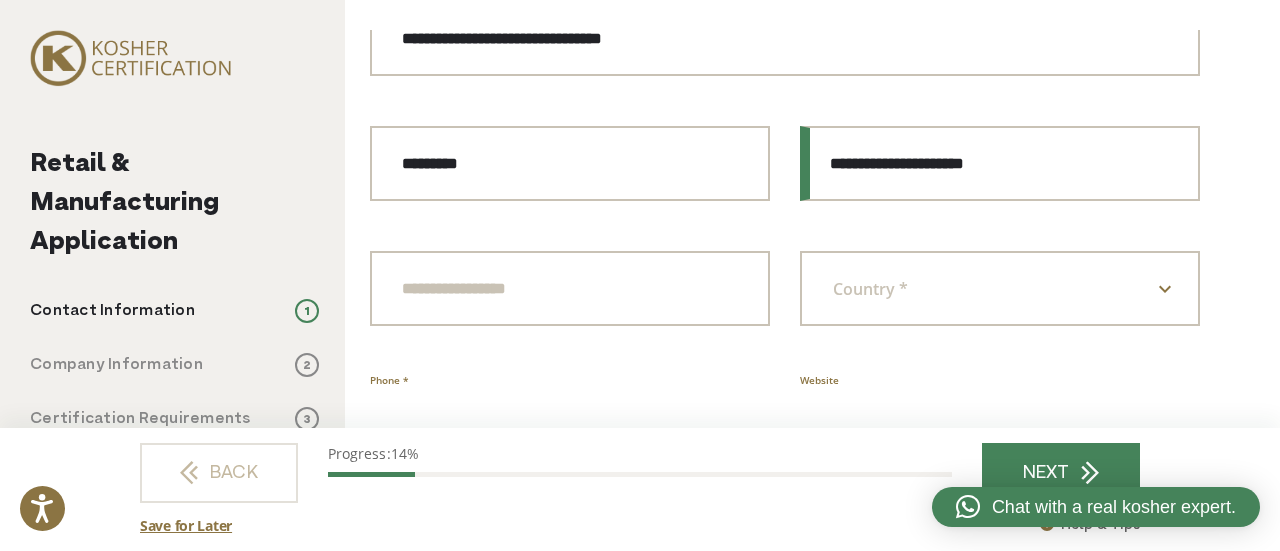 drag, startPoint x: 910, startPoint y: 166, endPoint x: 1021, endPoint y: 160, distance: 111.16204 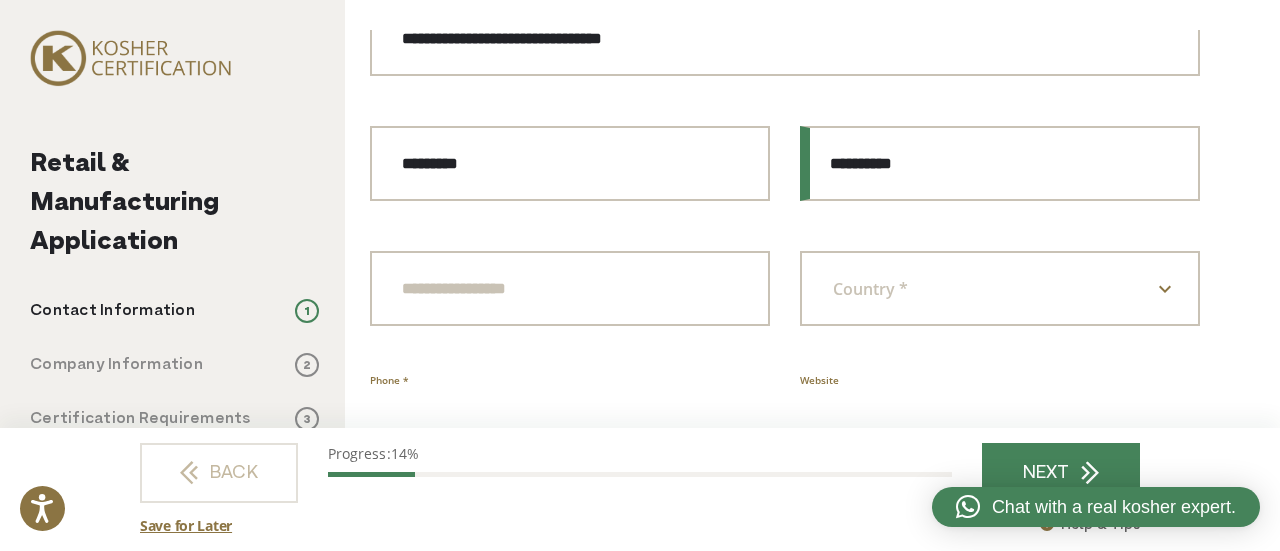 type on "*********" 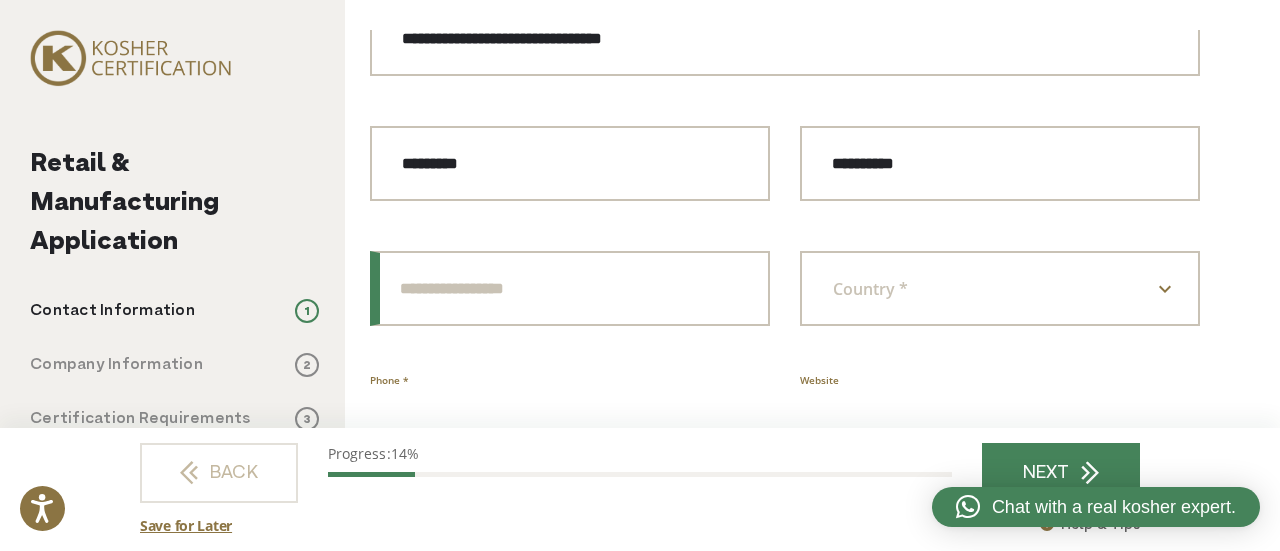 click on "ZIP / Postal Code" at bounding box center (570, 288) 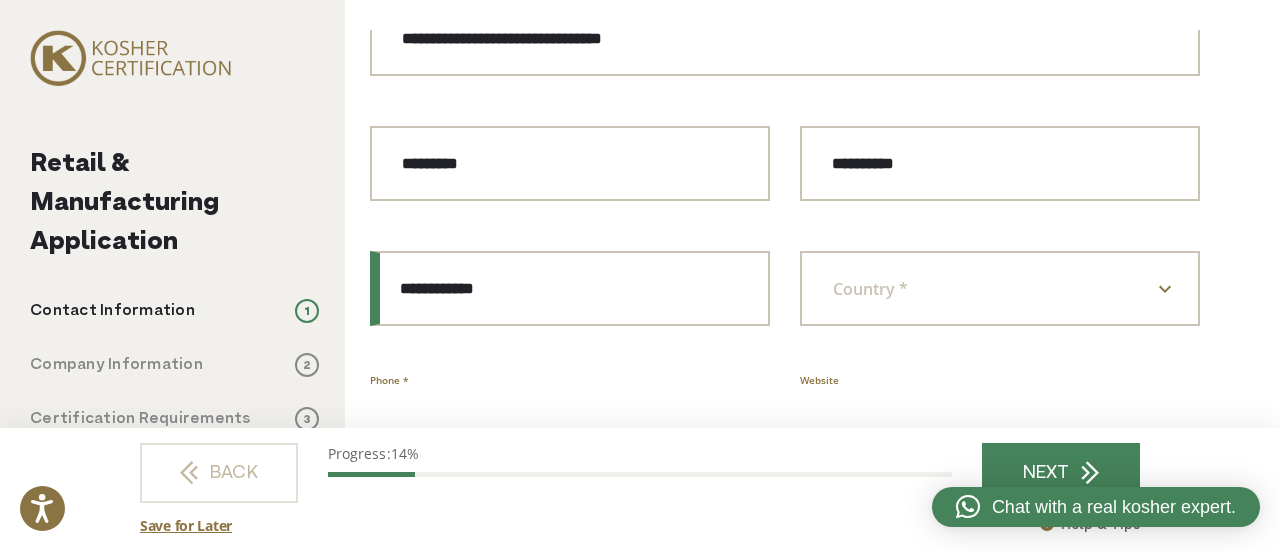 drag, startPoint x: 455, startPoint y: 288, endPoint x: 591, endPoint y: 283, distance: 136.09187 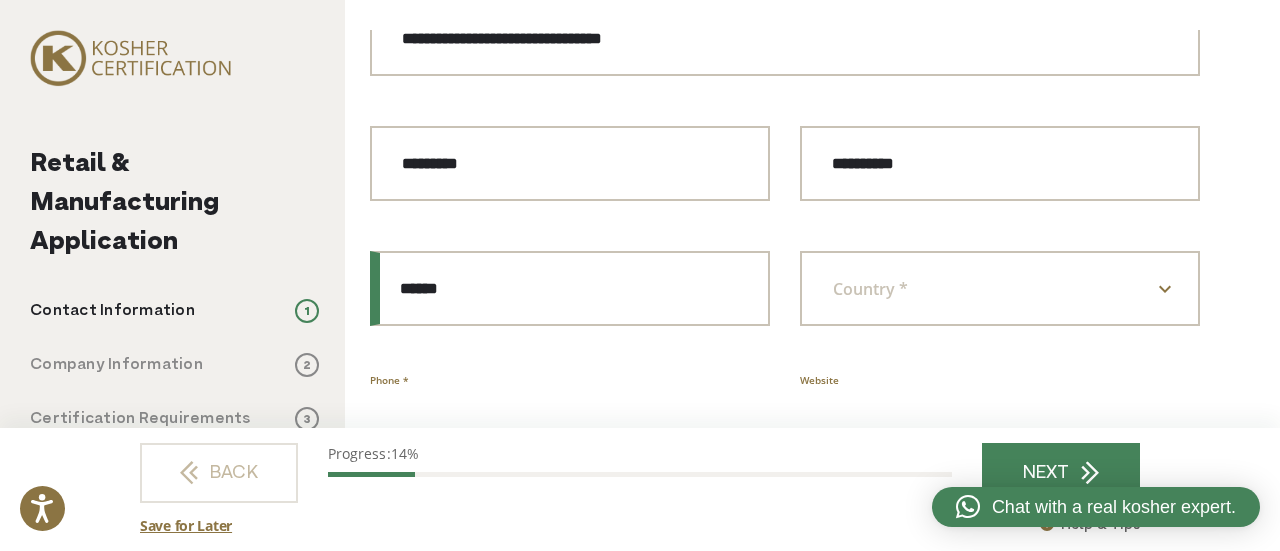 type on "******" 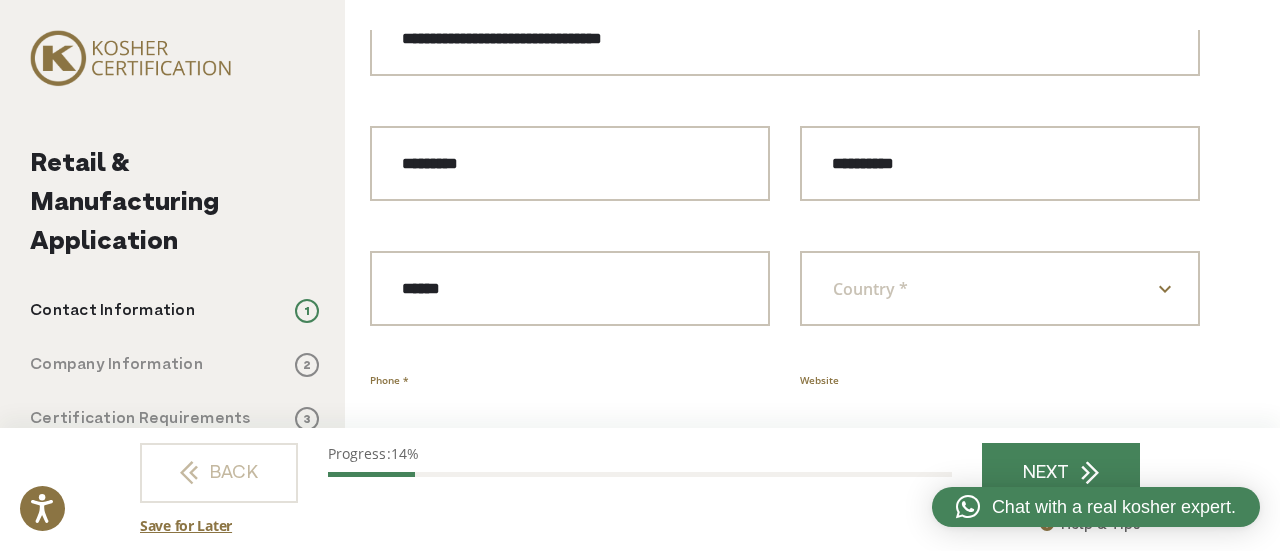 click on "Country *" at bounding box center [901, 289] 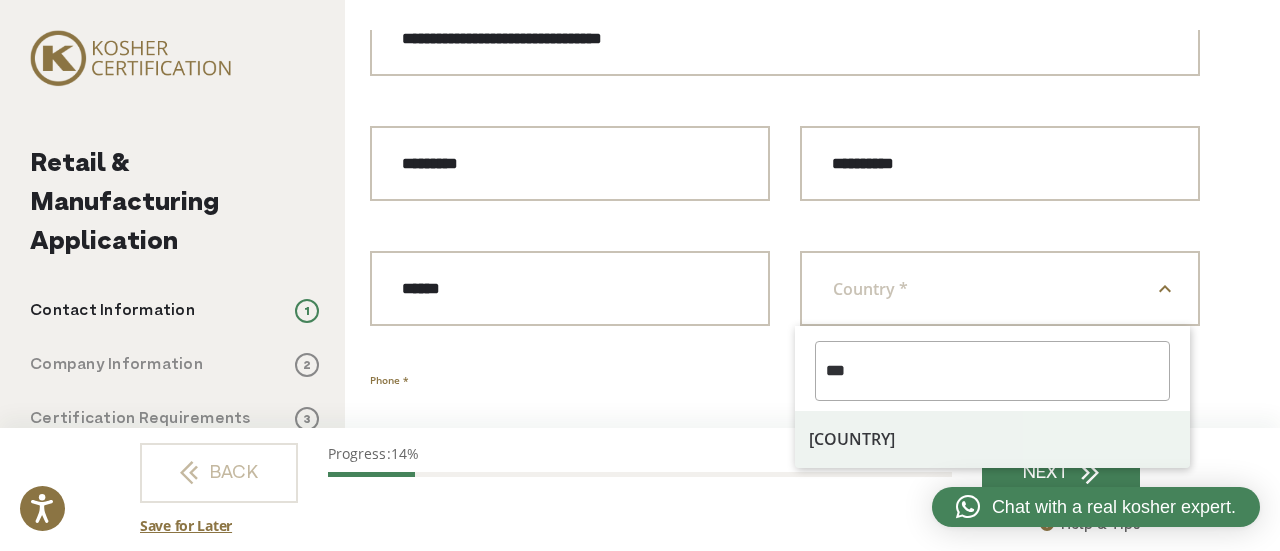 type on "*" 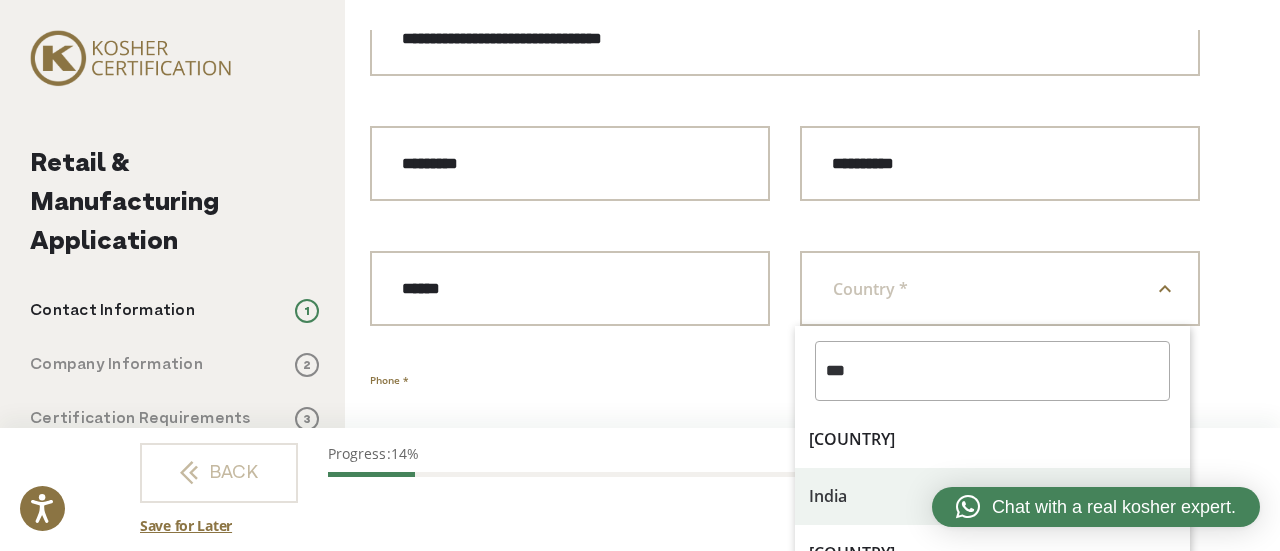 type on "***" 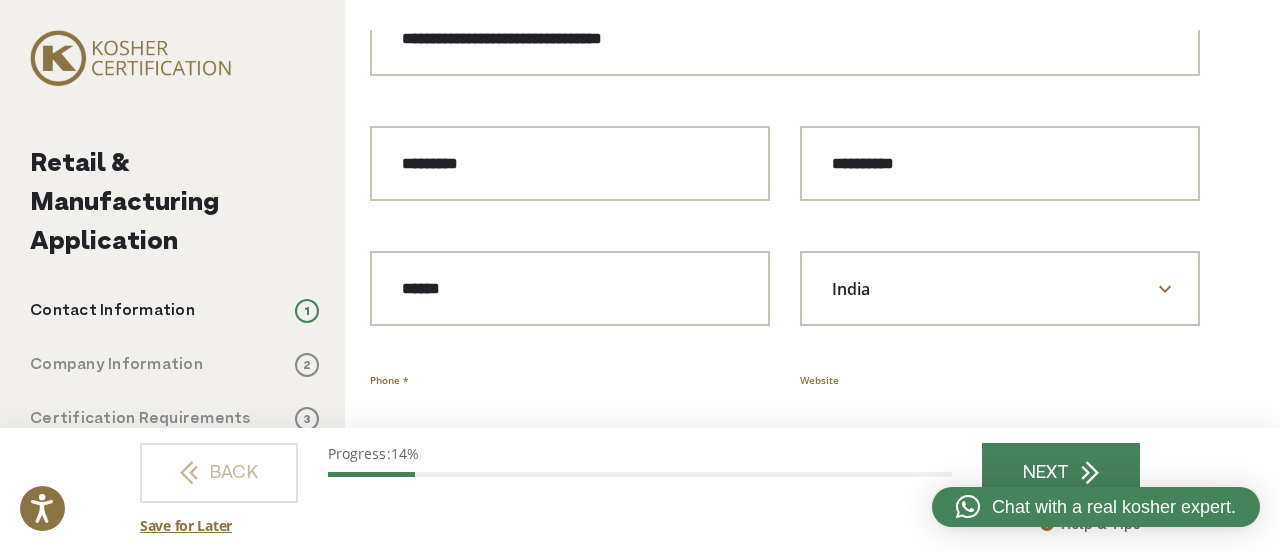 click on "**********" at bounding box center [785, 126] 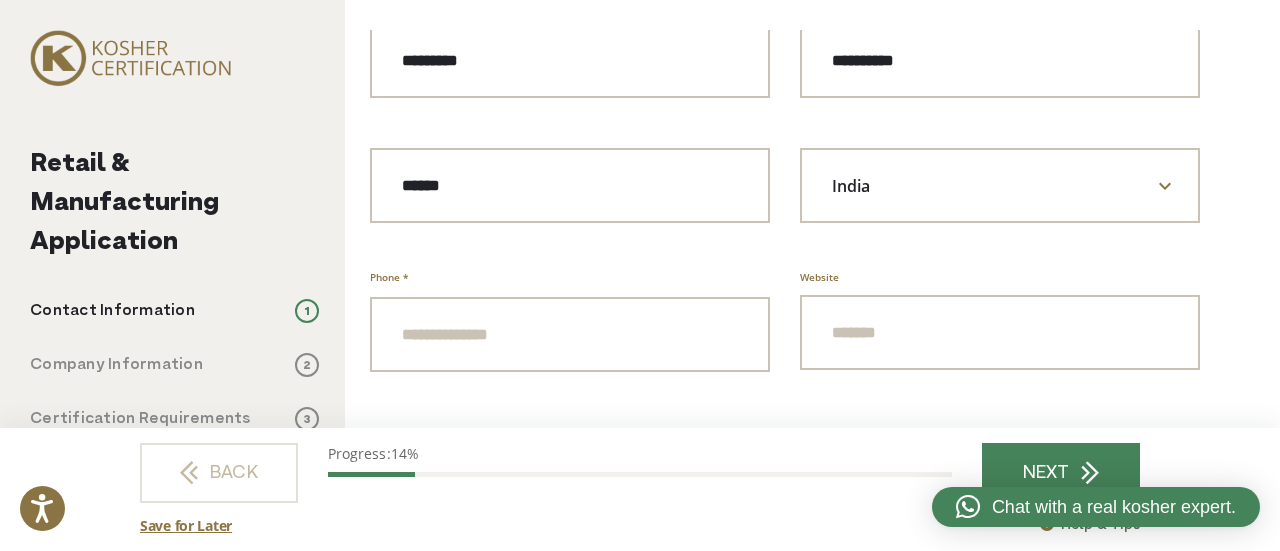 scroll, scrollTop: 564, scrollLeft: 0, axis: vertical 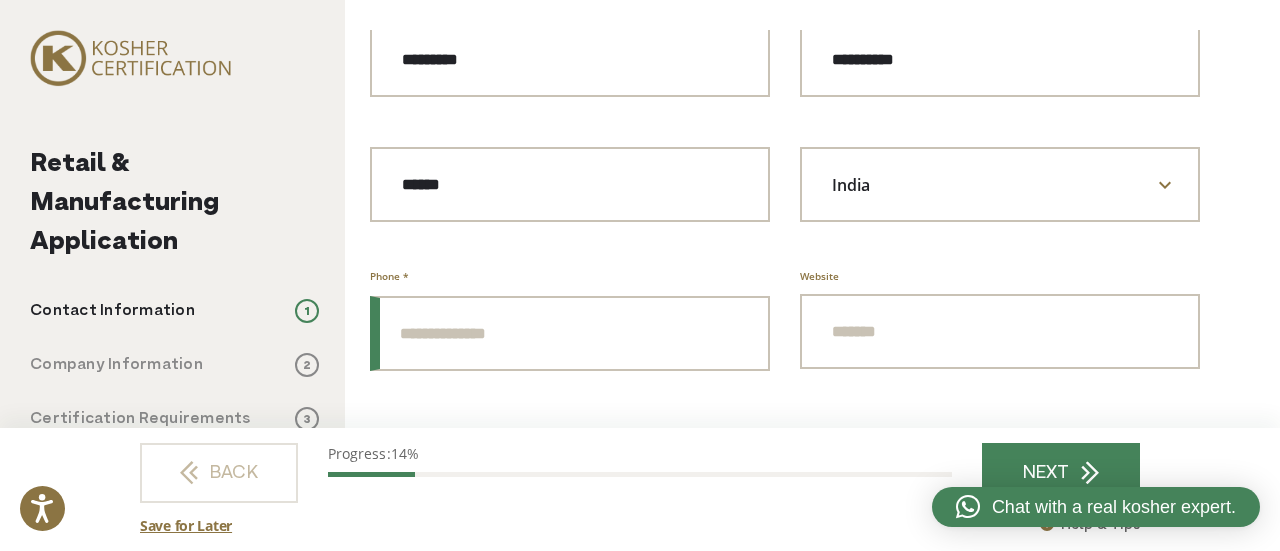 click on "Phone *" at bounding box center (570, 333) 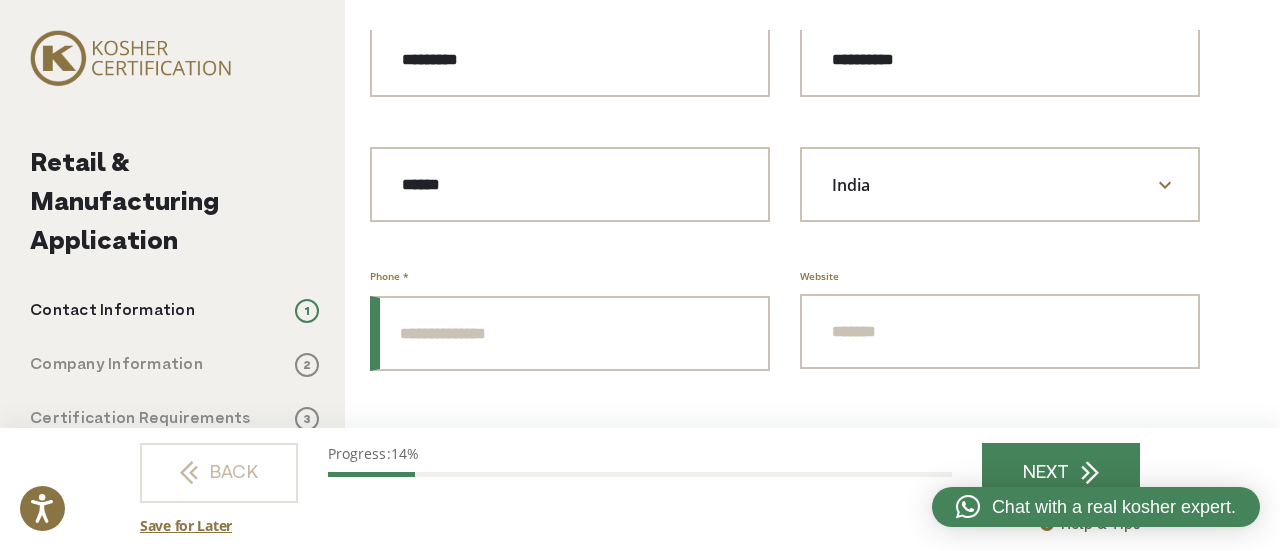 paste on "**********" 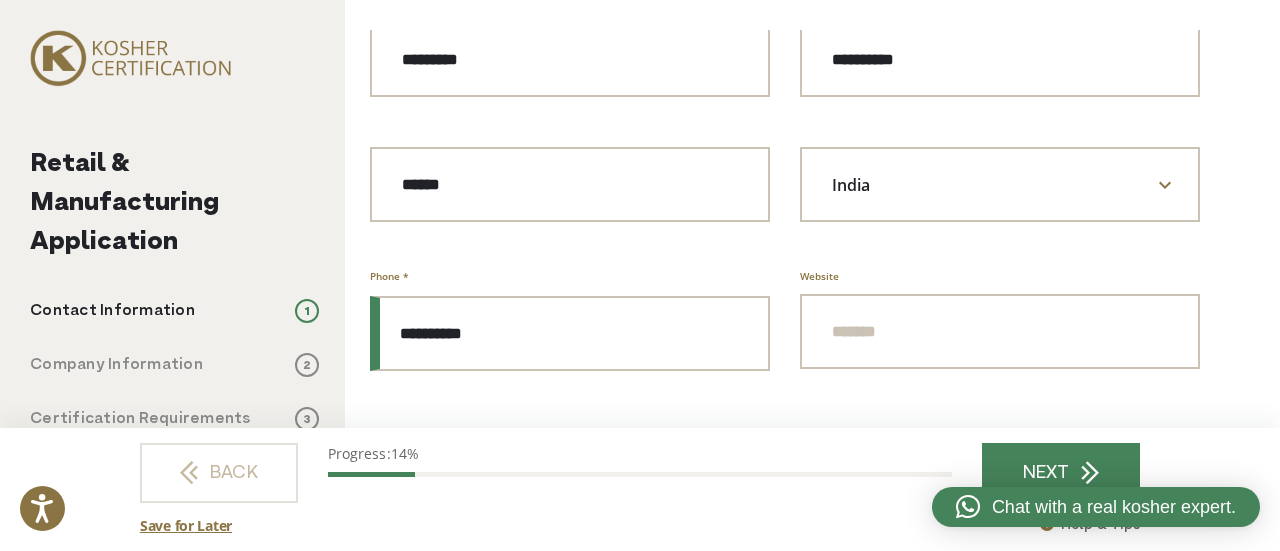 click on "**********" at bounding box center [570, 333] 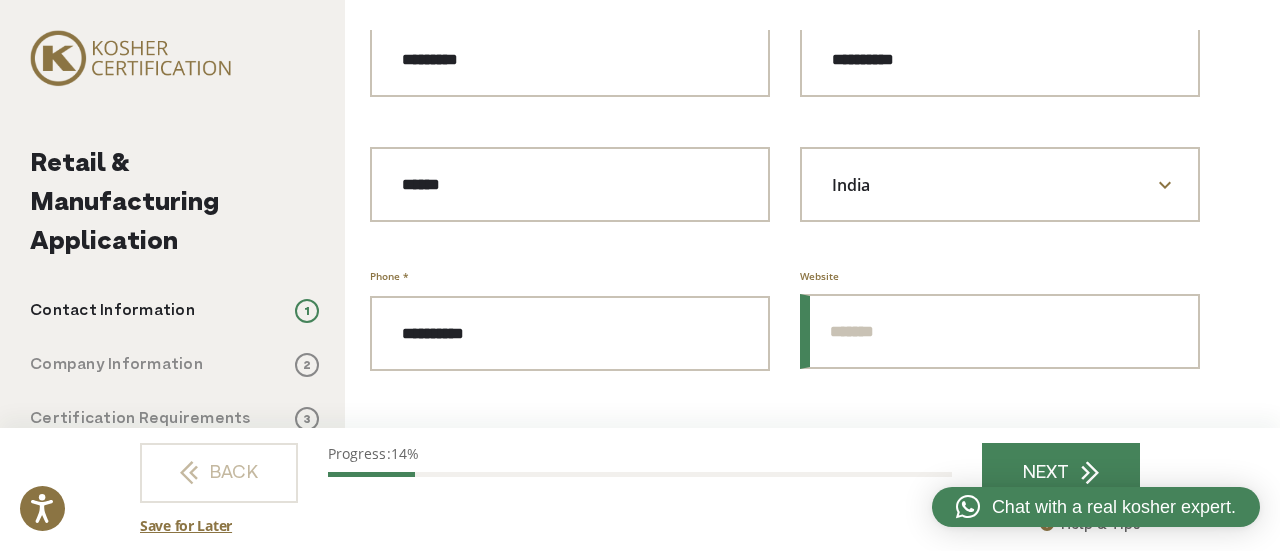 click on "Website" at bounding box center [1000, 331] 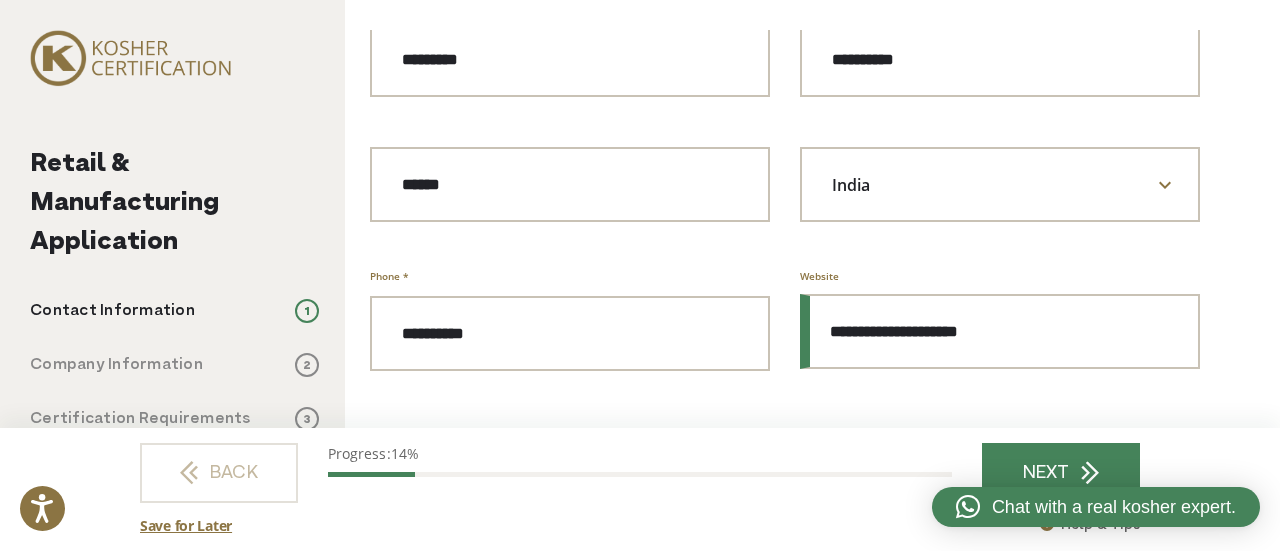 type on "**********" 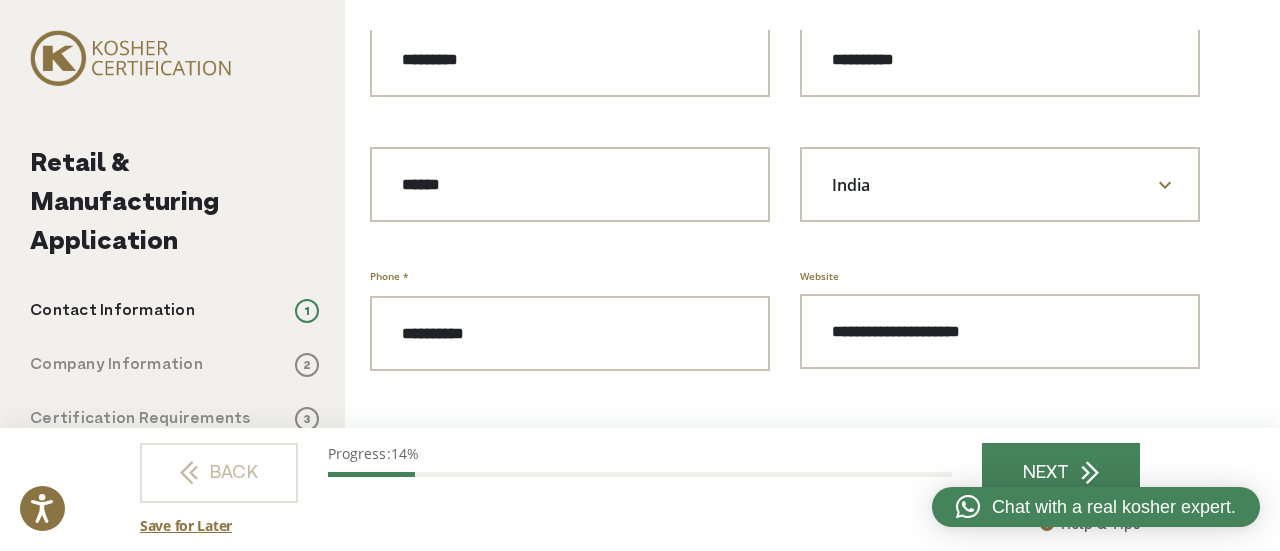 click on "RETAIL & MANUFACTURING APPLICATION
This application takes up to 10 minutes to complete.
Welcome!  Apply for OK Kosher Certification here
In this application, we’ll ask for some information about your company, products and facilities. This will allow us to assess your eligibility for kosher and design the best program for your company.
You can save your progress at any time by clicking the Save and Exit button at the top right of the screen.
Prefer to fill this out offline? You can download a  PDF version  to complete on paper.
How does certification work?
Read  The Five Steps to Kosher  to understand the process and requirements.
Start My Application
By clicking "Start My Application" you're agreeing to OK Kosher's  Terms of Use  and our  1" at bounding box center (812, 275) 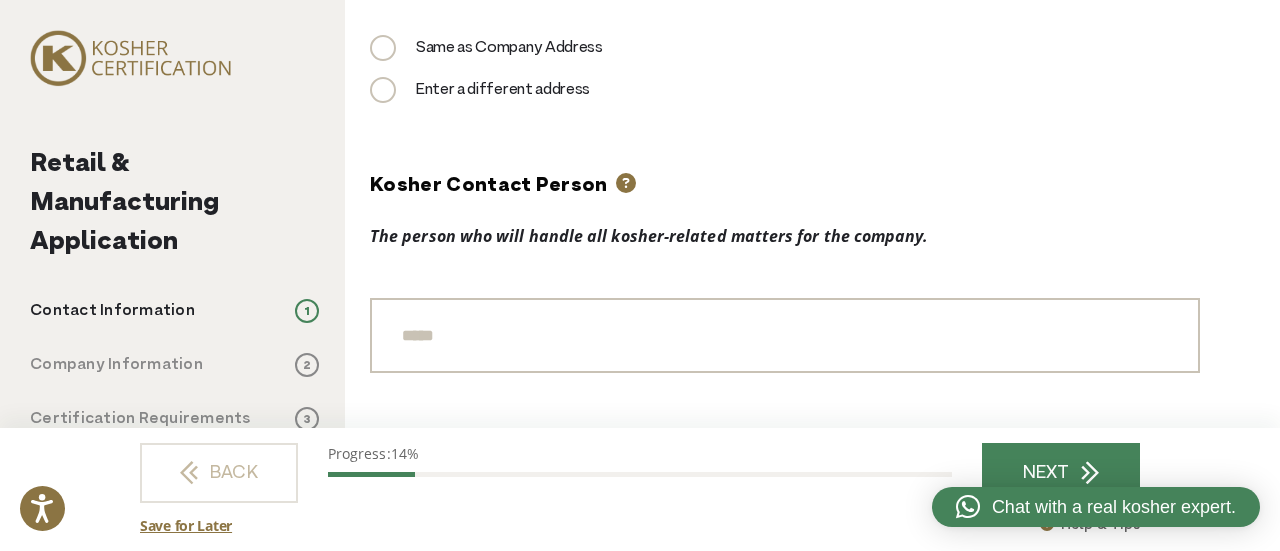 scroll, scrollTop: 1054, scrollLeft: 0, axis: vertical 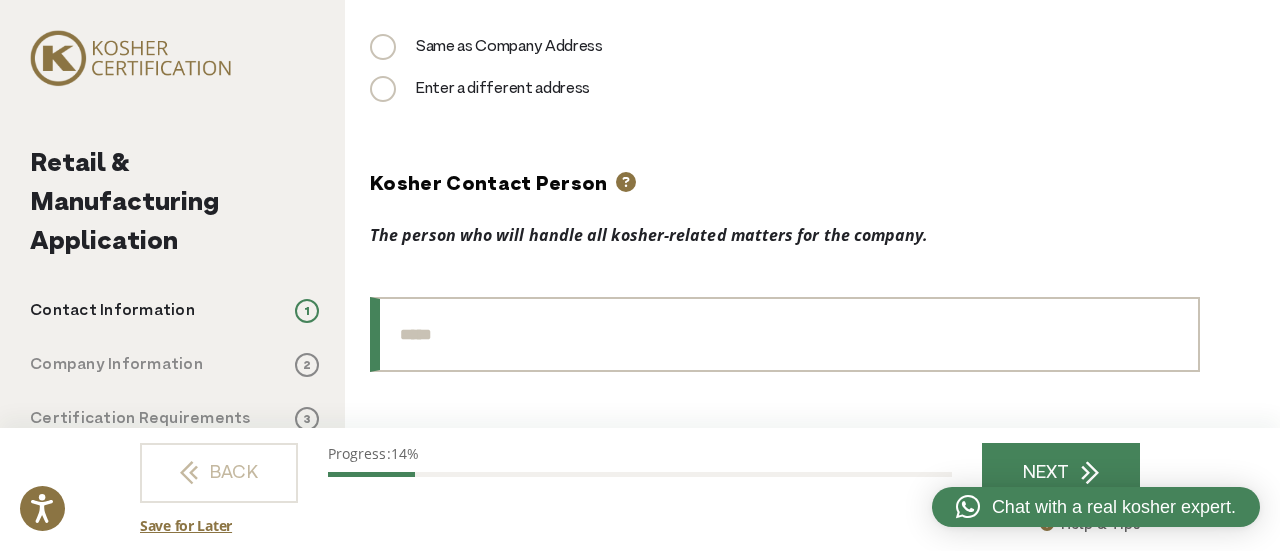 click on "Title" at bounding box center [785, 334] 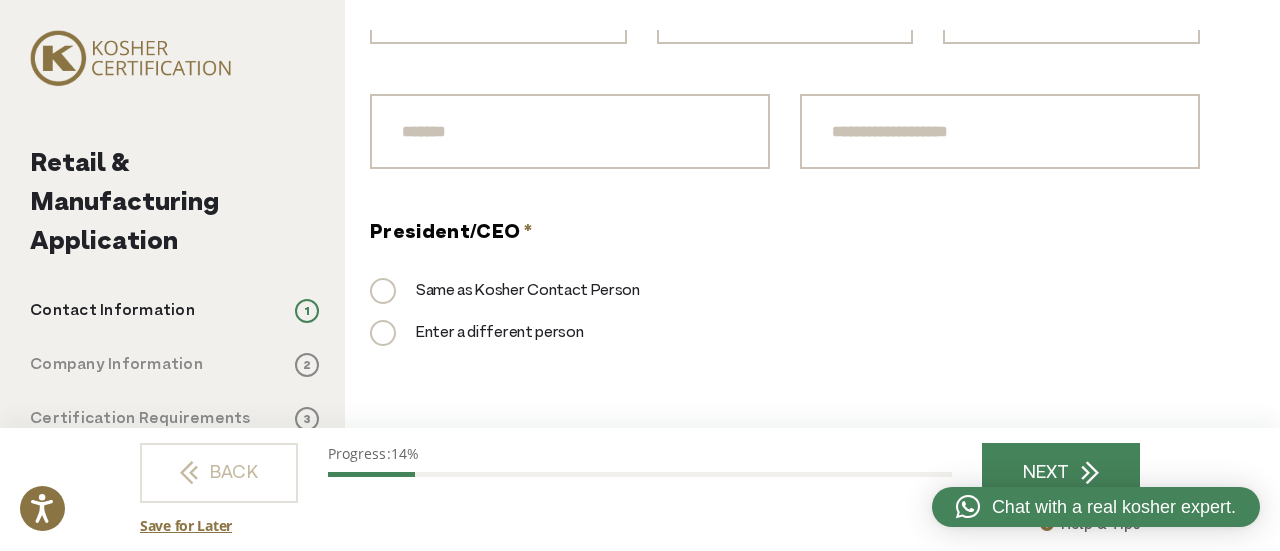 scroll, scrollTop: 1517, scrollLeft: 0, axis: vertical 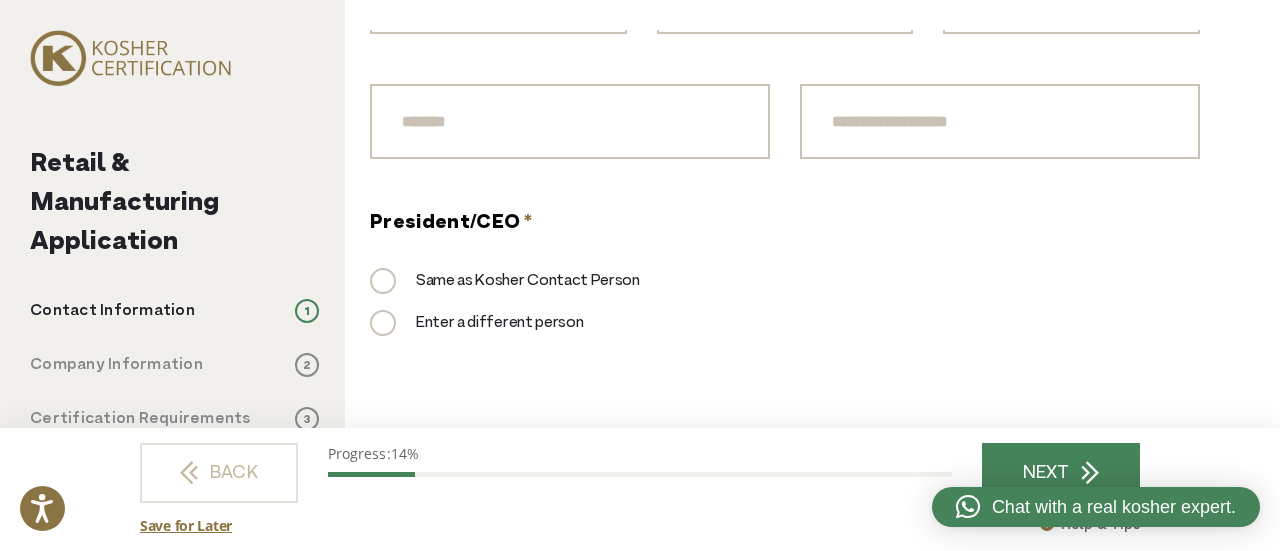 click on "Enter a different person" at bounding box center (476, 323) 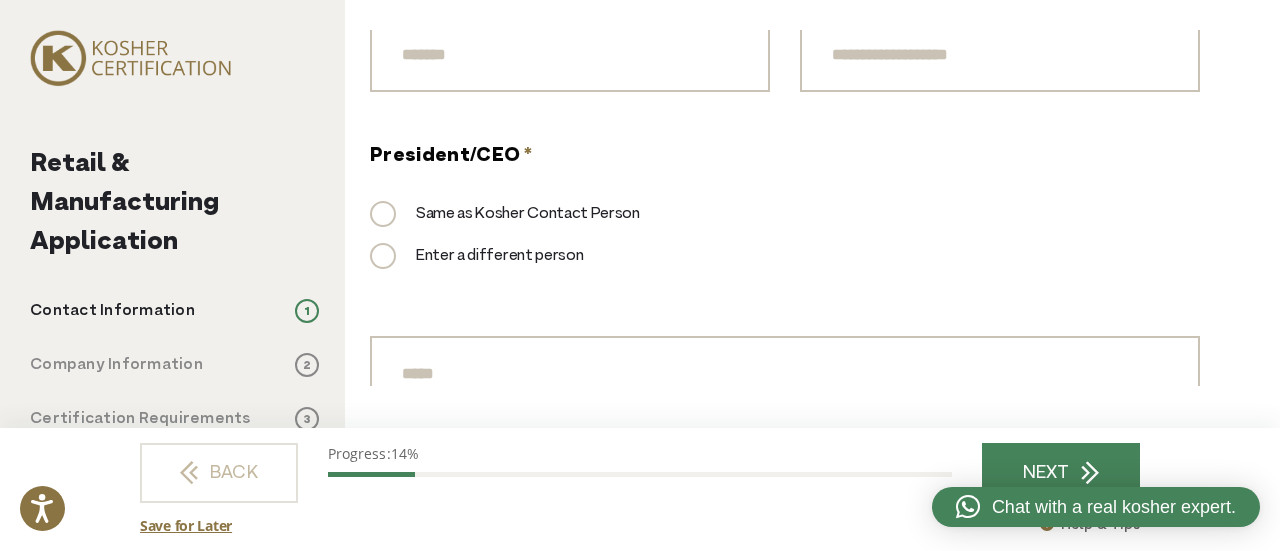 scroll, scrollTop: 1627, scrollLeft: 0, axis: vertical 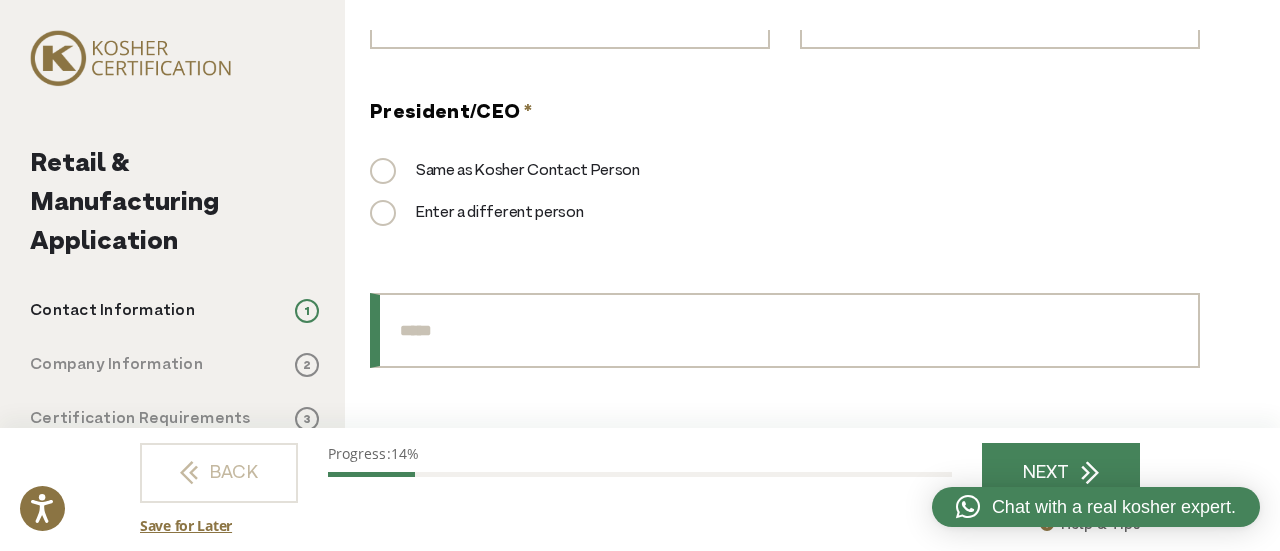 click on "President/CEO Title" at bounding box center (785, 330) 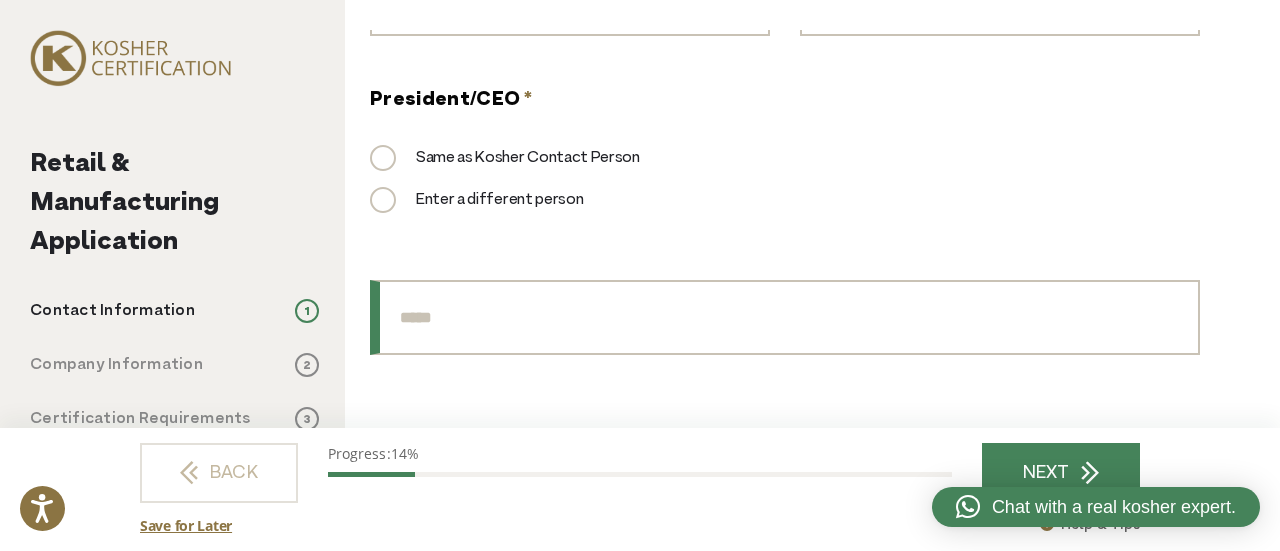 scroll, scrollTop: 1636, scrollLeft: 0, axis: vertical 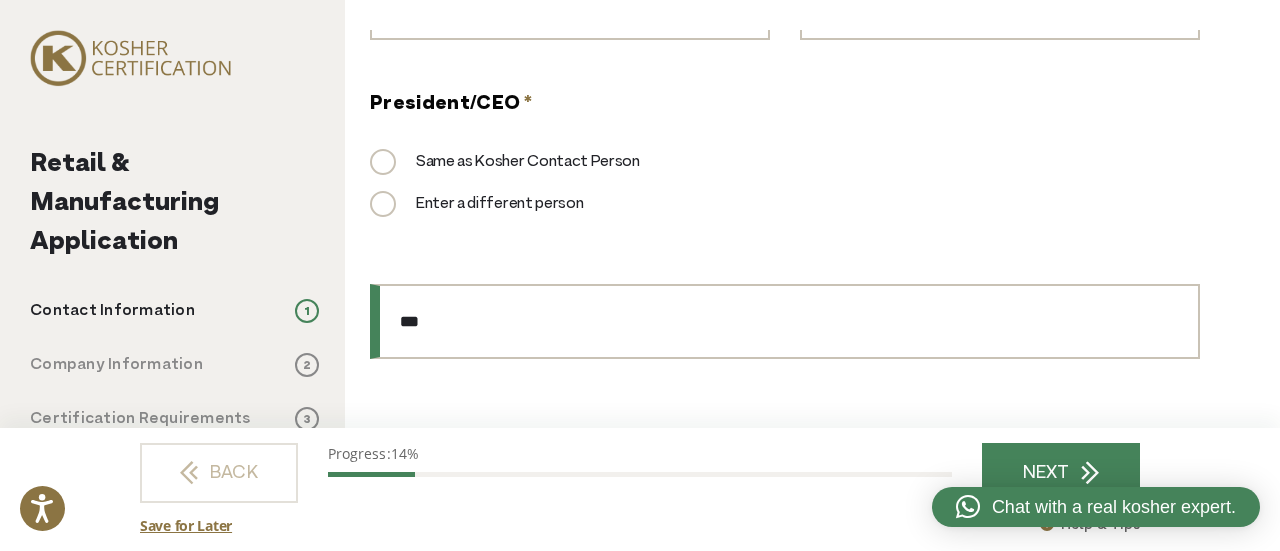 drag, startPoint x: 440, startPoint y: 337, endPoint x: 436, endPoint y: 225, distance: 112.0714 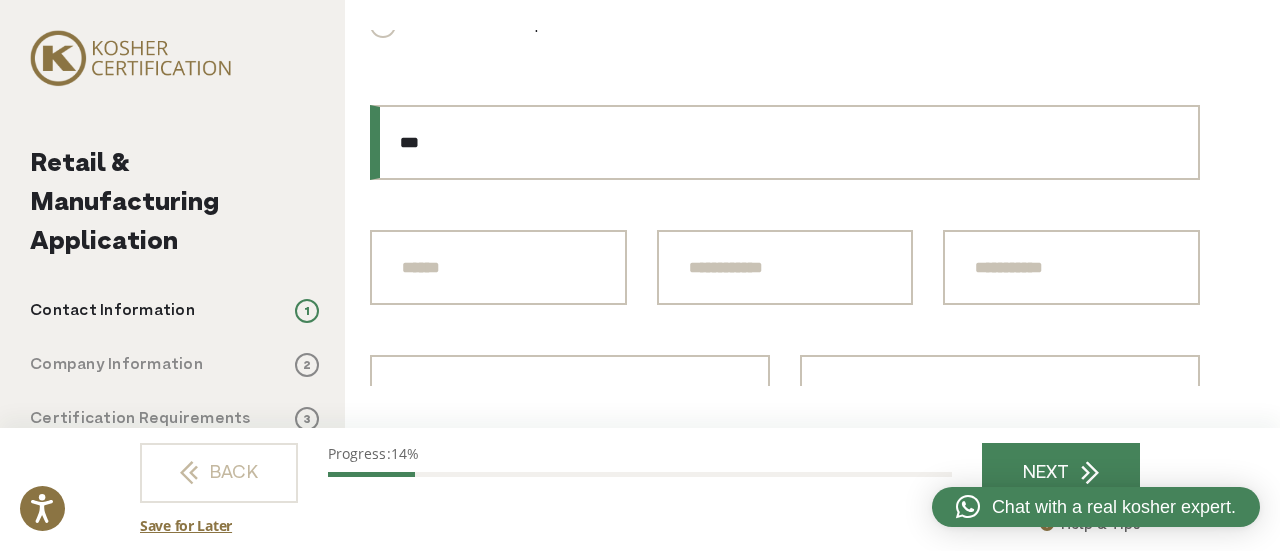 scroll, scrollTop: 1816, scrollLeft: 0, axis: vertical 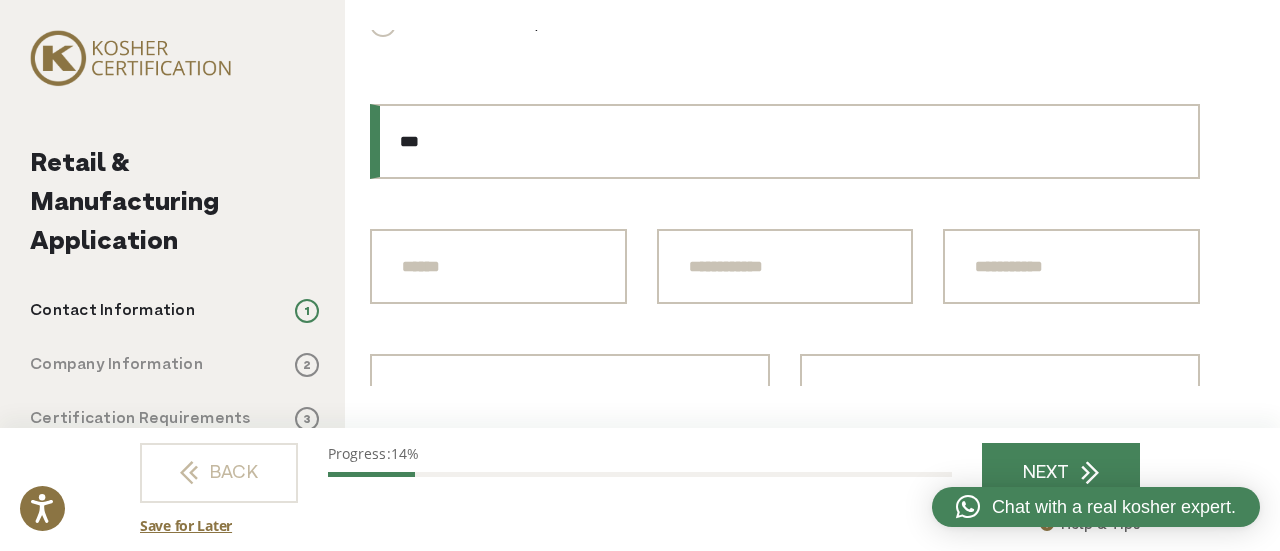 type on "***" 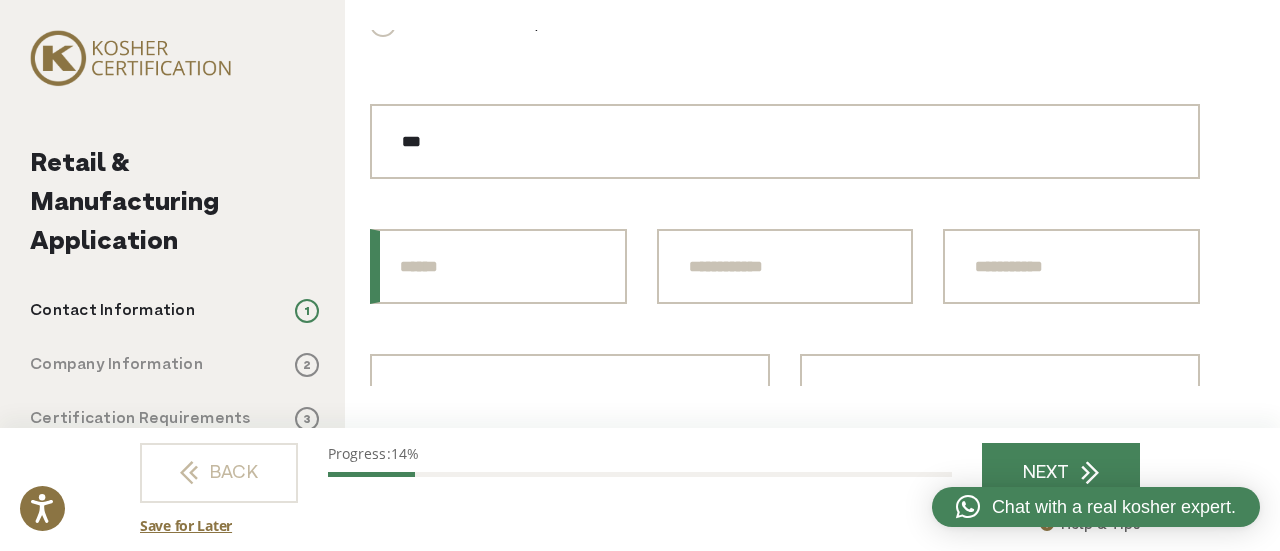 click on "Prefix" at bounding box center (498, 266) 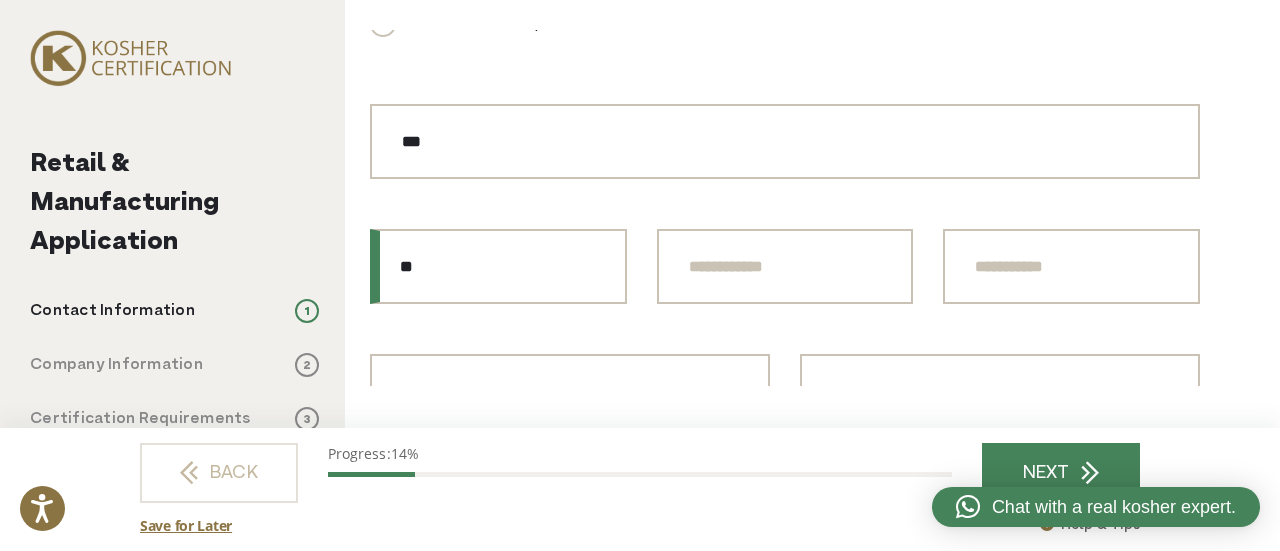 type on "**" 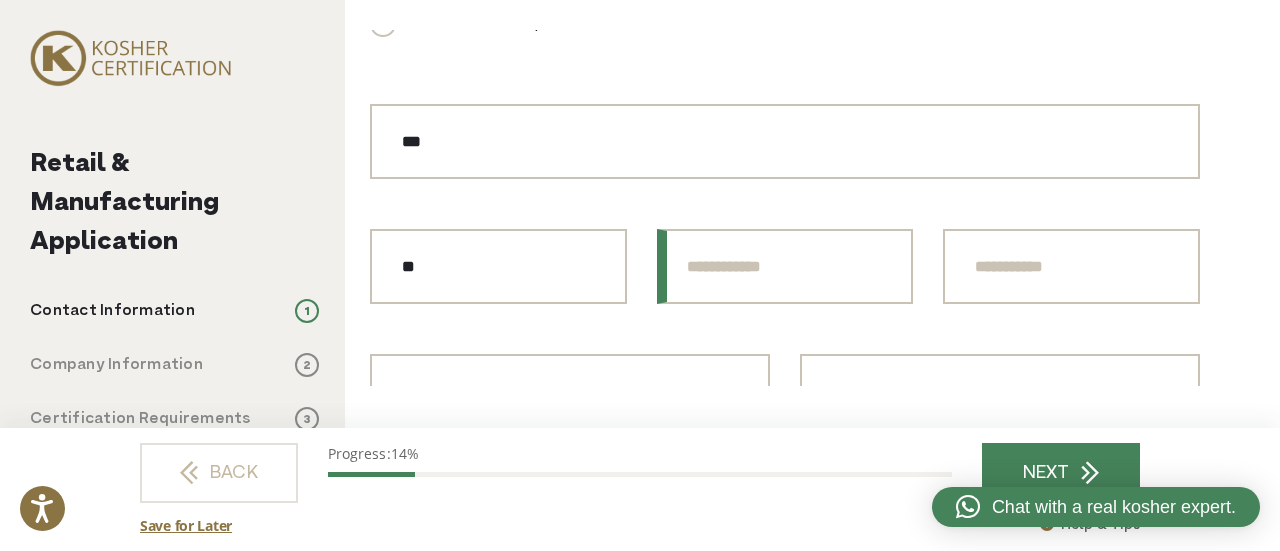 paste on "******" 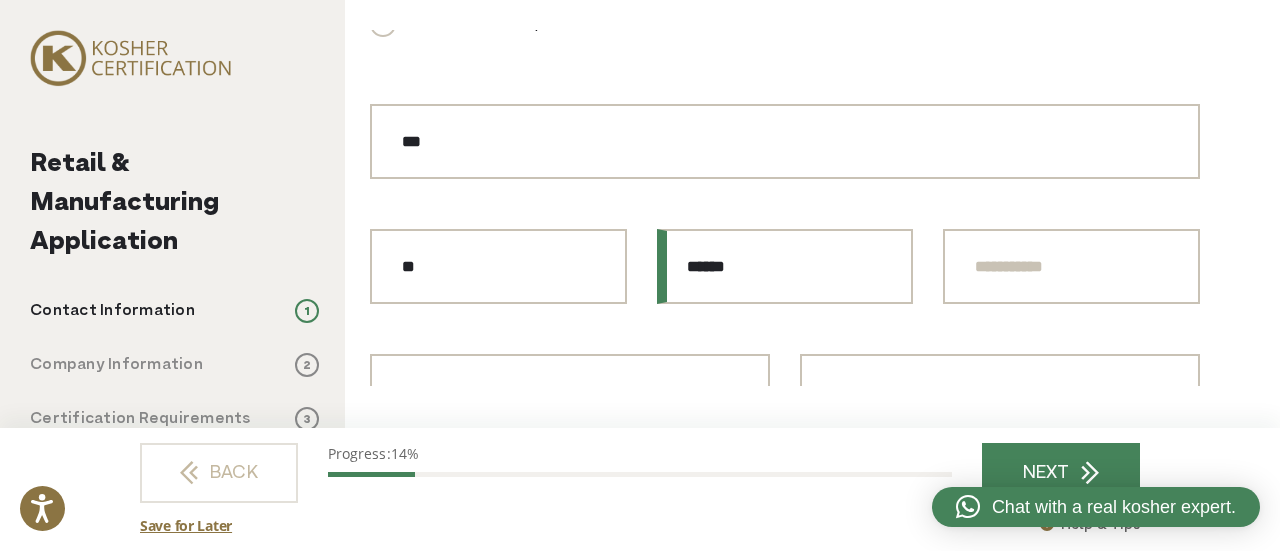 type on "******" 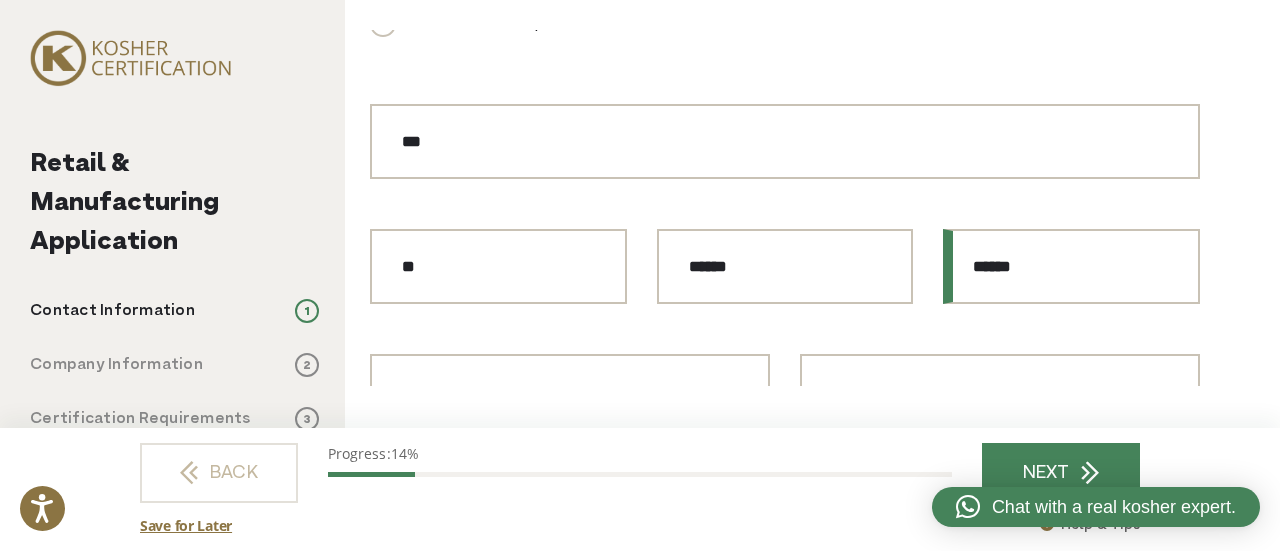 type on "******" 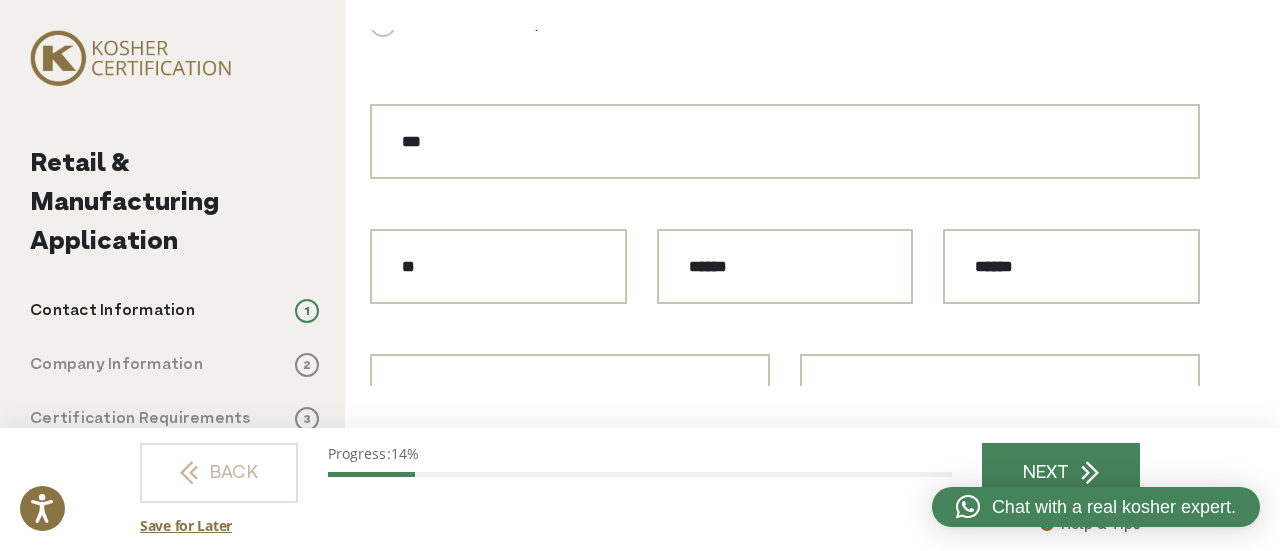 click on "**********" at bounding box center [785, -400] 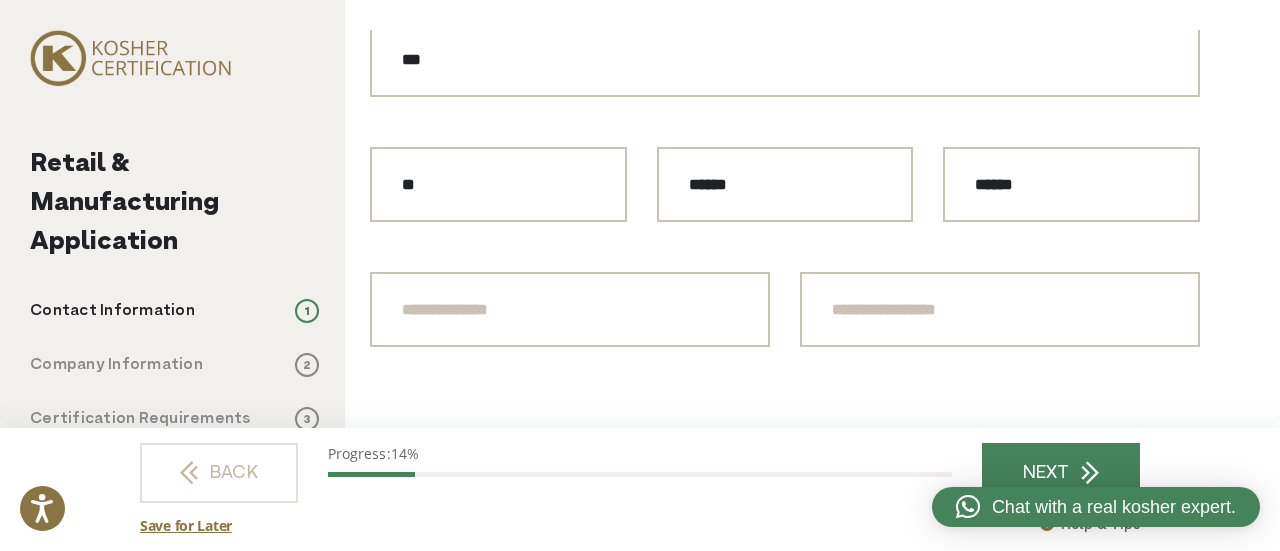 scroll, scrollTop: 1900, scrollLeft: 0, axis: vertical 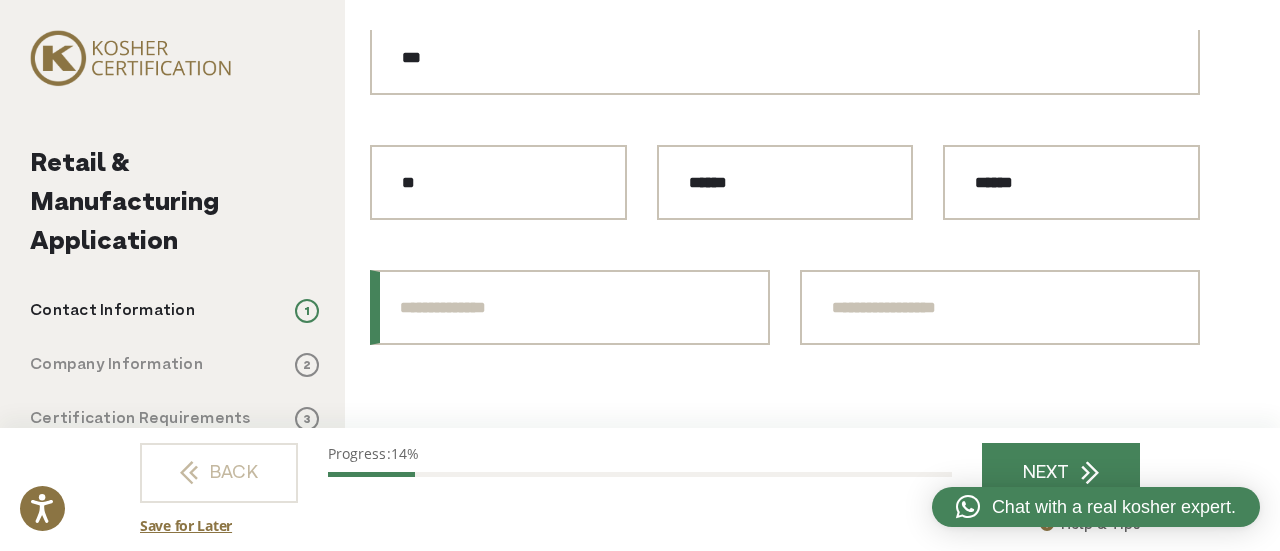 click on "President/CEO Phone Number *" at bounding box center [570, 307] 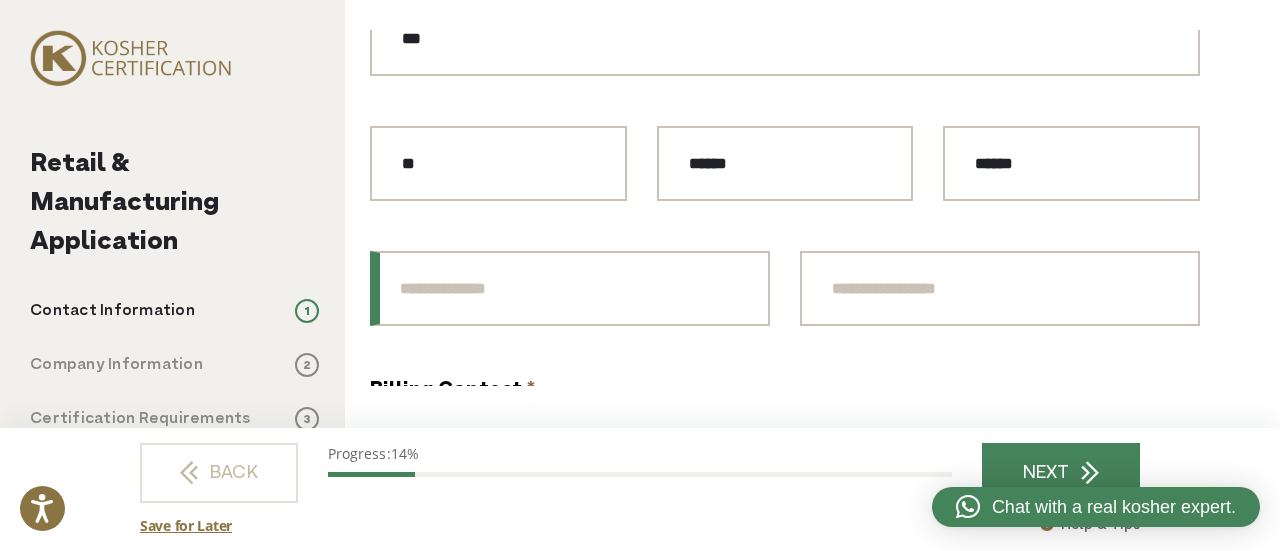 scroll, scrollTop: 1931, scrollLeft: 0, axis: vertical 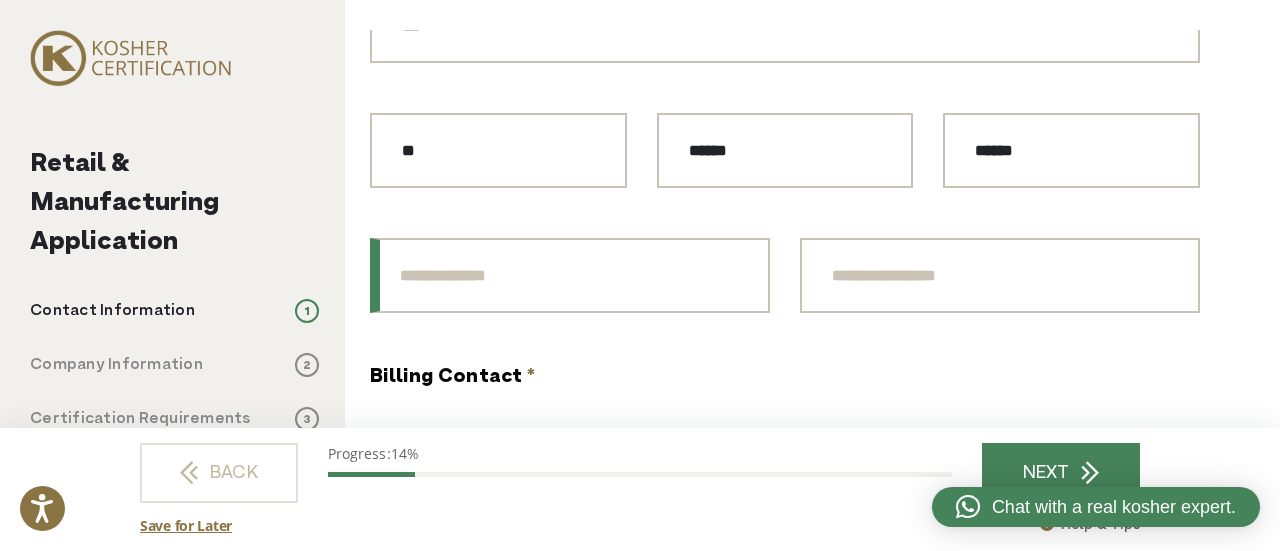paste on "**********" 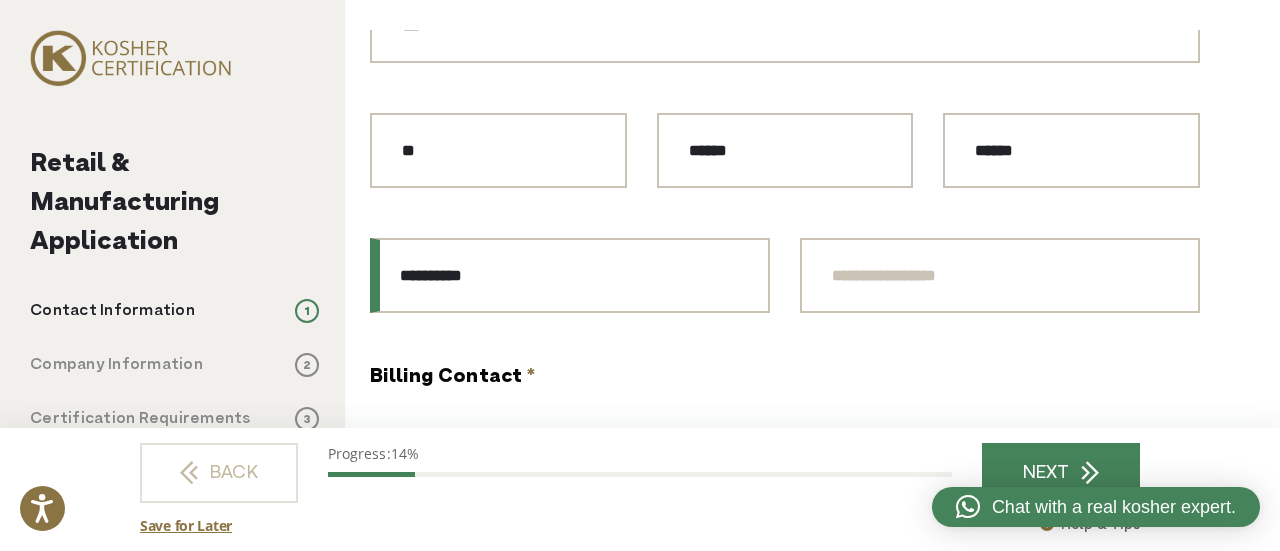 type on "**********" 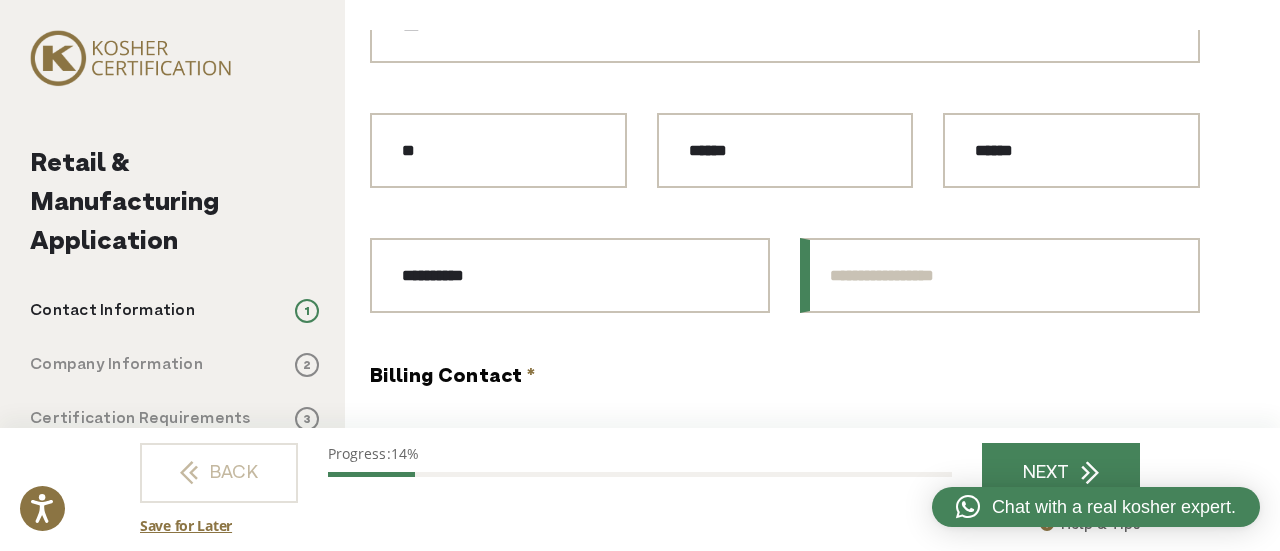 click on "President/CEO Email *" at bounding box center [1000, 275] 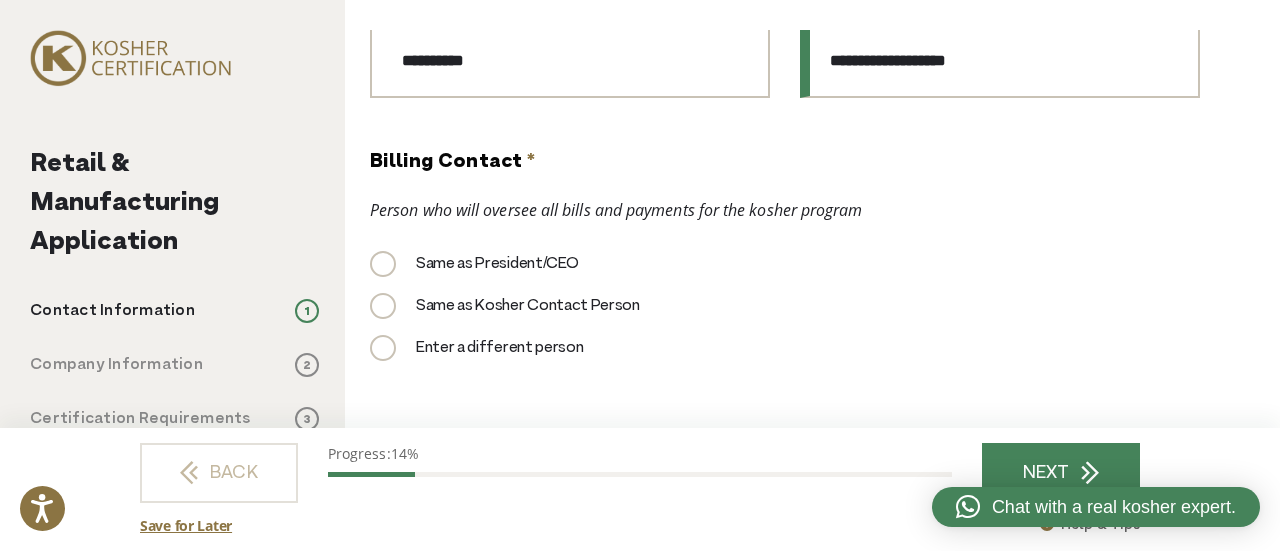 scroll, scrollTop: 2148, scrollLeft: 0, axis: vertical 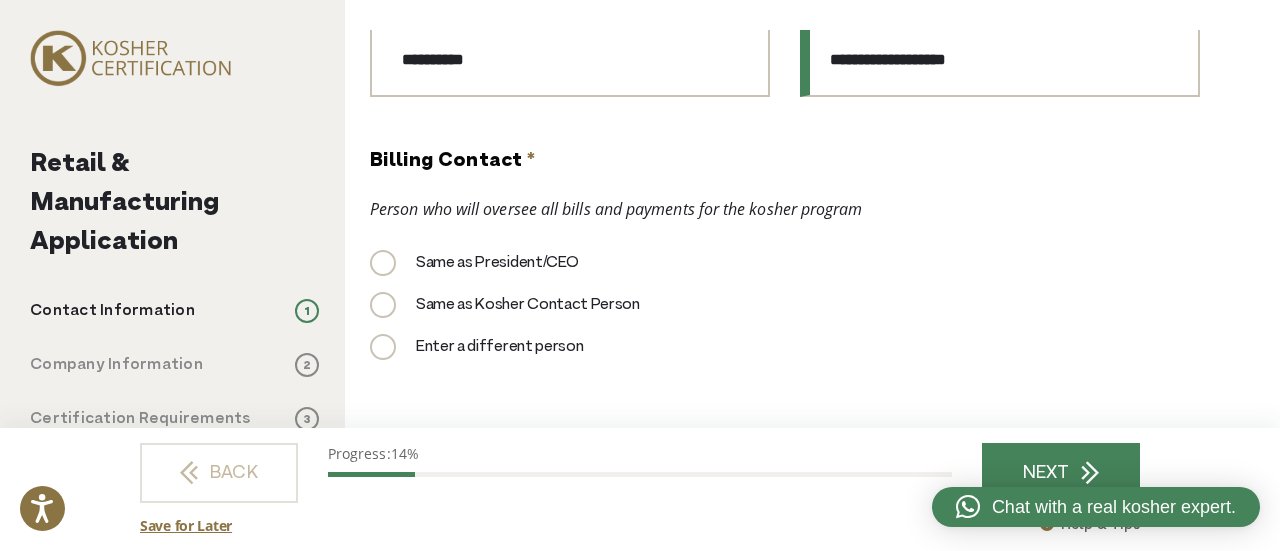 type on "**********" 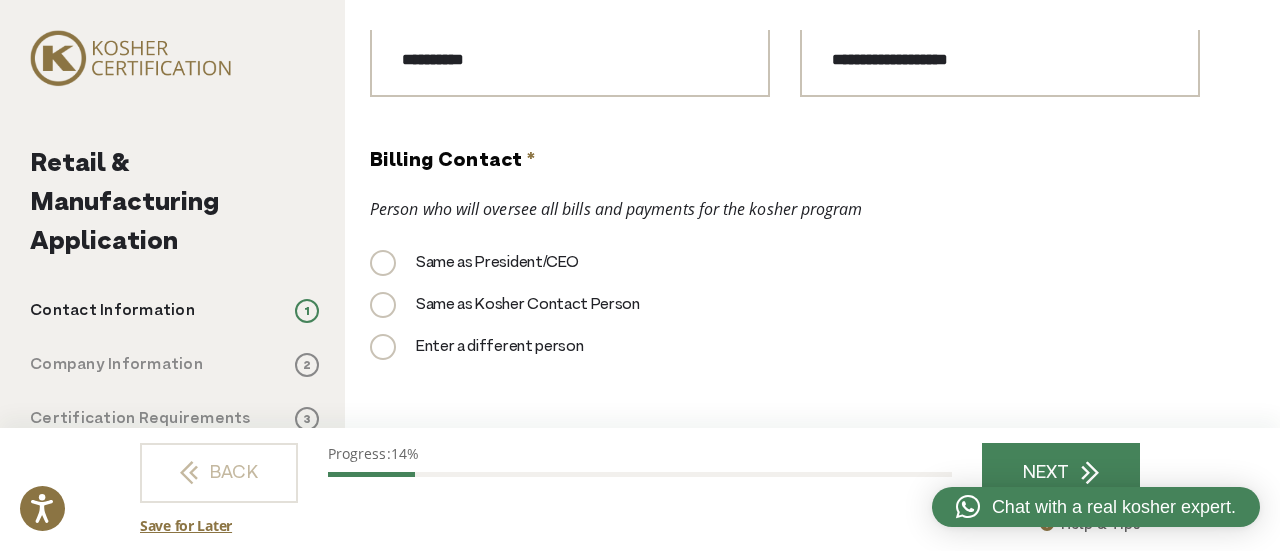 click on "Same as Kosher Contact Person" at bounding box center [505, 305] 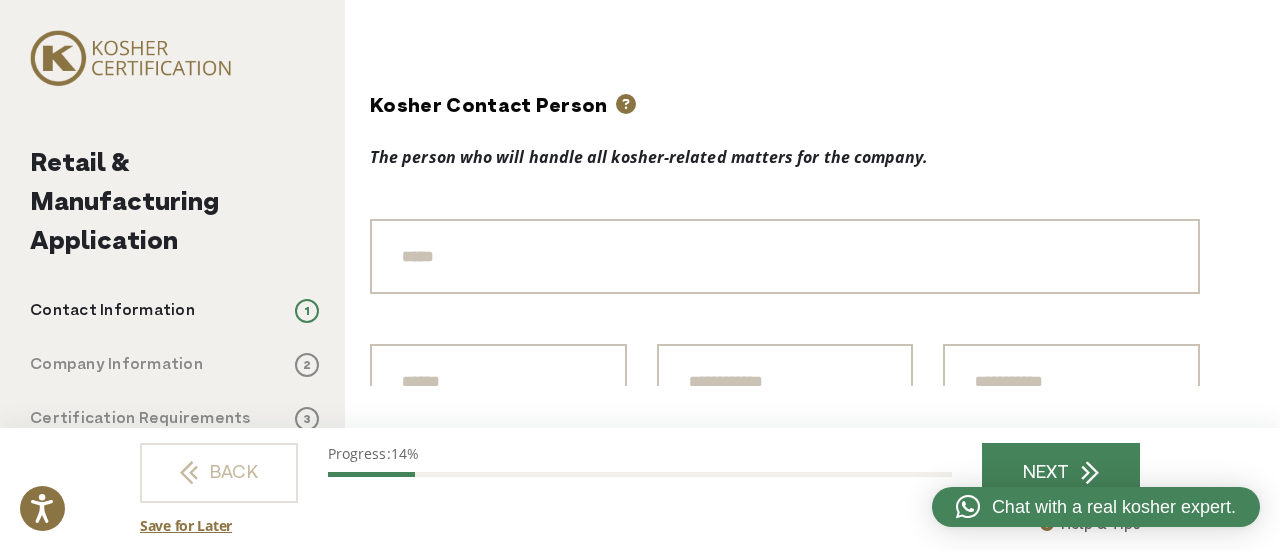 scroll, scrollTop: 1131, scrollLeft: 0, axis: vertical 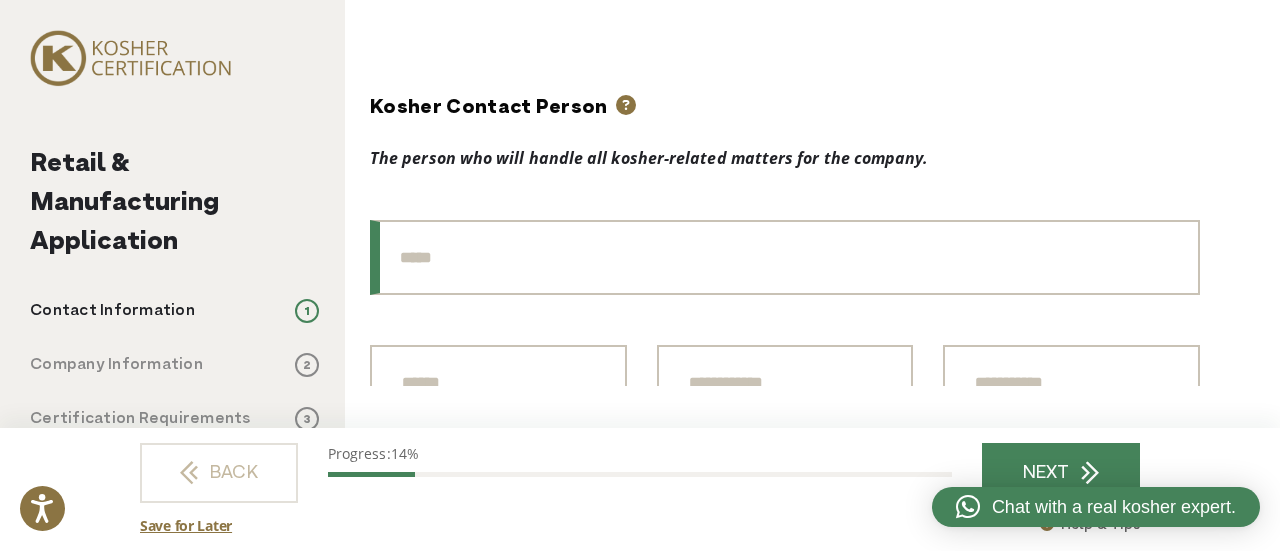 click on "Title" at bounding box center (785, 257) 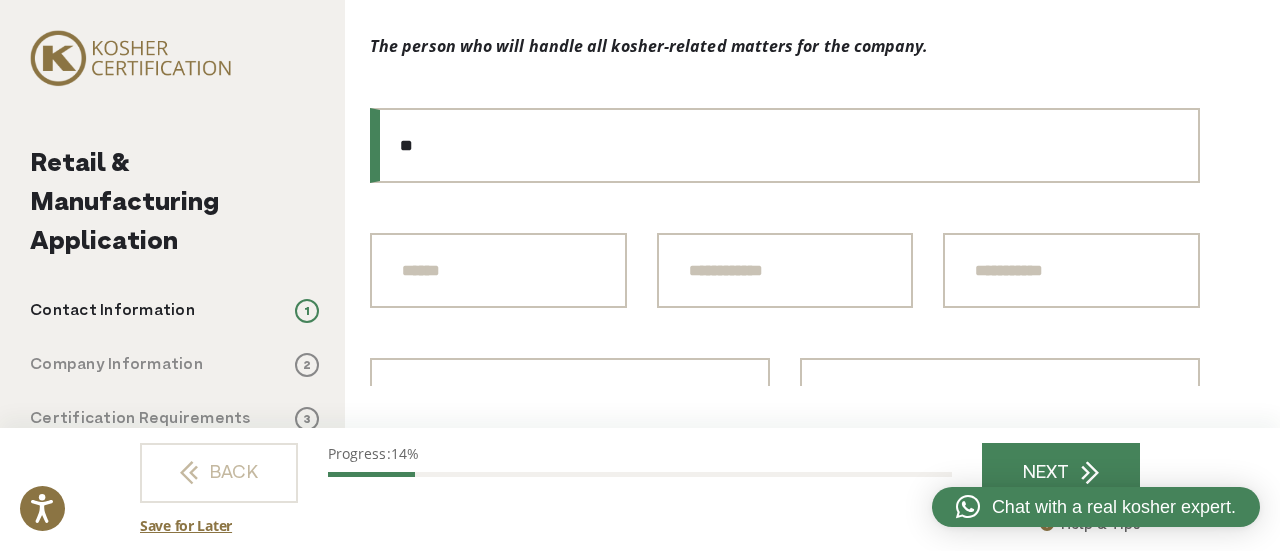 scroll, scrollTop: 1244, scrollLeft: 0, axis: vertical 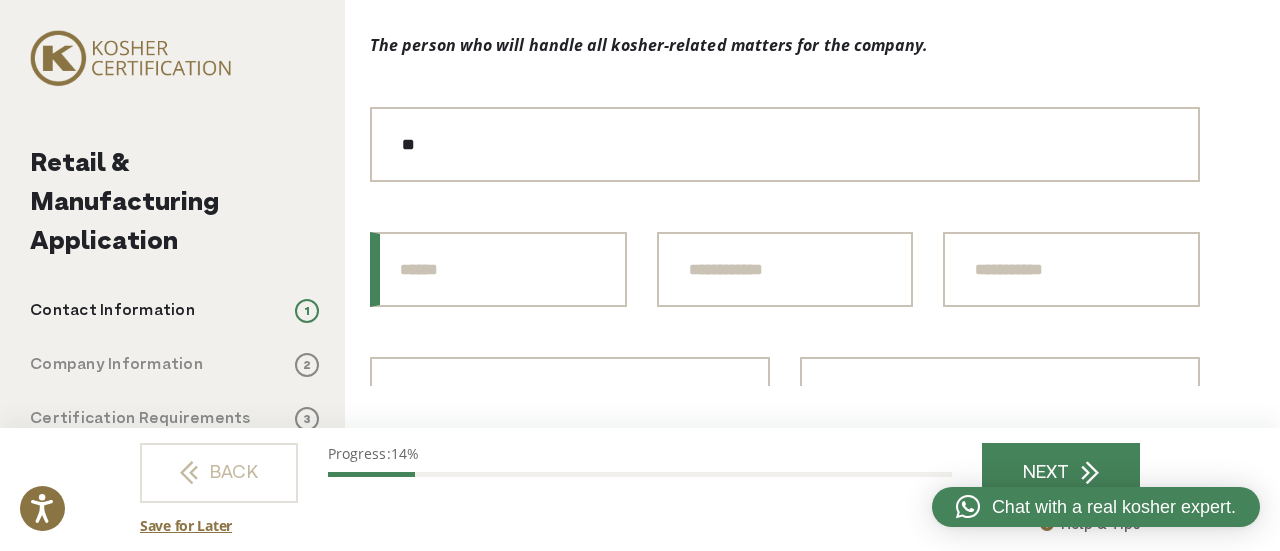 click on "Prefix" at bounding box center (498, 269) 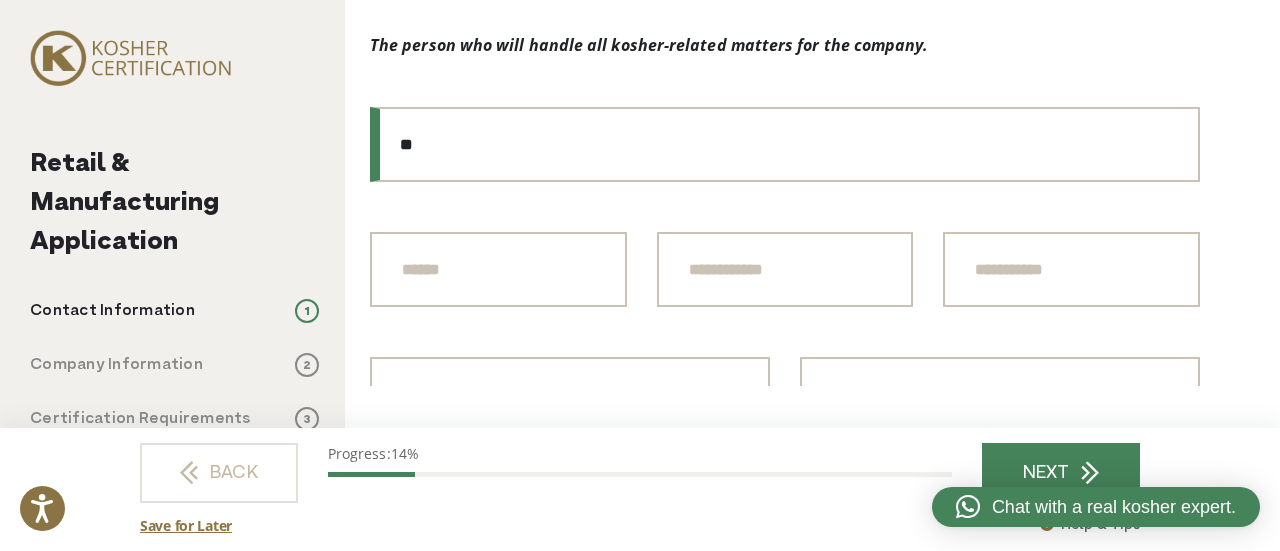 drag, startPoint x: 495, startPoint y: 155, endPoint x: 316, endPoint y: 146, distance: 179.22612 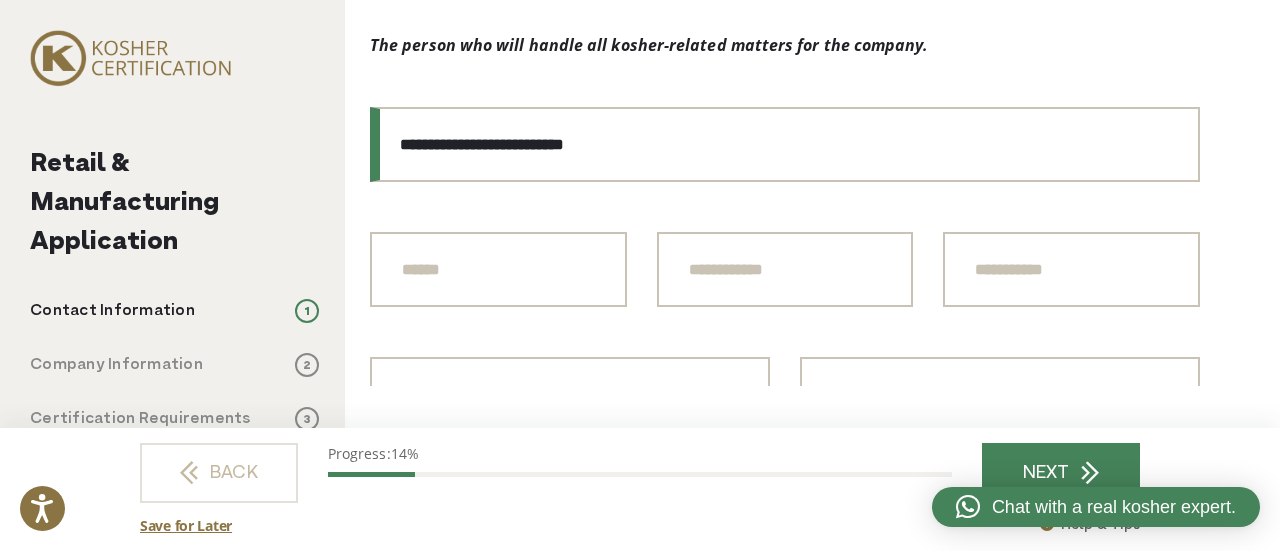 type on "**********" 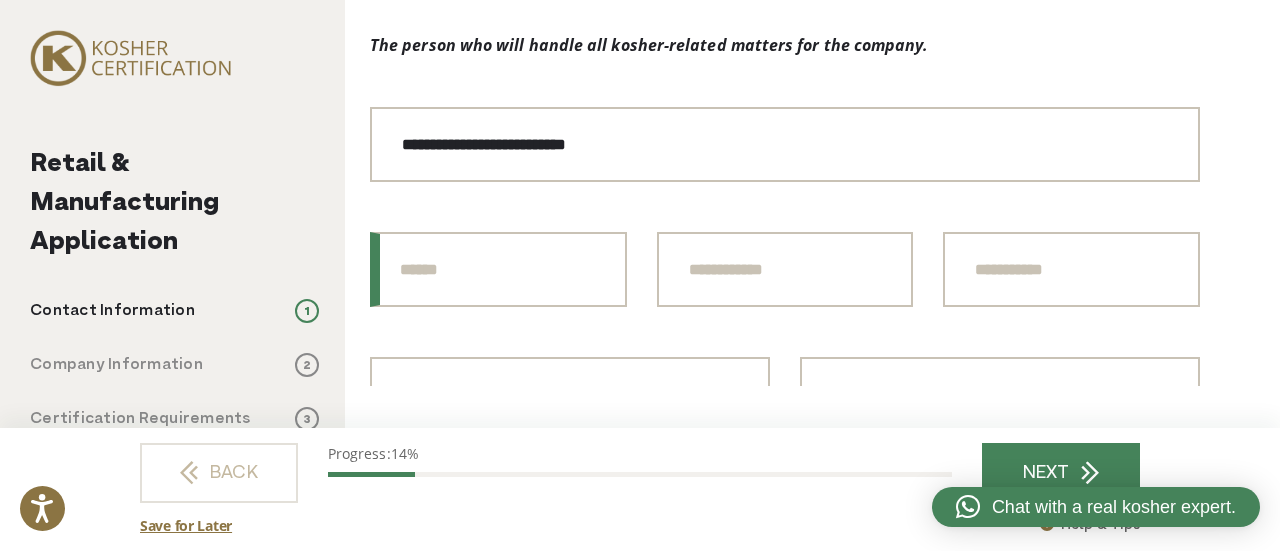 click on "Prefix" at bounding box center [498, 269] 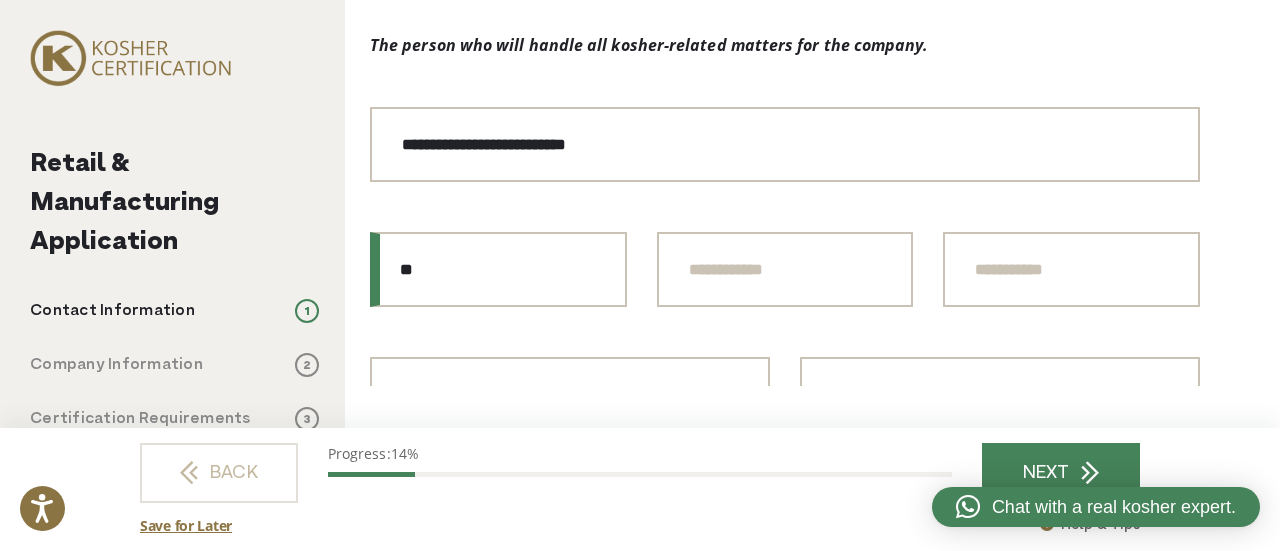 type on "**" 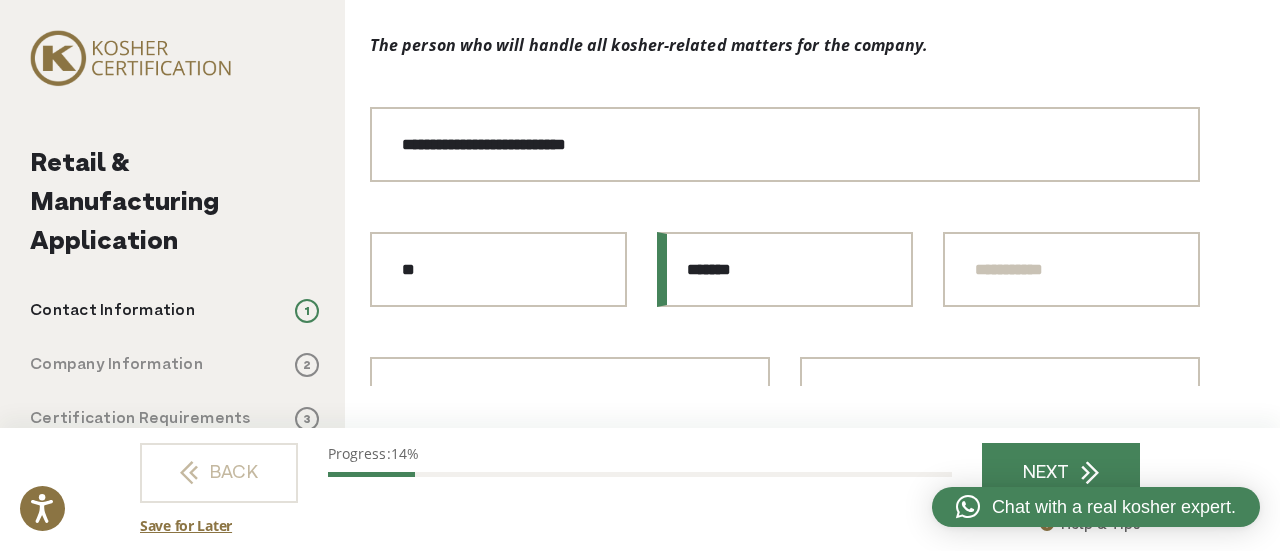 type on "*******" 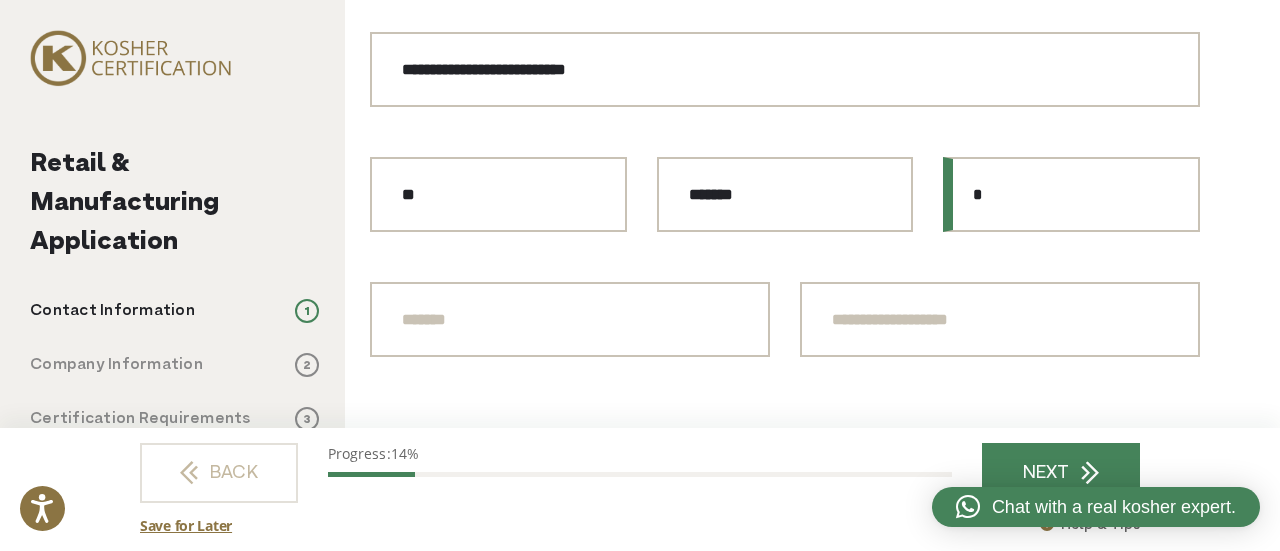 scroll, scrollTop: 1320, scrollLeft: 0, axis: vertical 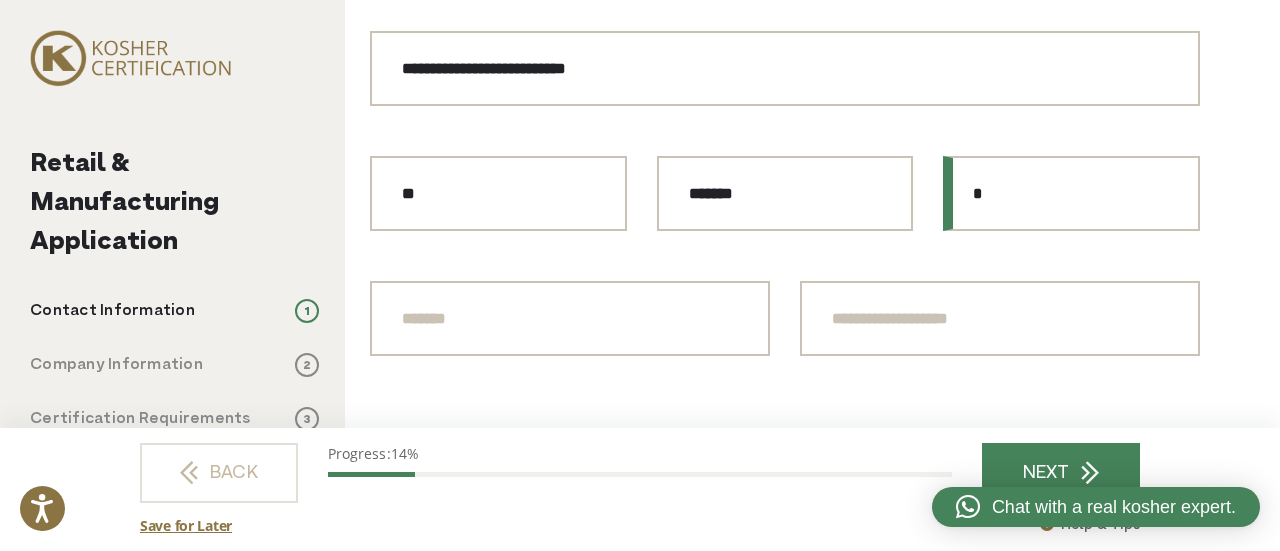 type on "*" 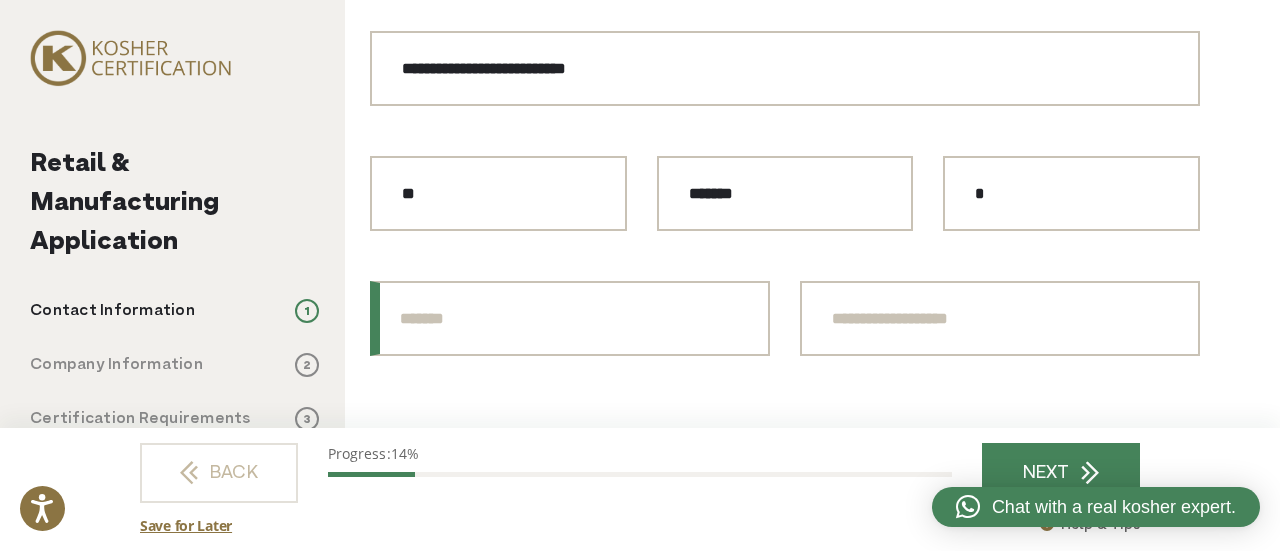 click on "Kosher Contact Person Phone *" at bounding box center [570, 318] 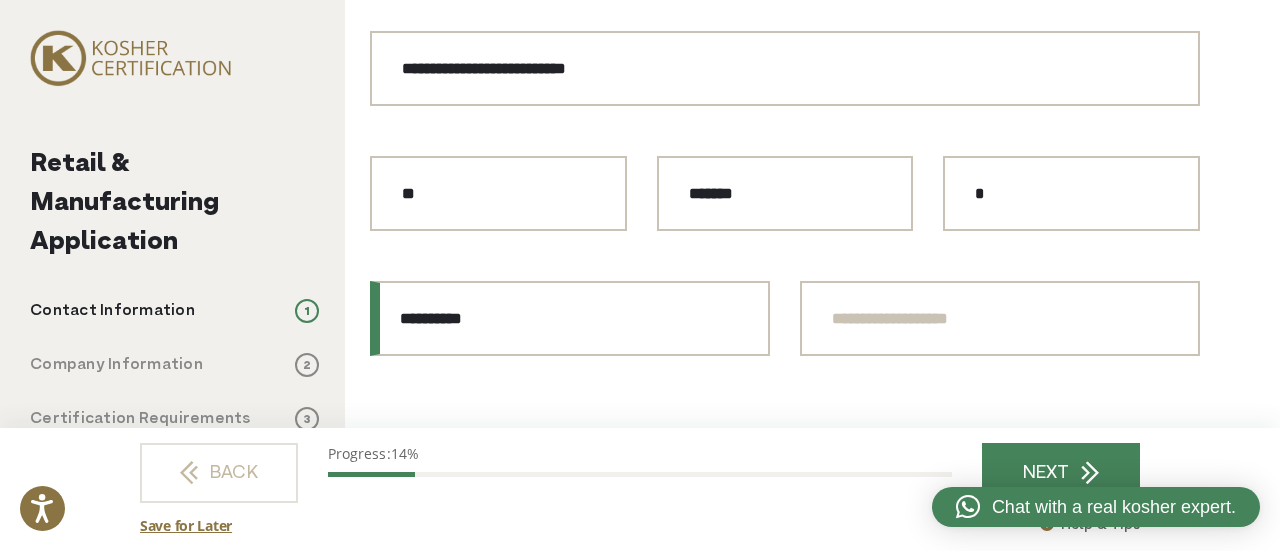 type on "**********" 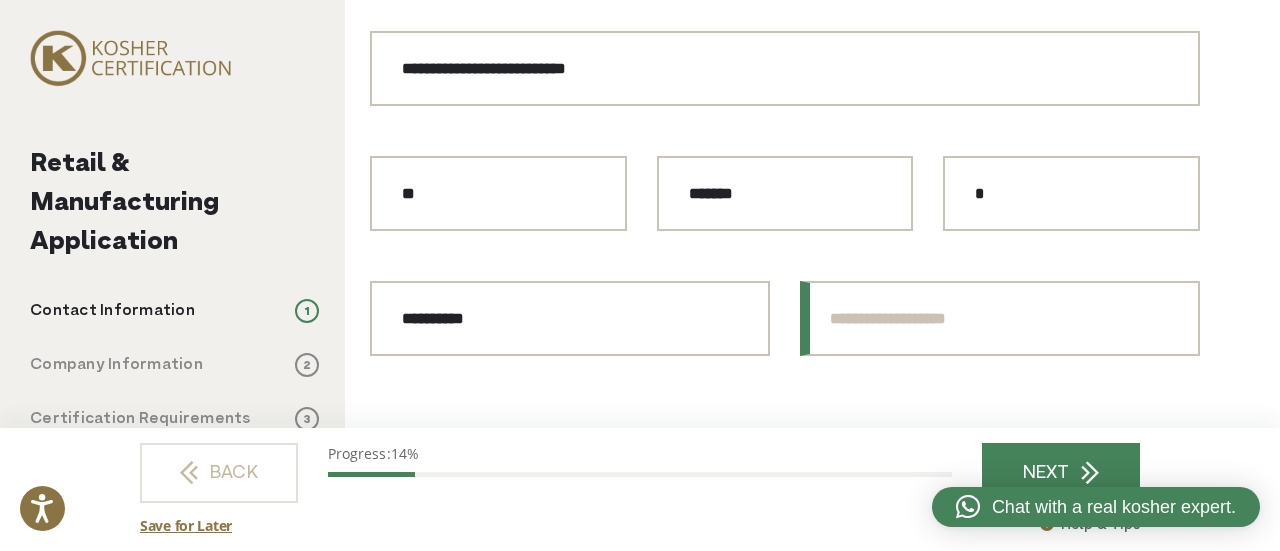 click on "Kosher Contact Person Email *" at bounding box center (1000, 318) 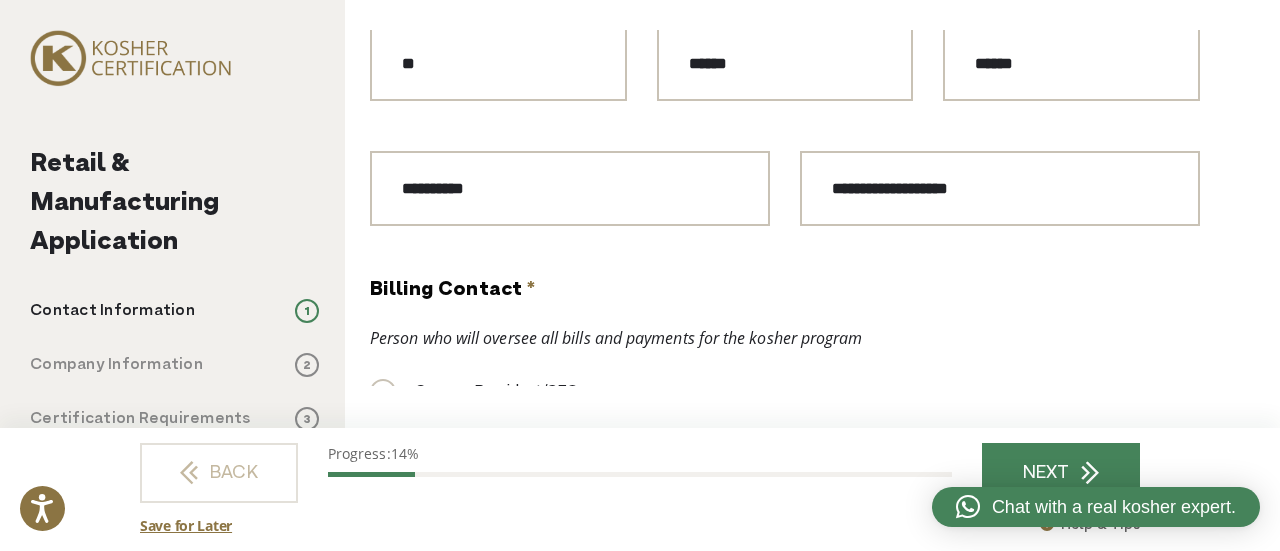 scroll, scrollTop: 2020, scrollLeft: 0, axis: vertical 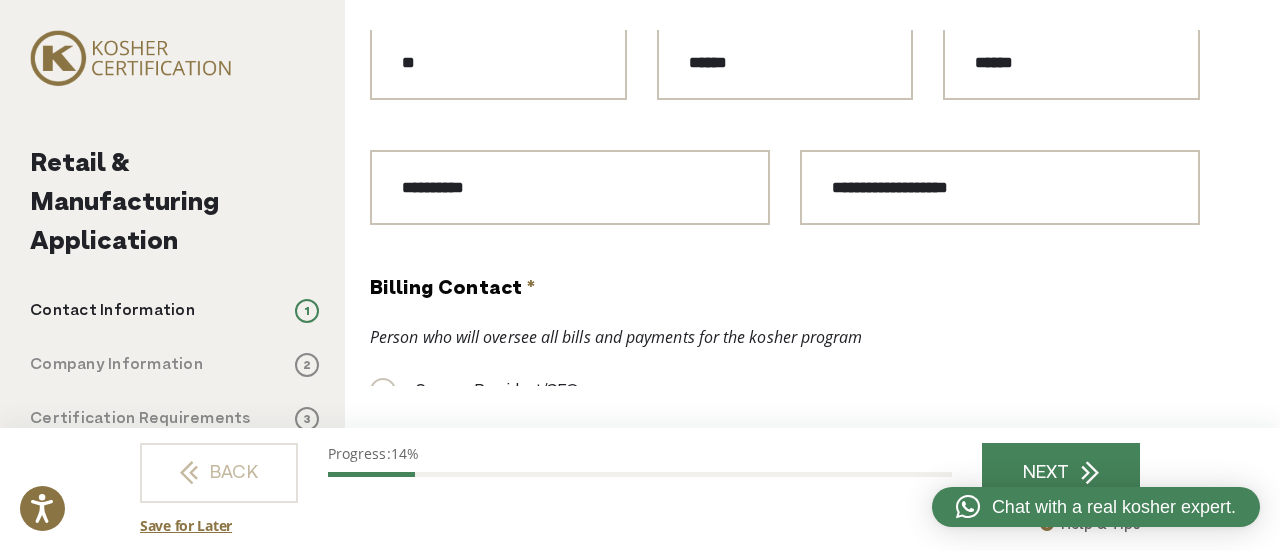 type on "**********" 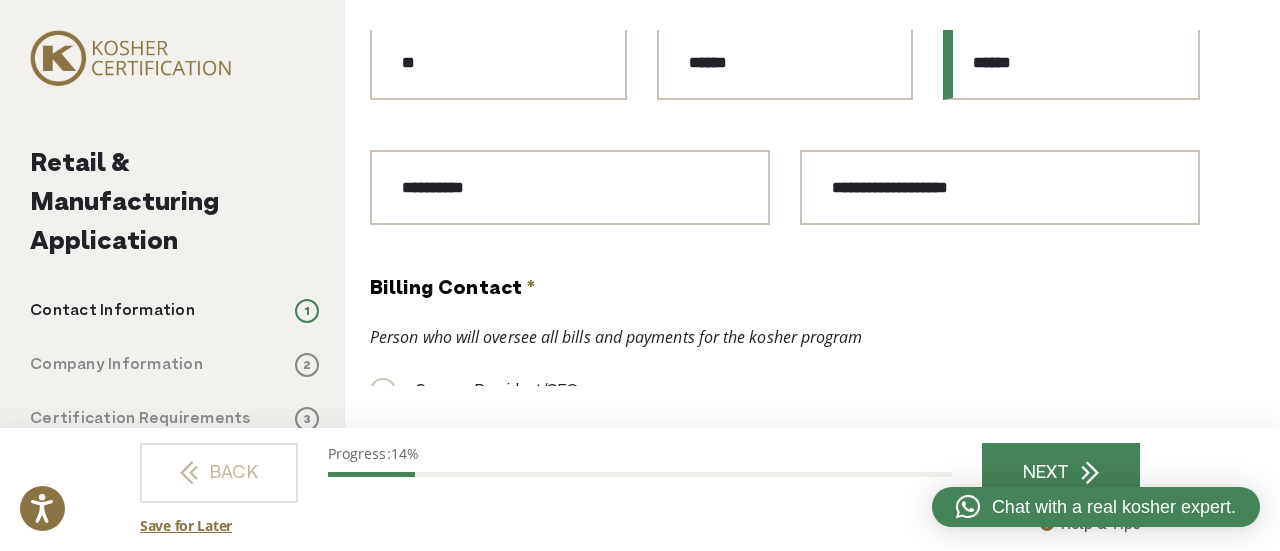 click on "******" at bounding box center (1071, 62) 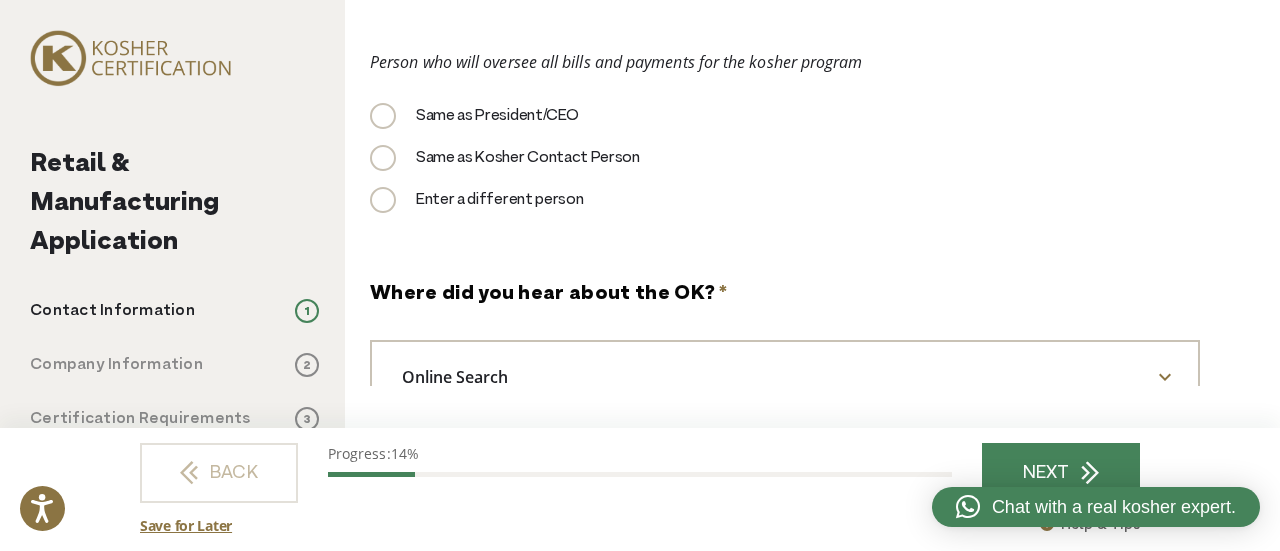 scroll, scrollTop: 2401, scrollLeft: 0, axis: vertical 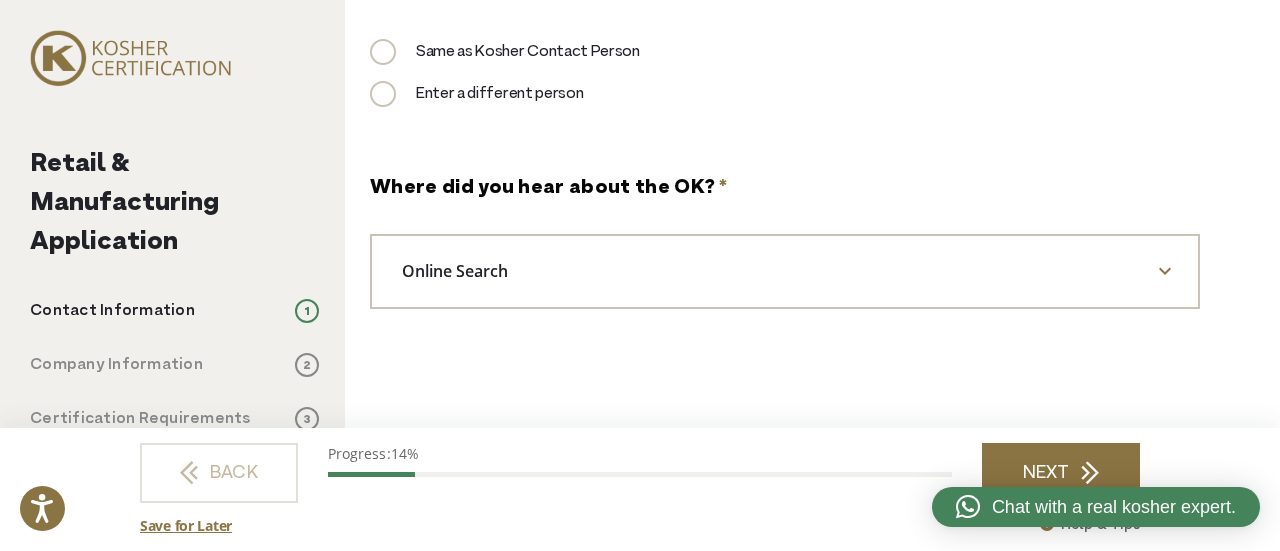 type on "*****" 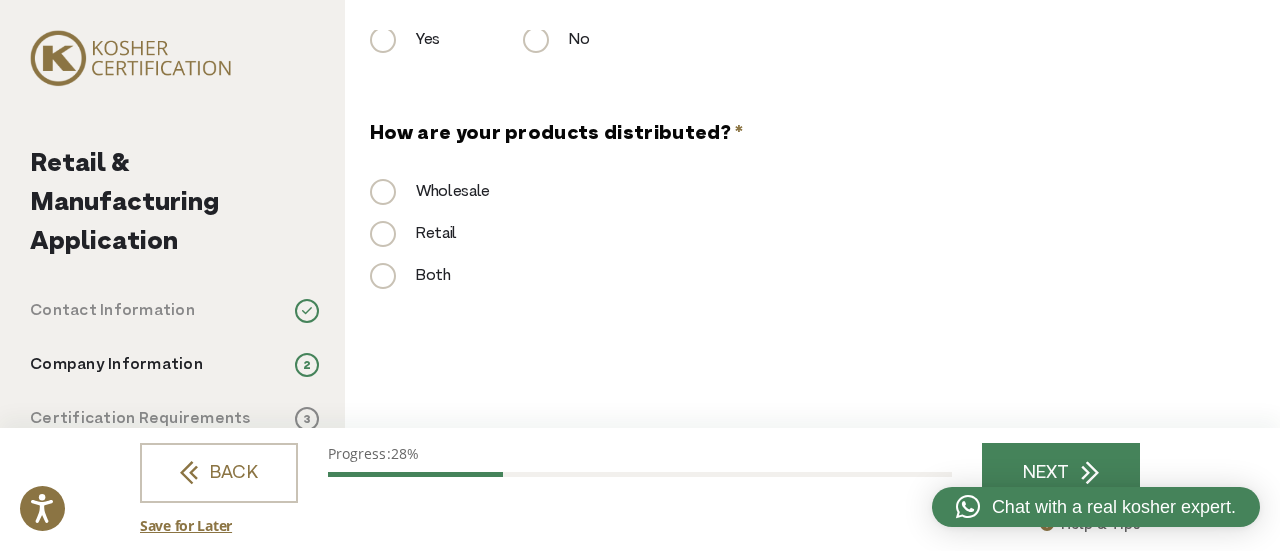 scroll, scrollTop: 0, scrollLeft: 0, axis: both 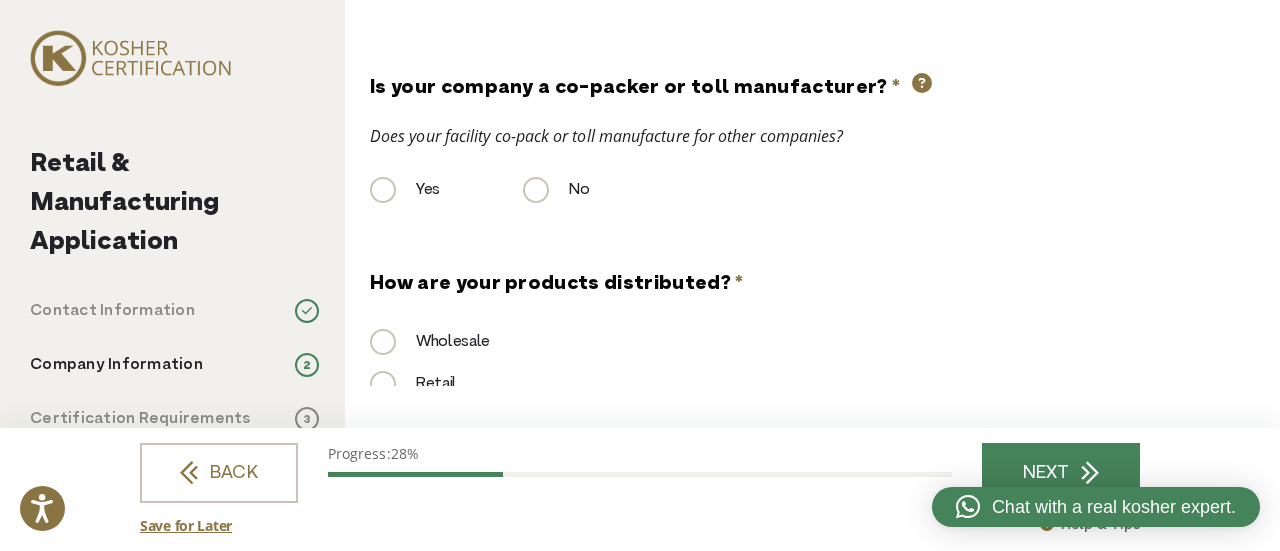 click on "How are your products distributed? *" at bounding box center (556, 285) 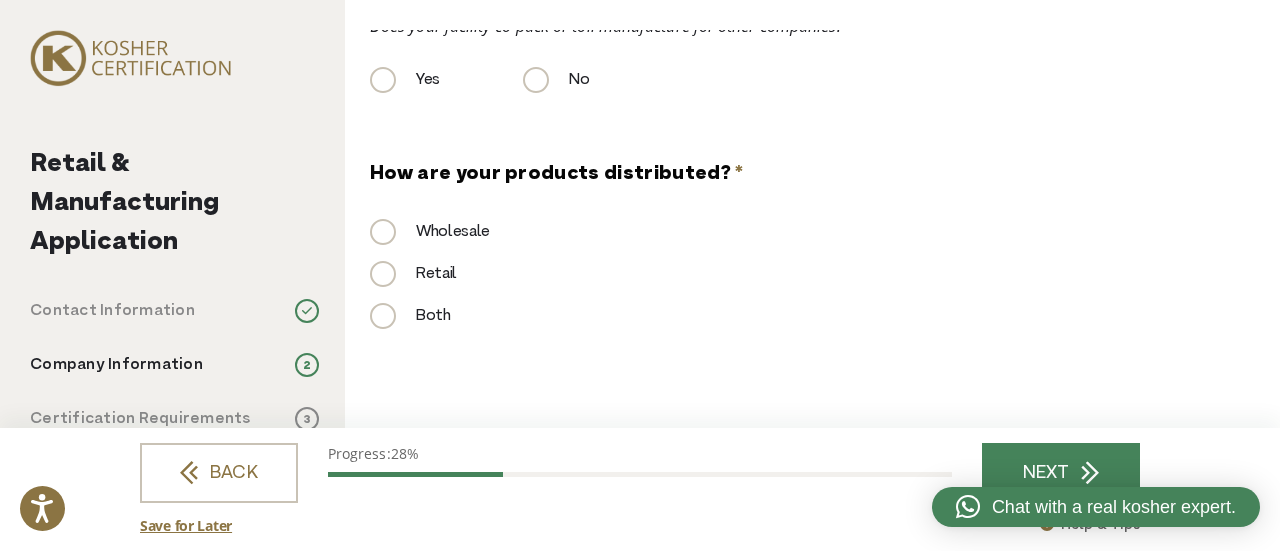 scroll, scrollTop: 148, scrollLeft: 0, axis: vertical 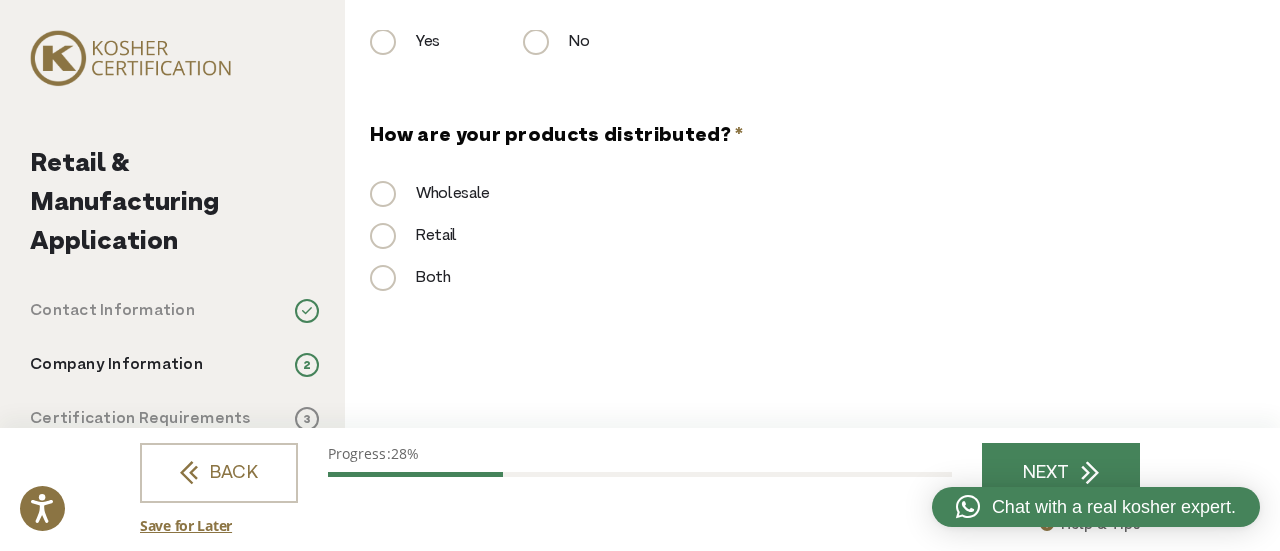 click on "Wholesale" at bounding box center [430, 194] 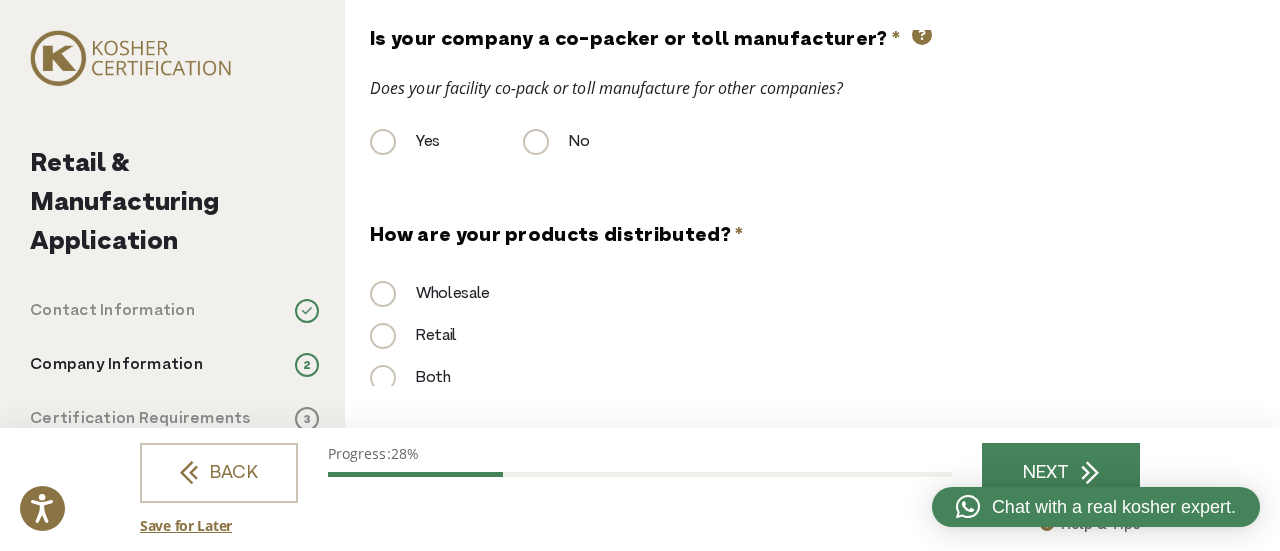 scroll, scrollTop: 148, scrollLeft: 0, axis: vertical 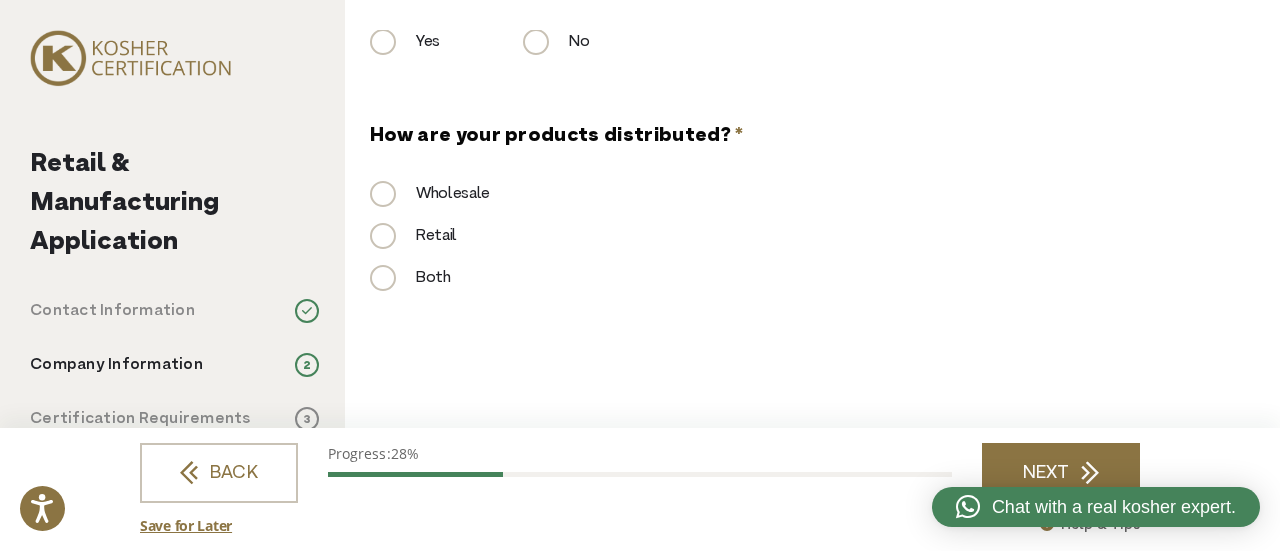 click 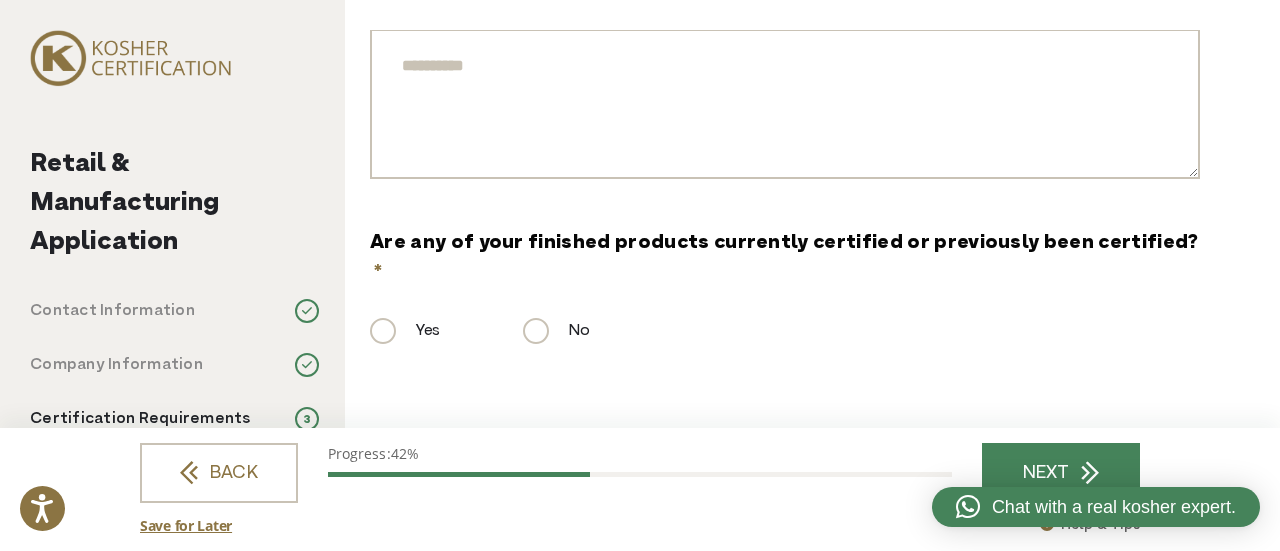 scroll, scrollTop: 0, scrollLeft: 0, axis: both 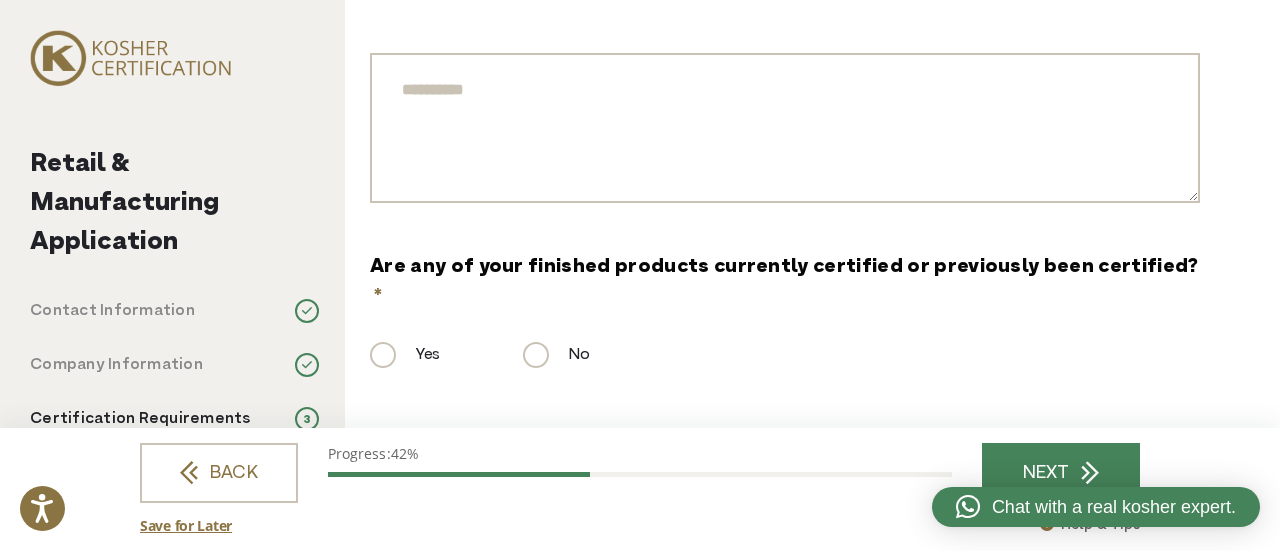 click on "Yes" at bounding box center [405, 355] 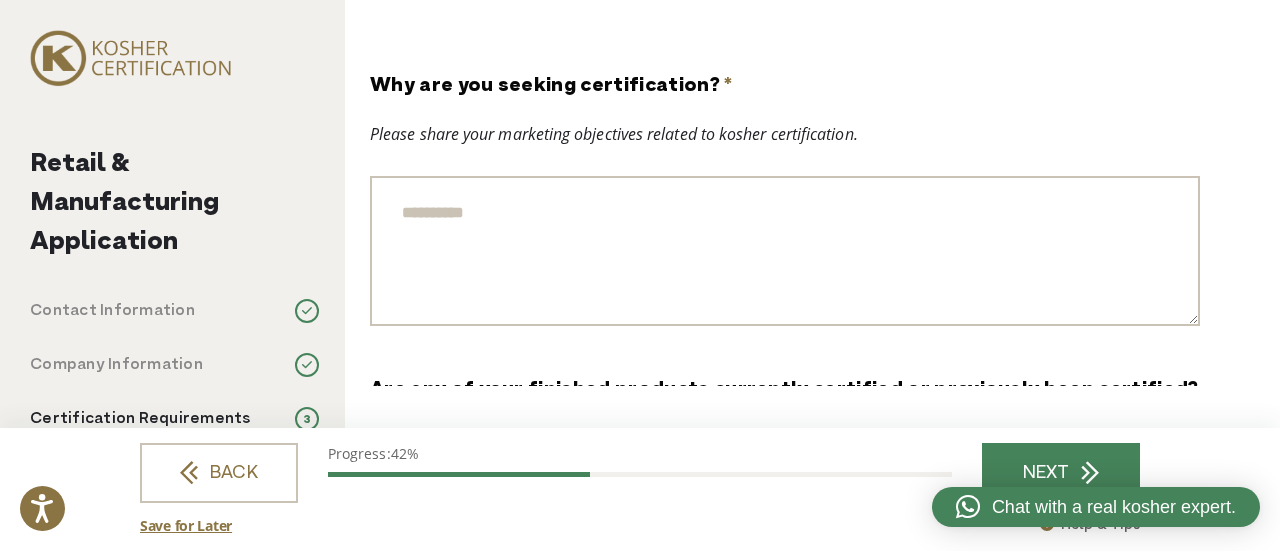 scroll, scrollTop: 0, scrollLeft: 0, axis: both 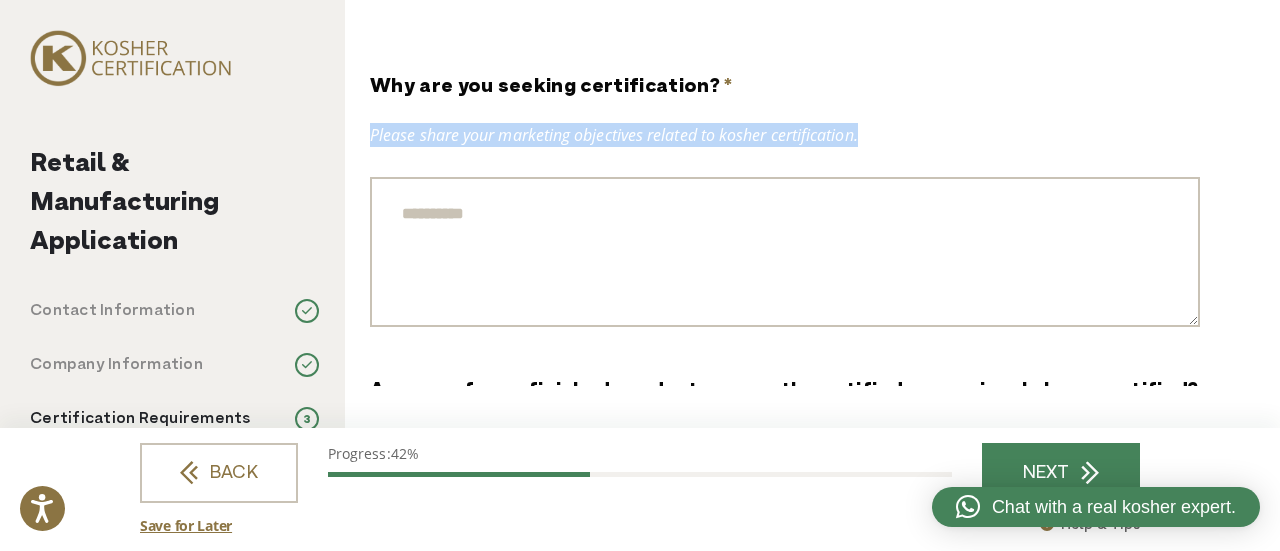 drag, startPoint x: 370, startPoint y: 123, endPoint x: 901, endPoint y: 139, distance: 531.241 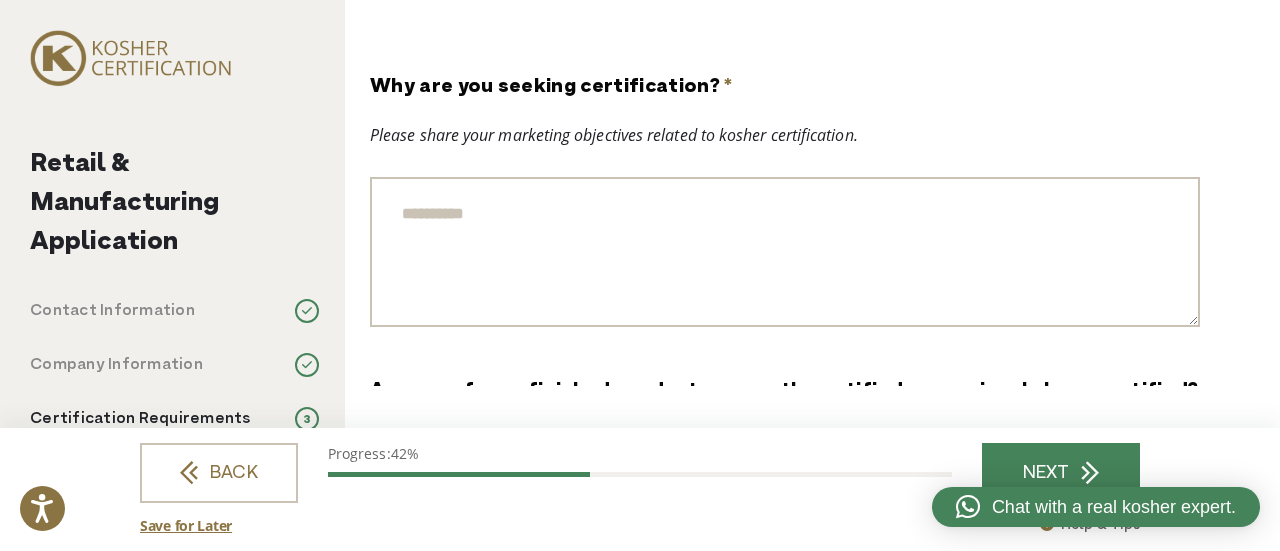 click on "Why are you seeking certification? *" at bounding box center (785, 252) 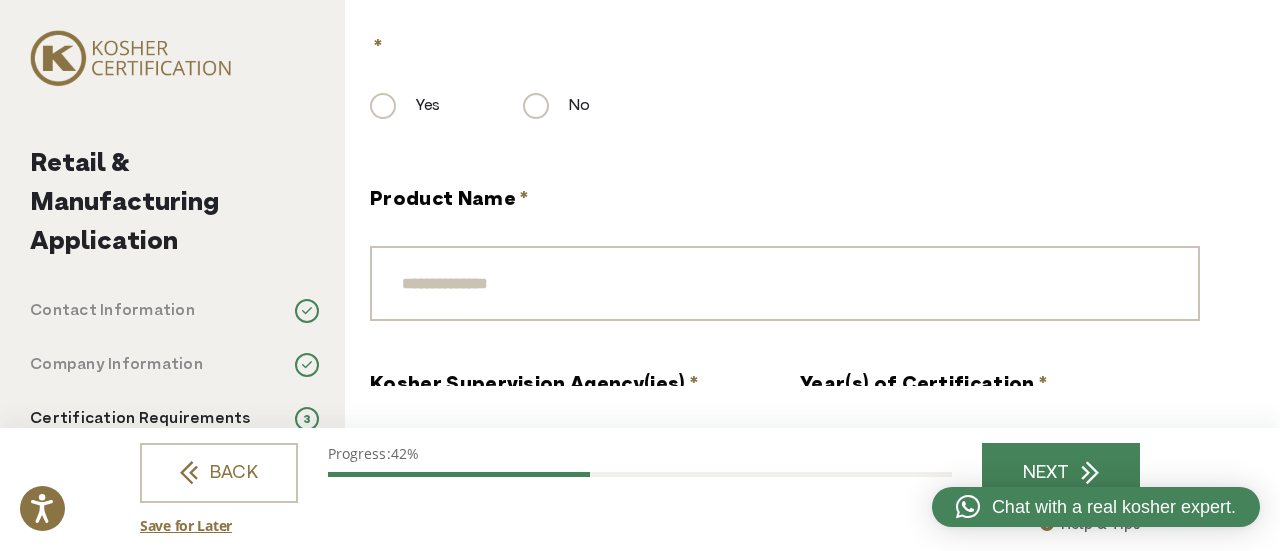 scroll, scrollTop: 374, scrollLeft: 0, axis: vertical 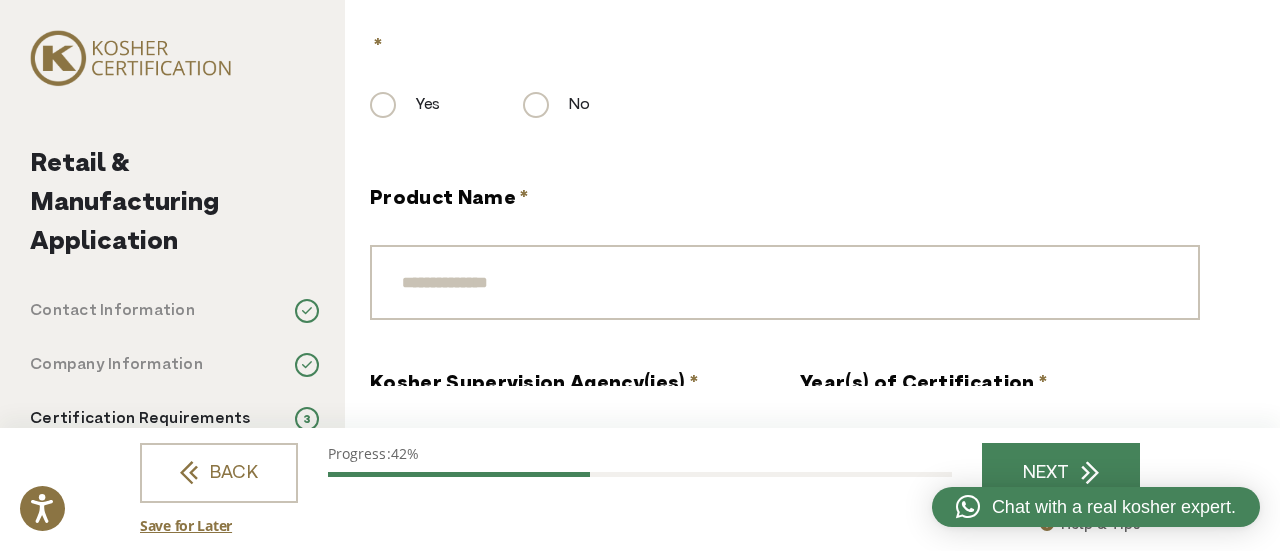 type on "**********" 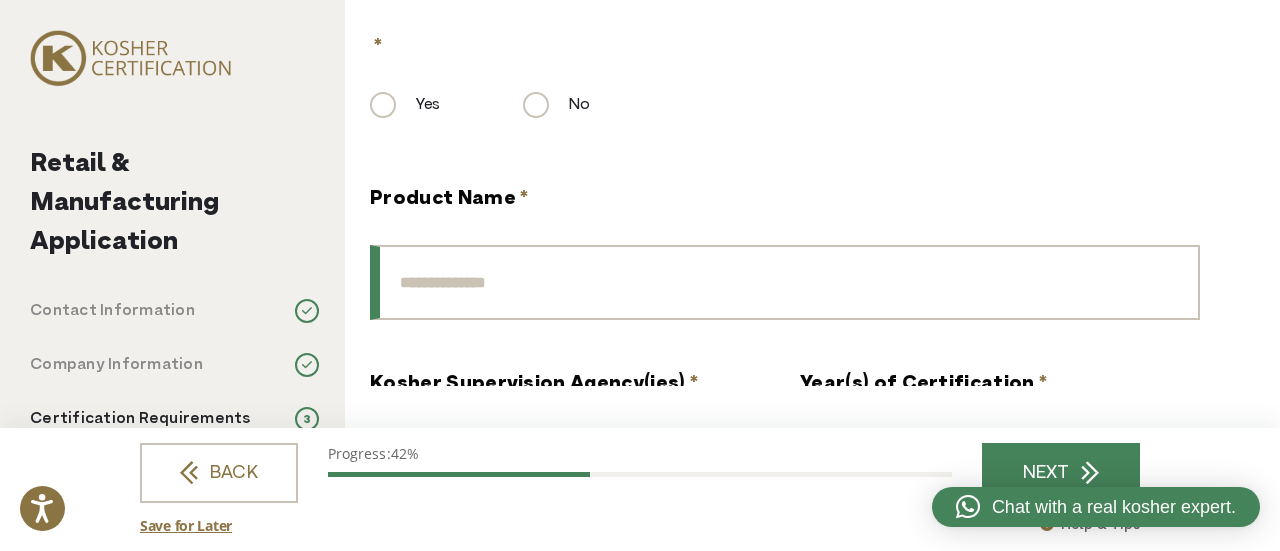 click on "Product Name *" at bounding box center (785, 282) 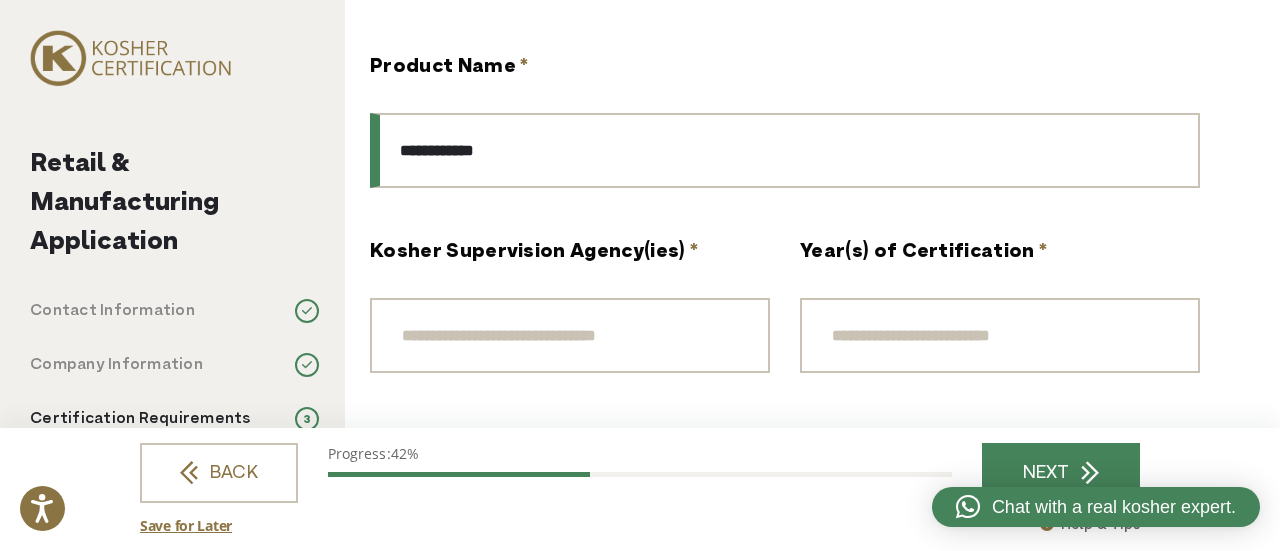 scroll, scrollTop: 517, scrollLeft: 0, axis: vertical 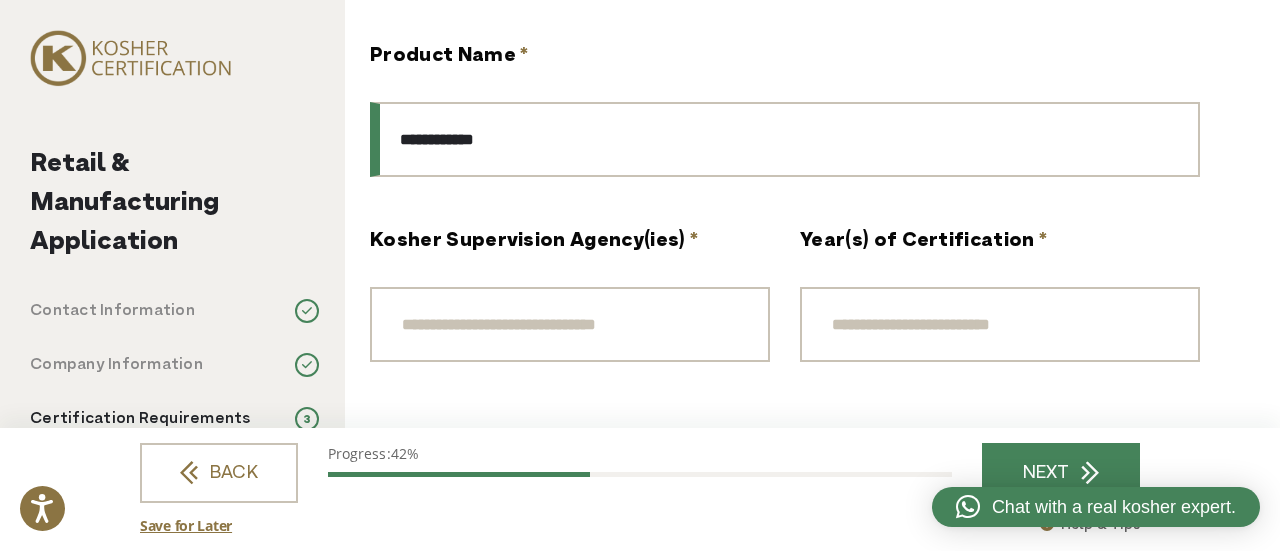 type on "**********" 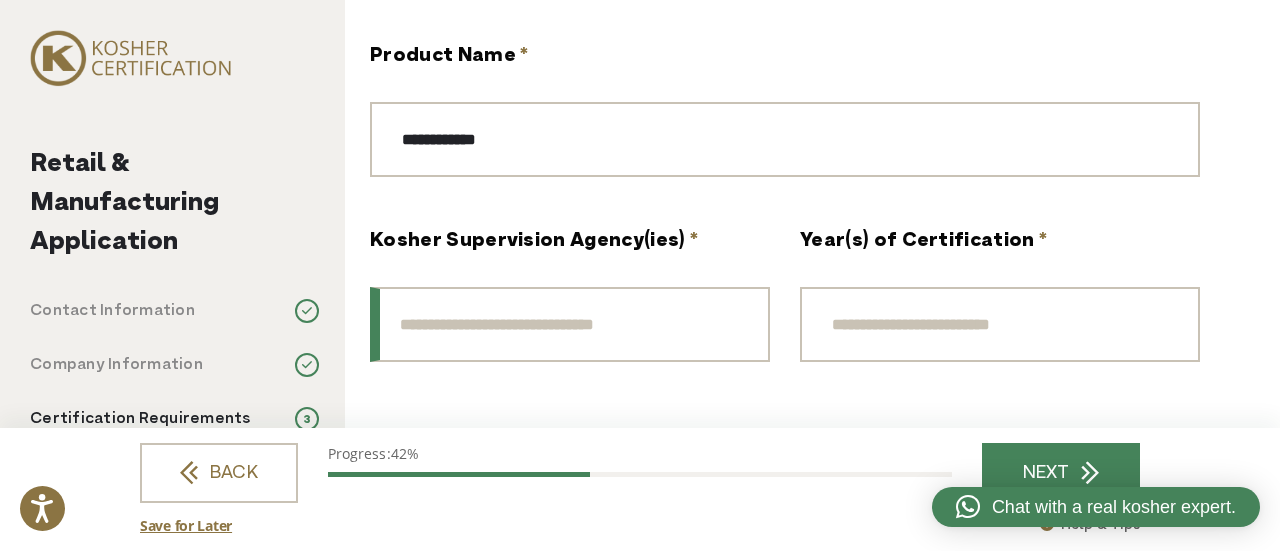 click on "Kosher Supervision Agency(ies) *" at bounding box center [570, 324] 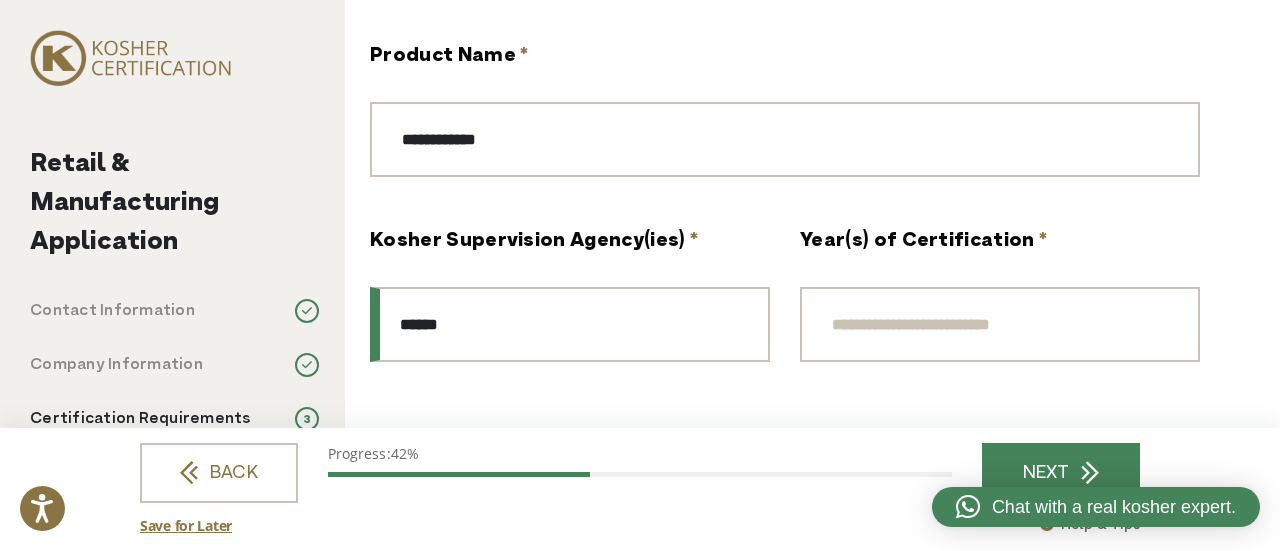 type on "******" 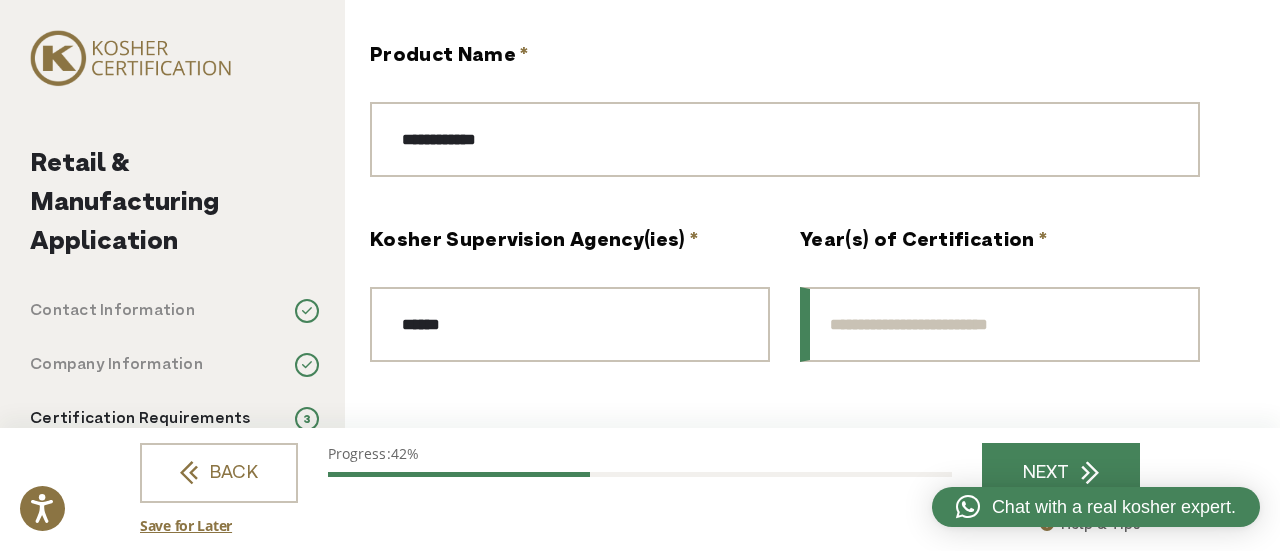 click on "Year(s) of Certification *" at bounding box center [1000, 324] 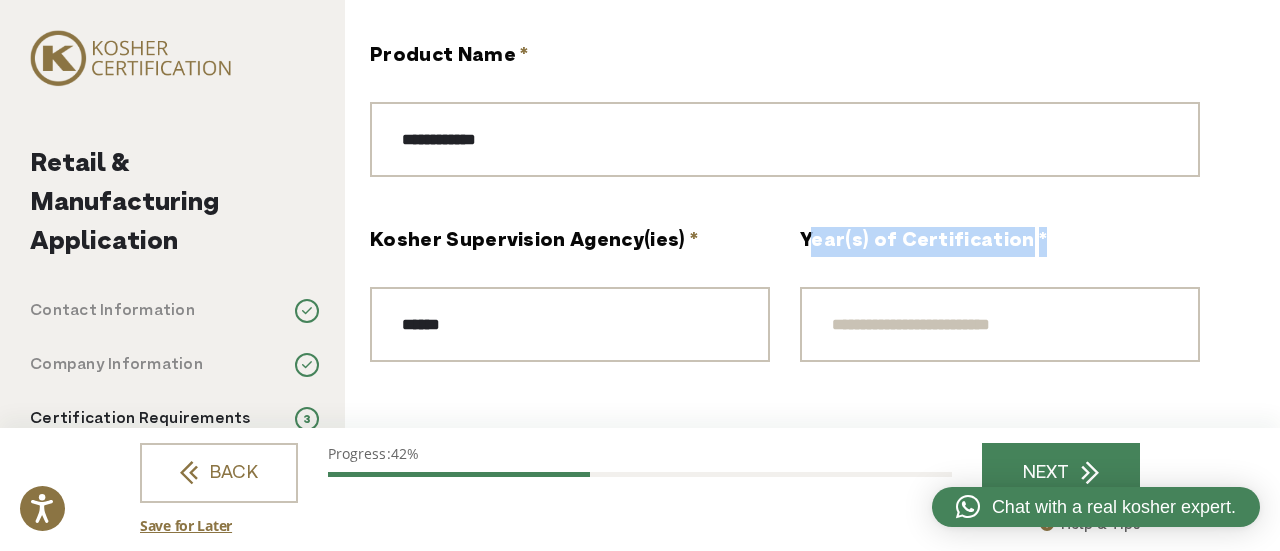 drag, startPoint x: 805, startPoint y: 208, endPoint x: 1056, endPoint y: 201, distance: 251.0976 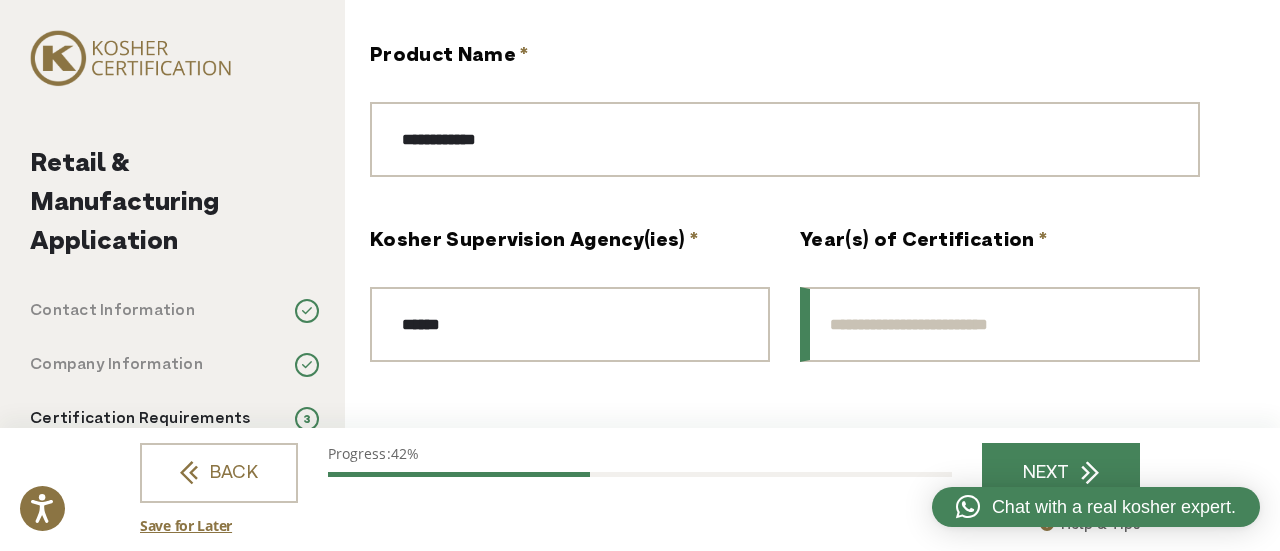 click on "Year(s) of Certification *" at bounding box center (1000, 324) 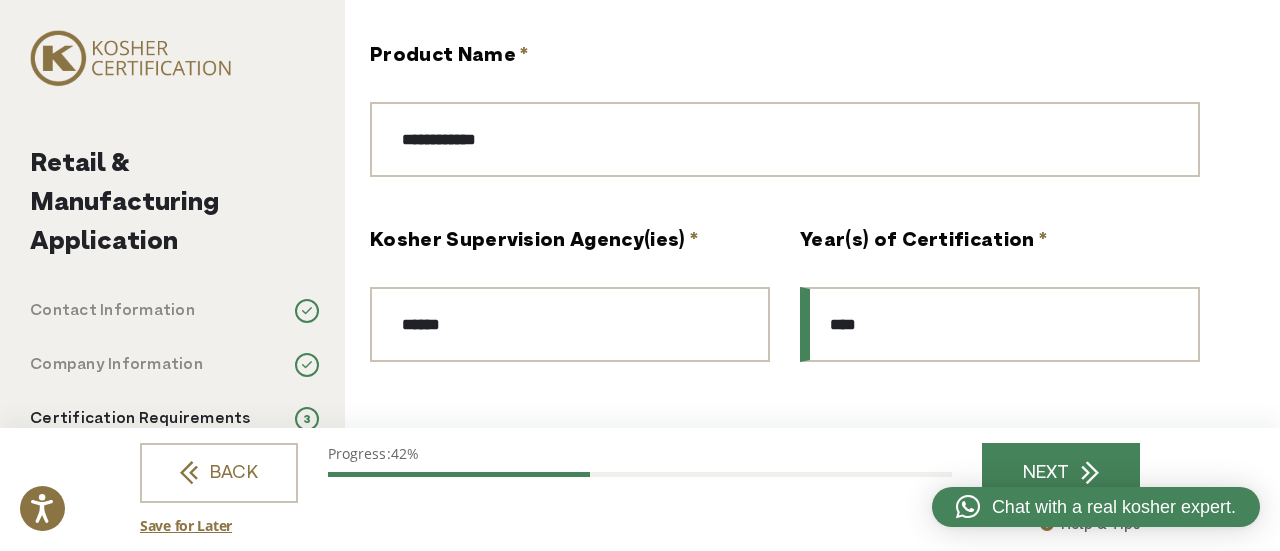 type on "****" 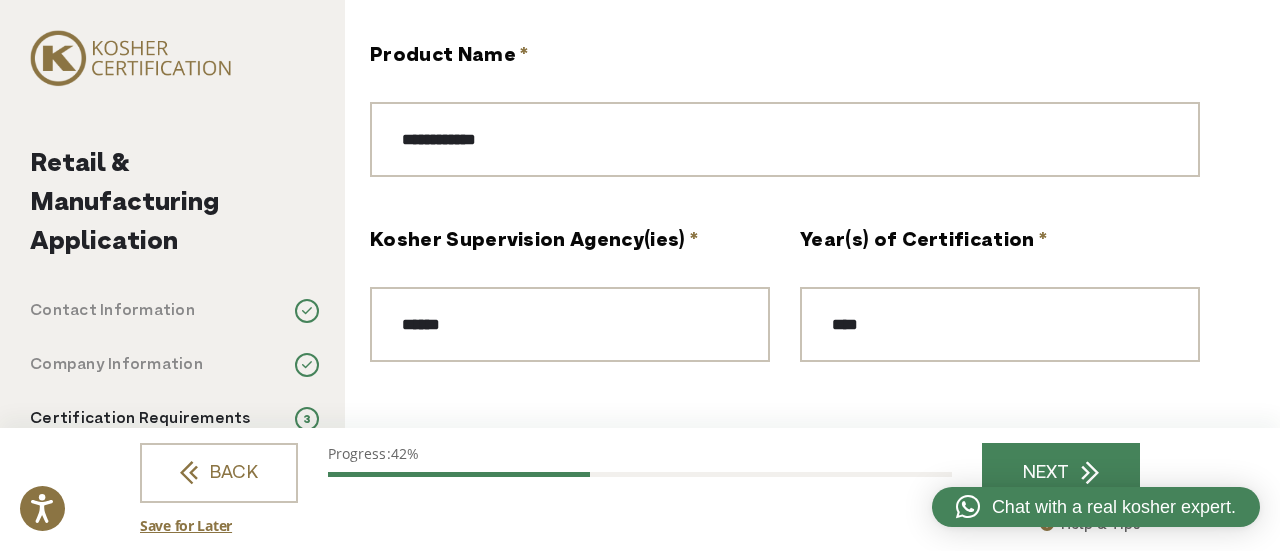 click on "**********" at bounding box center (785, 220) 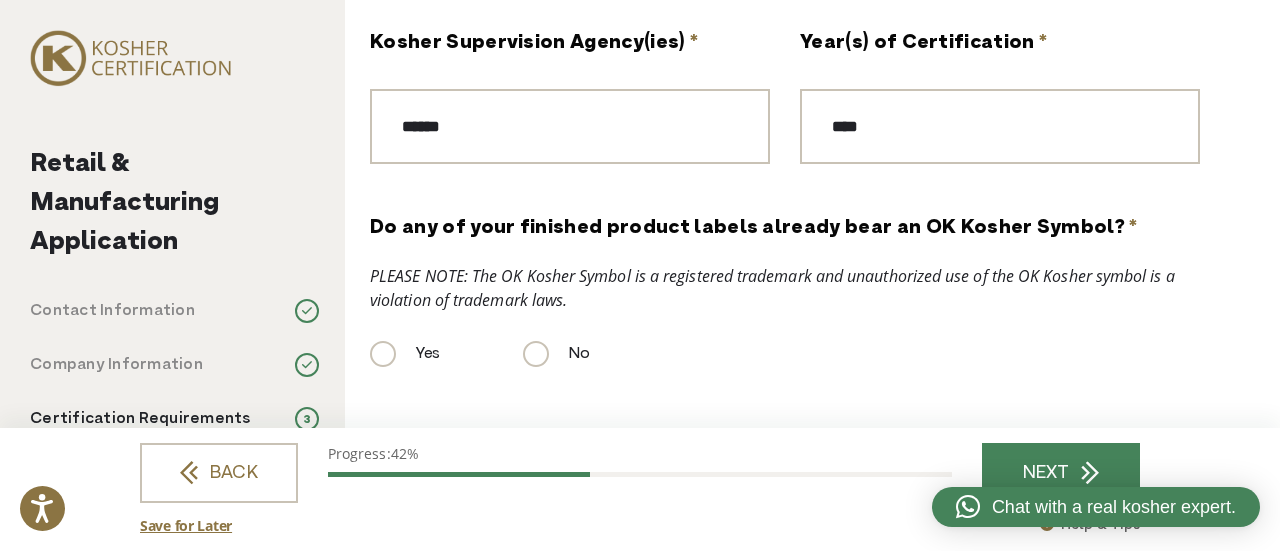scroll, scrollTop: 716, scrollLeft: 0, axis: vertical 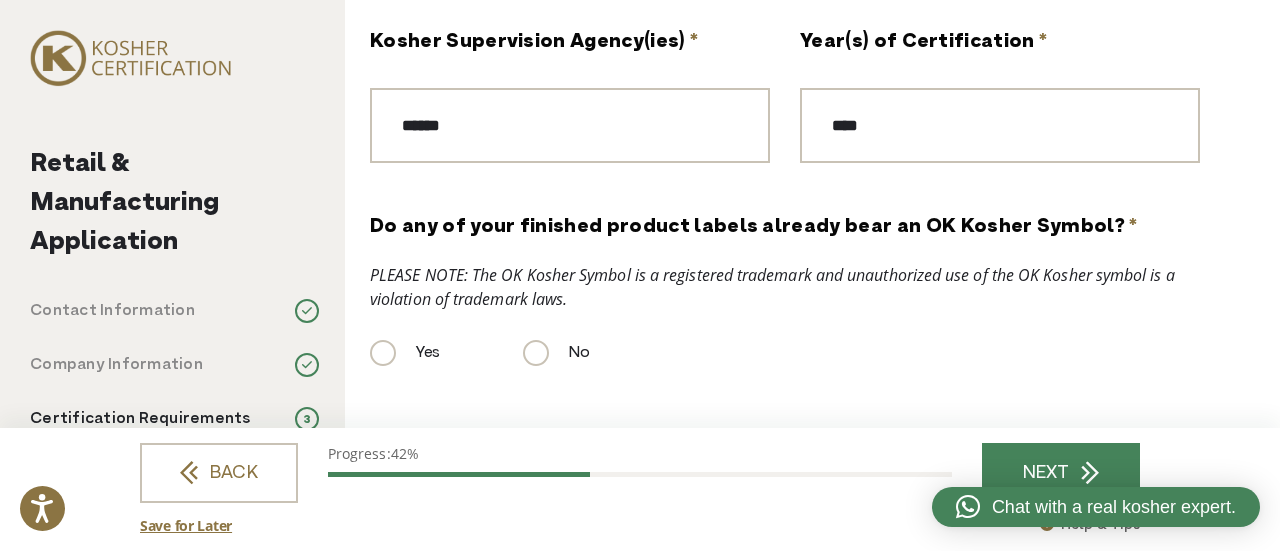 click on "No" at bounding box center (556, 353) 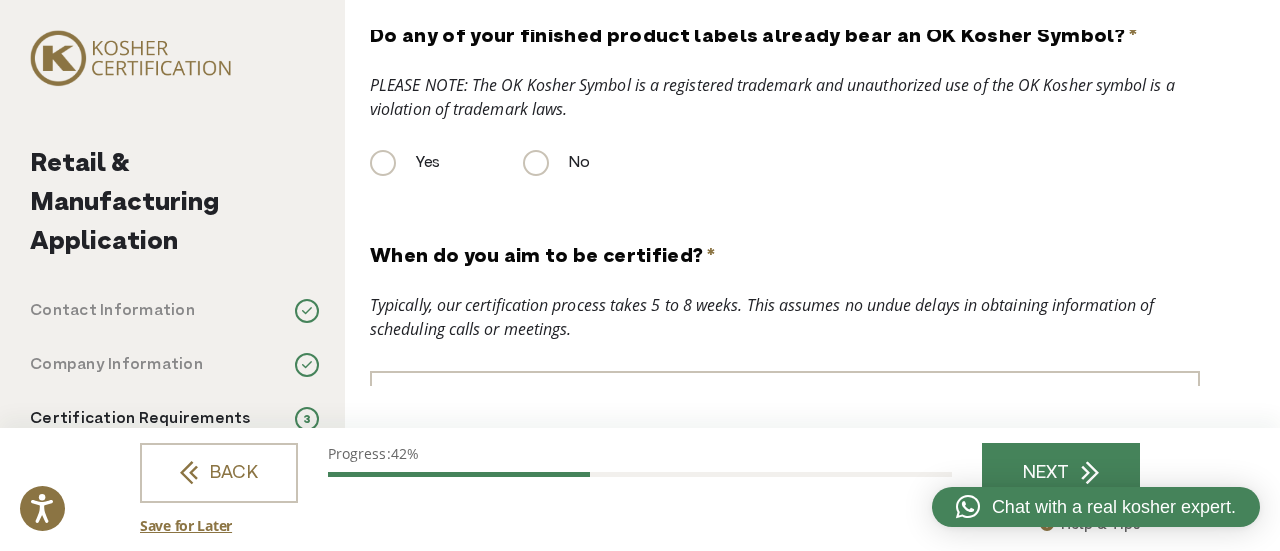 scroll, scrollTop: 1015, scrollLeft: 0, axis: vertical 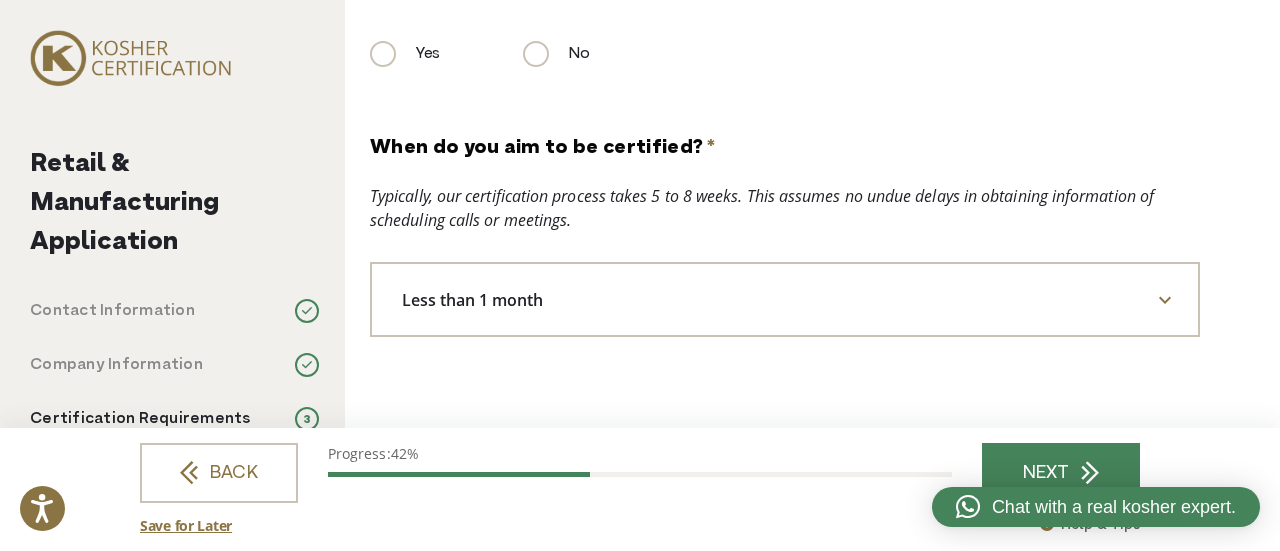 click on "**********" at bounding box center (785, -278) 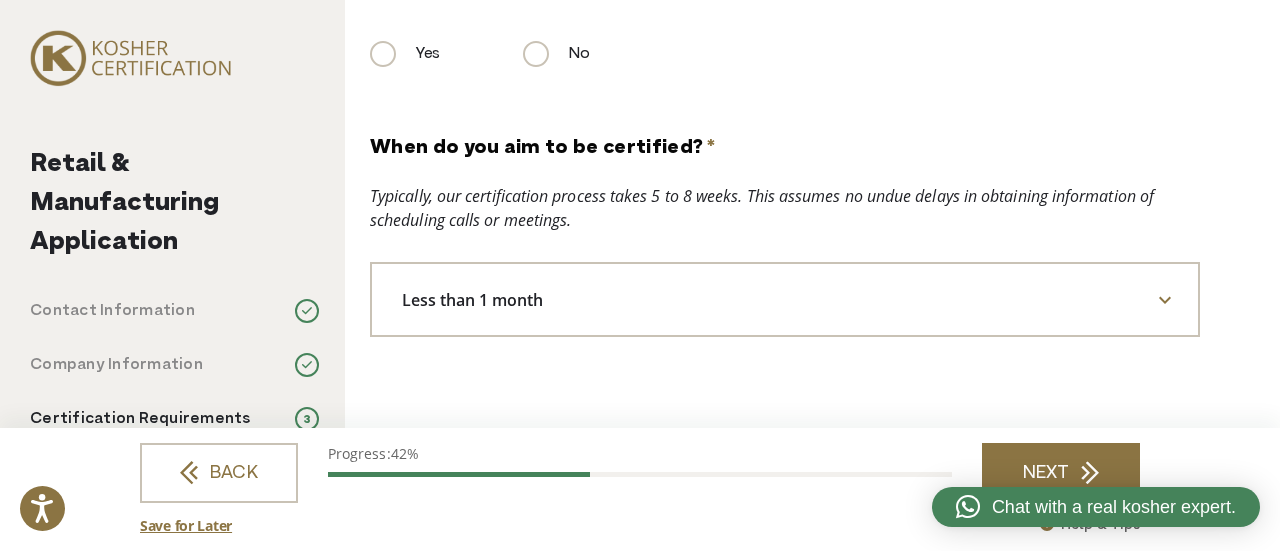 click on "NEXT" at bounding box center [1061, 473] 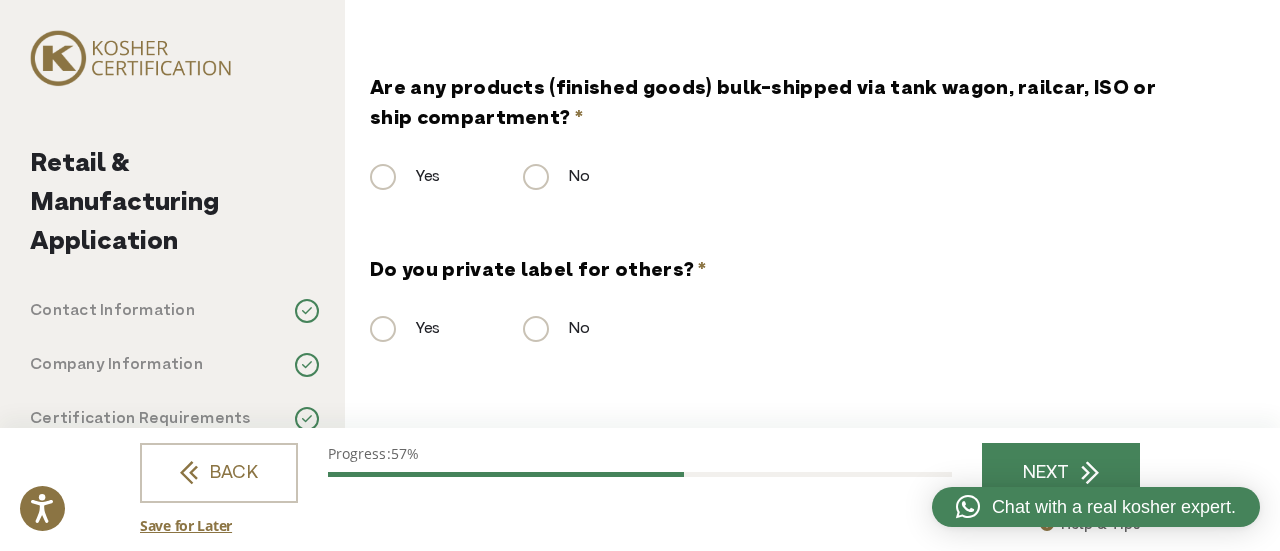 scroll, scrollTop: 0, scrollLeft: 0, axis: both 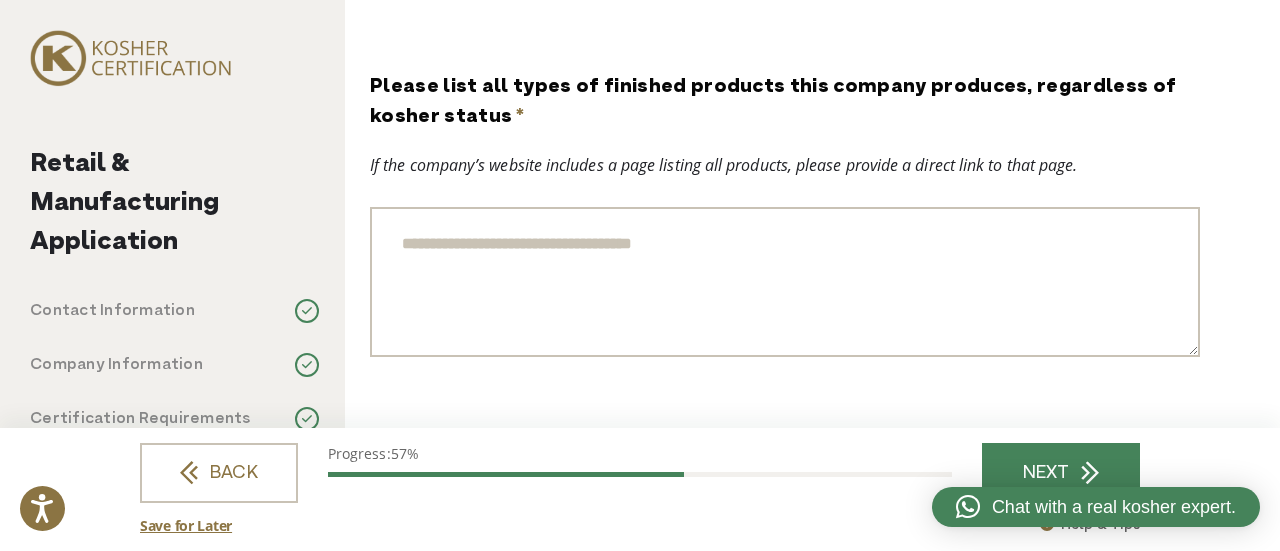 click on "Please list all types of finished products this company produces, regardless of kosher status *" at bounding box center [785, 282] 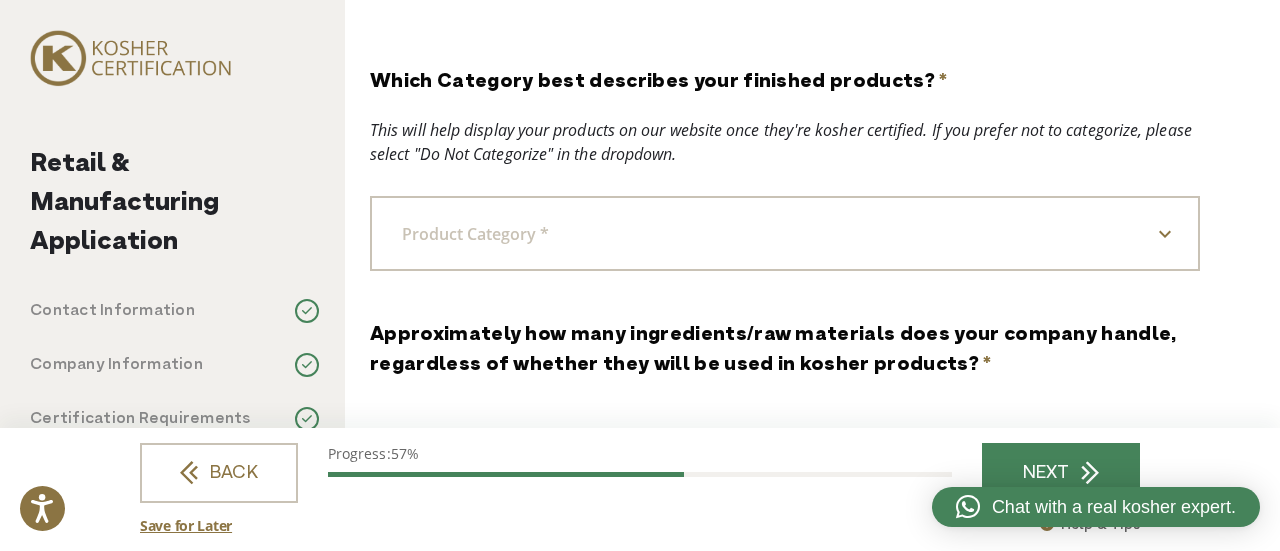 scroll, scrollTop: 396, scrollLeft: 0, axis: vertical 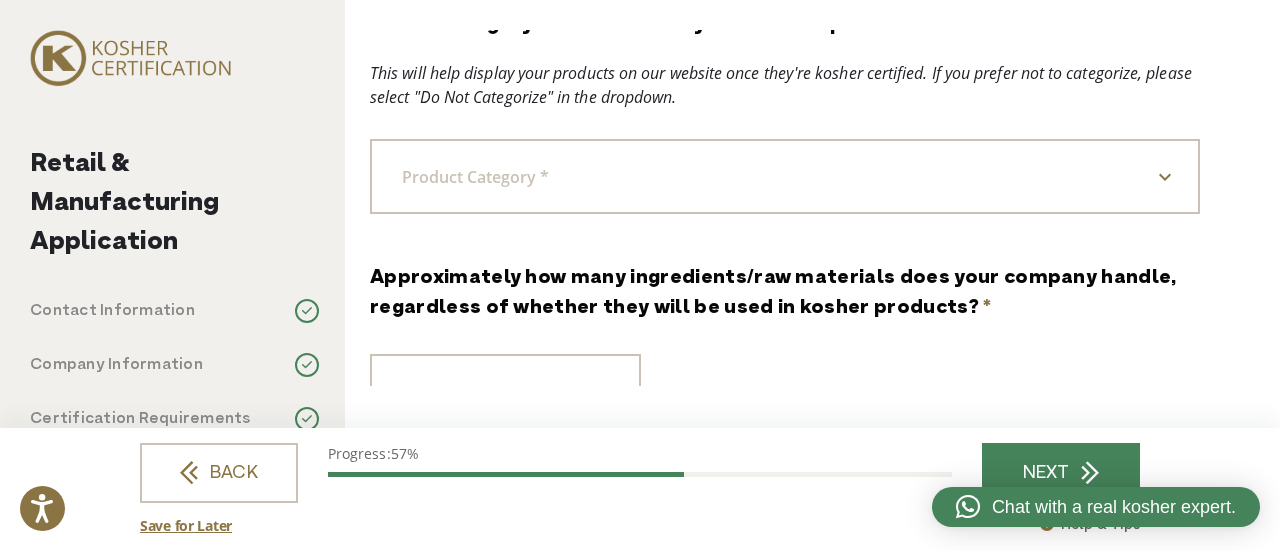 type on "**********" 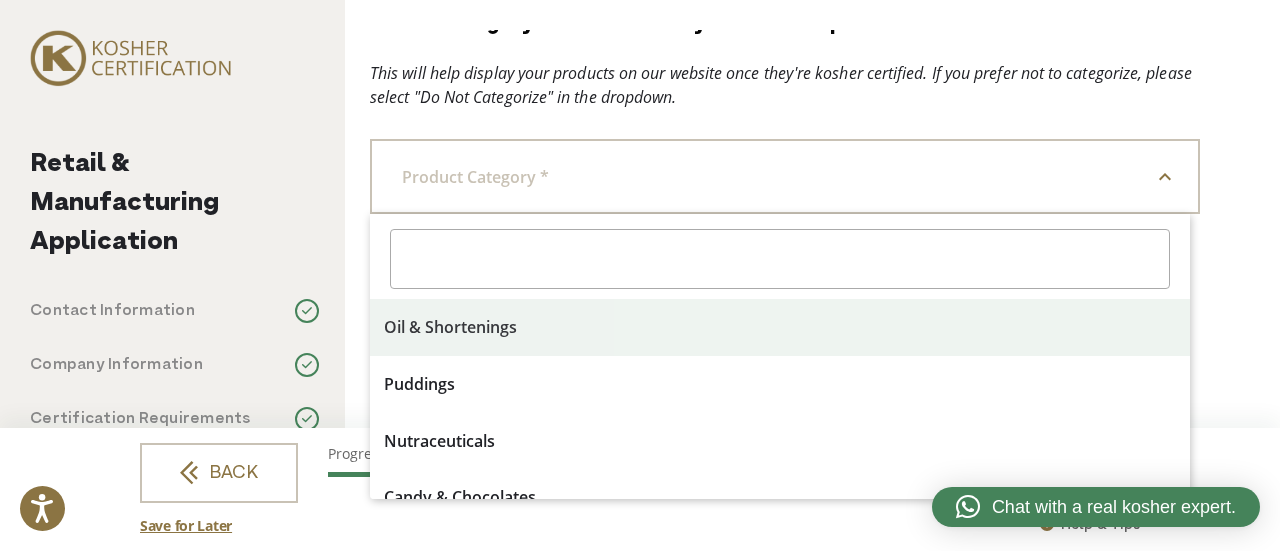 click on "Product Category *" at bounding box center (475, 177) 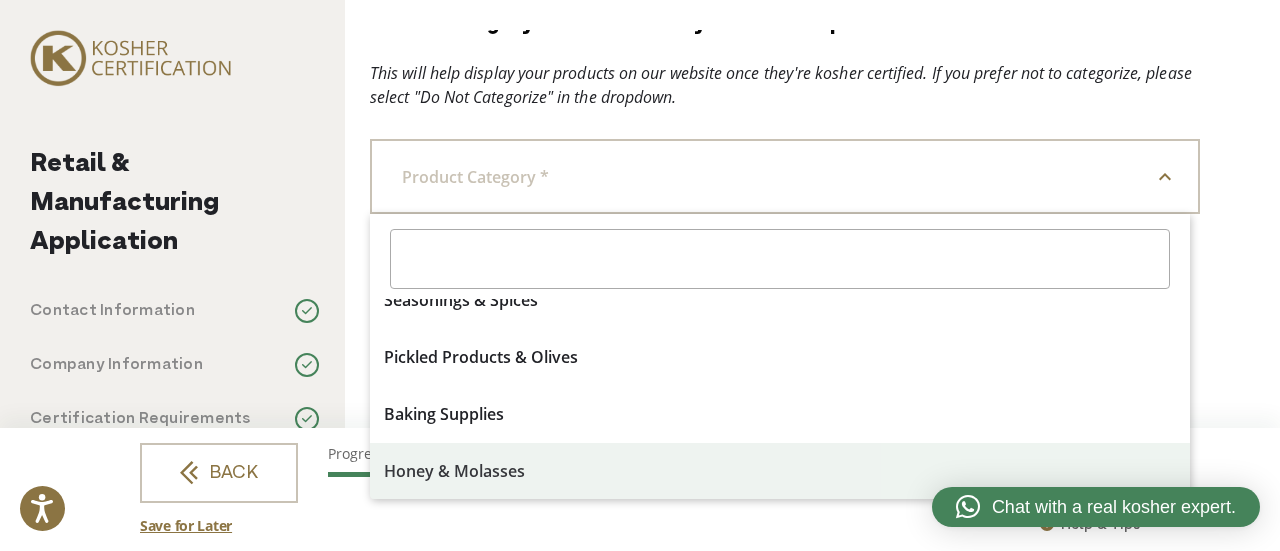 scroll, scrollTop: 821, scrollLeft: 0, axis: vertical 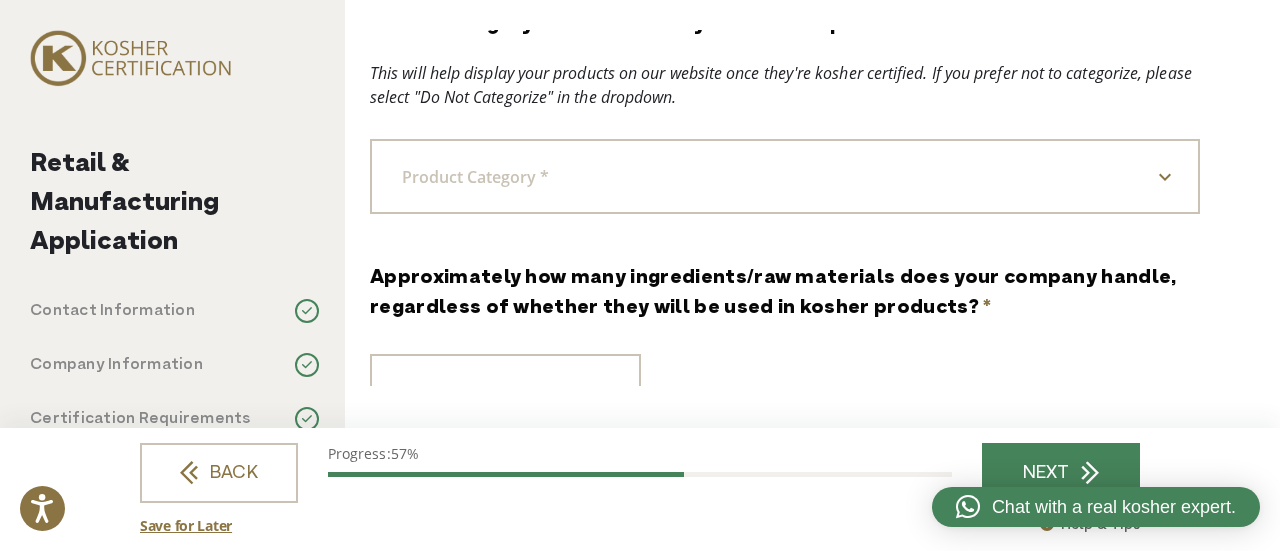 click on "Product Category *" at bounding box center (475, 177) 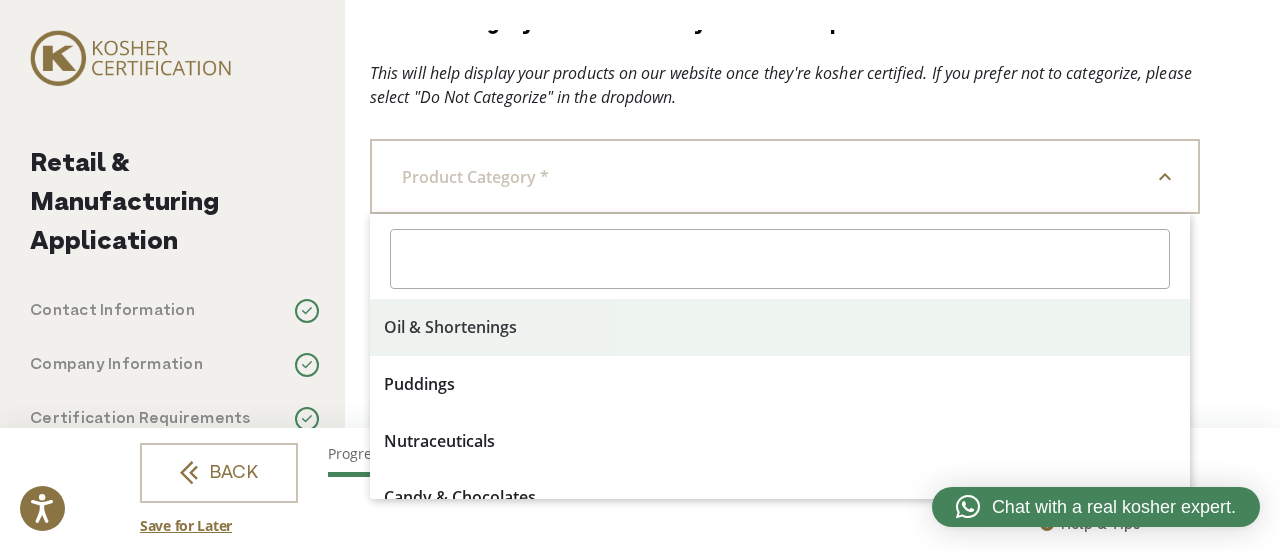 click on "Product Category *" at bounding box center (475, 177) 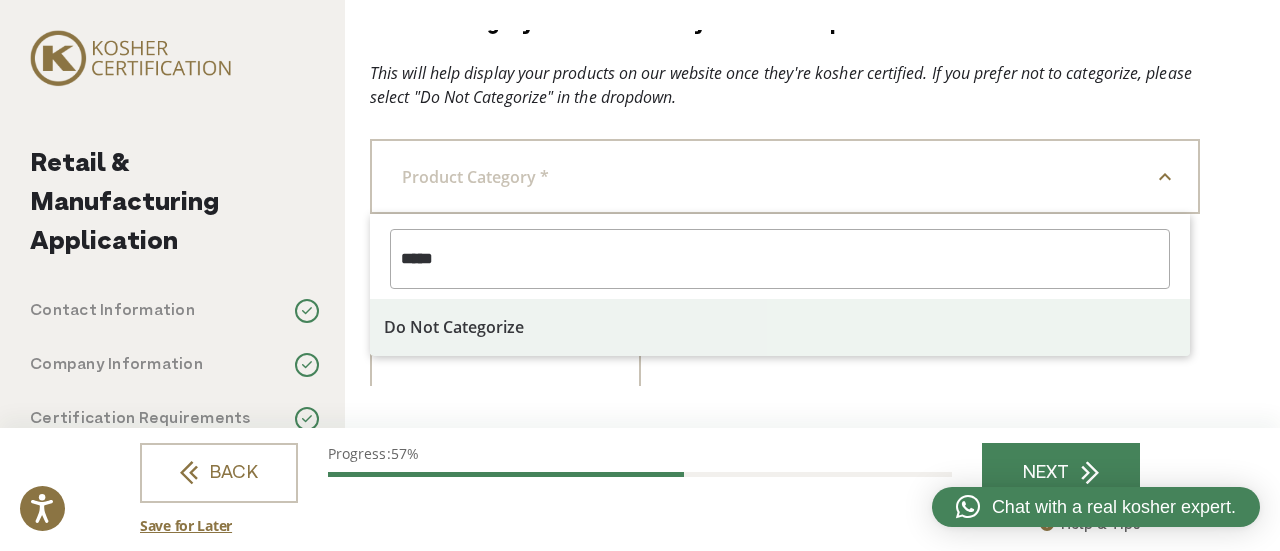 type on "*****" 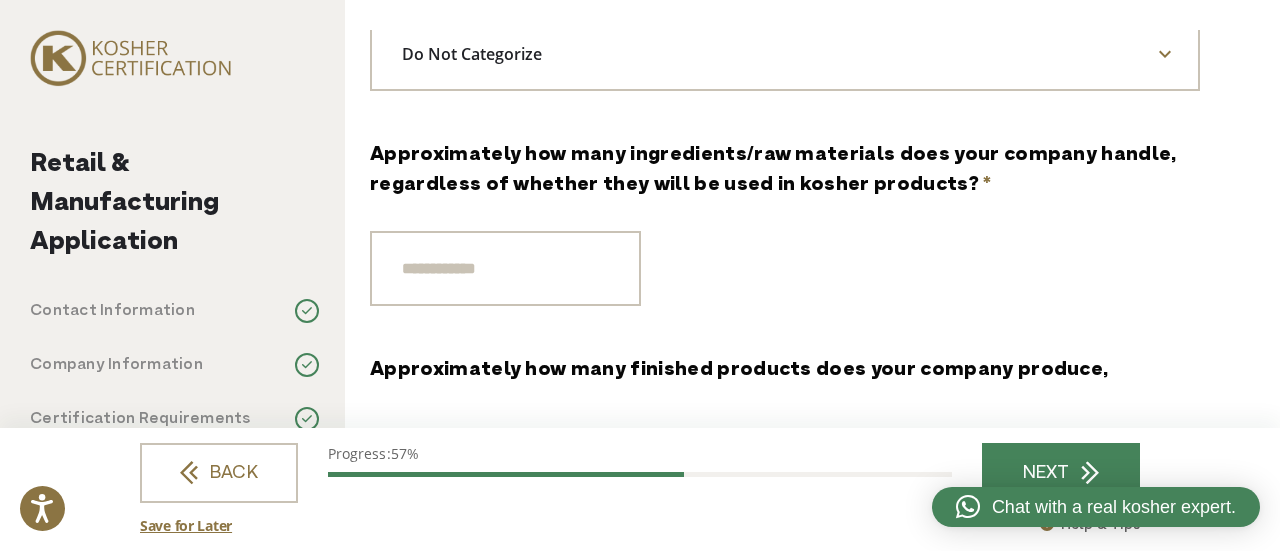 scroll, scrollTop: 520, scrollLeft: 0, axis: vertical 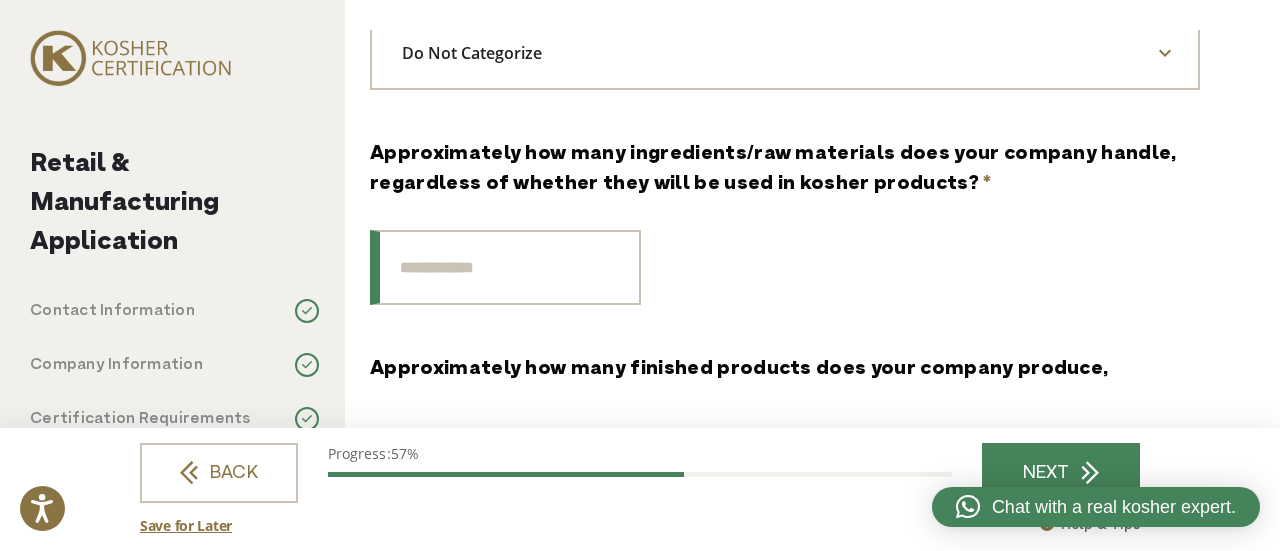 click on "Approximately how many ingredients/raw materials does your company handle, regardless of whether they will be used in kosher products? *" at bounding box center (505, 267) 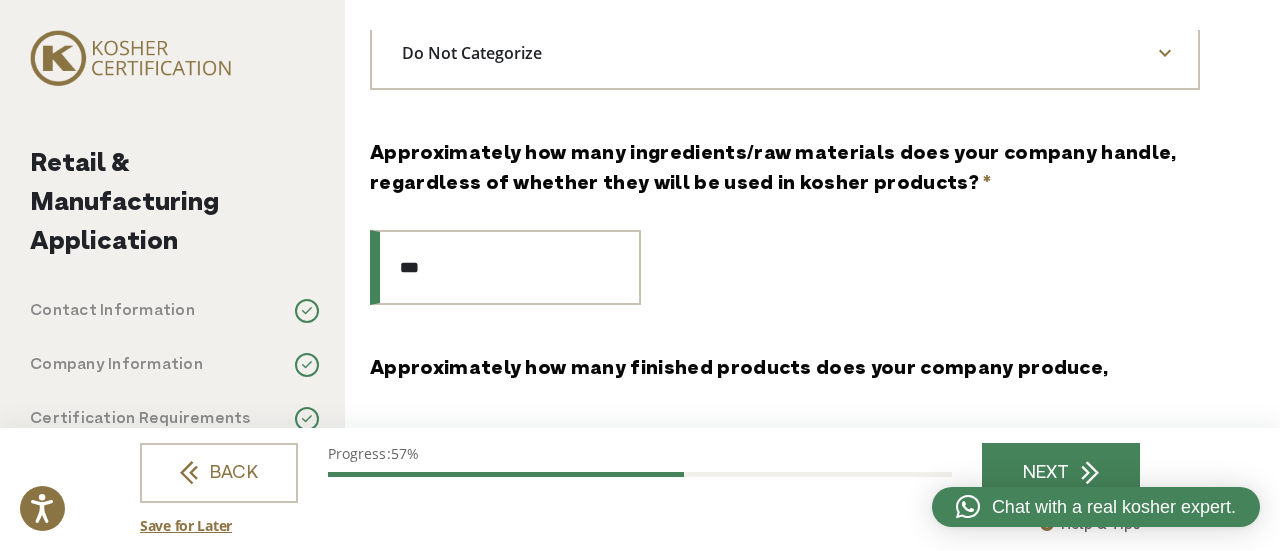 type on "***" 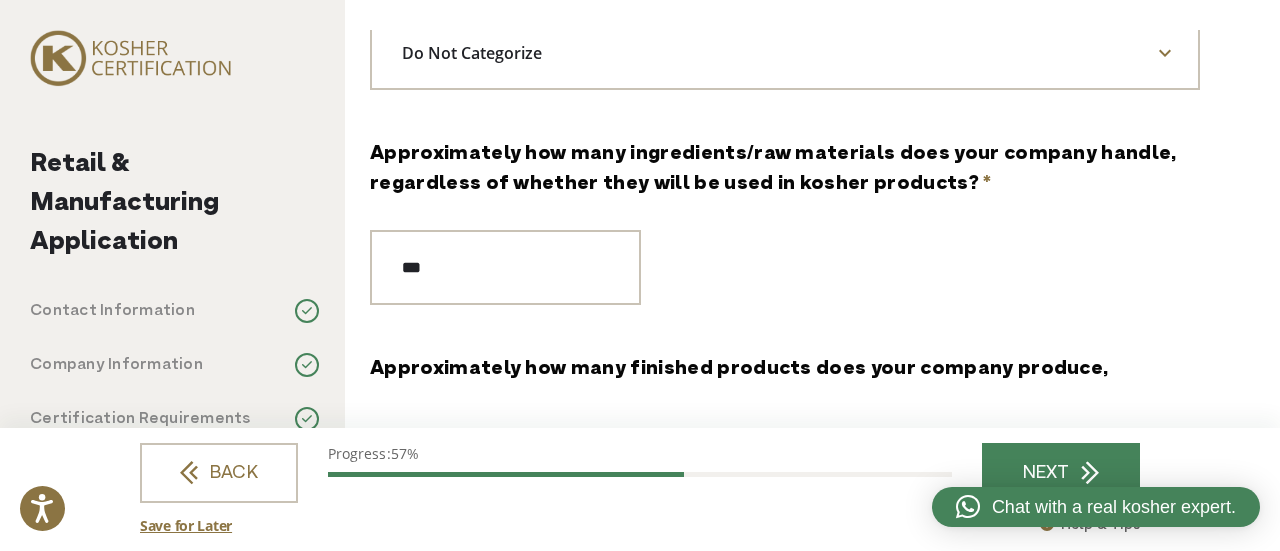 click on "***" at bounding box center [785, 267] 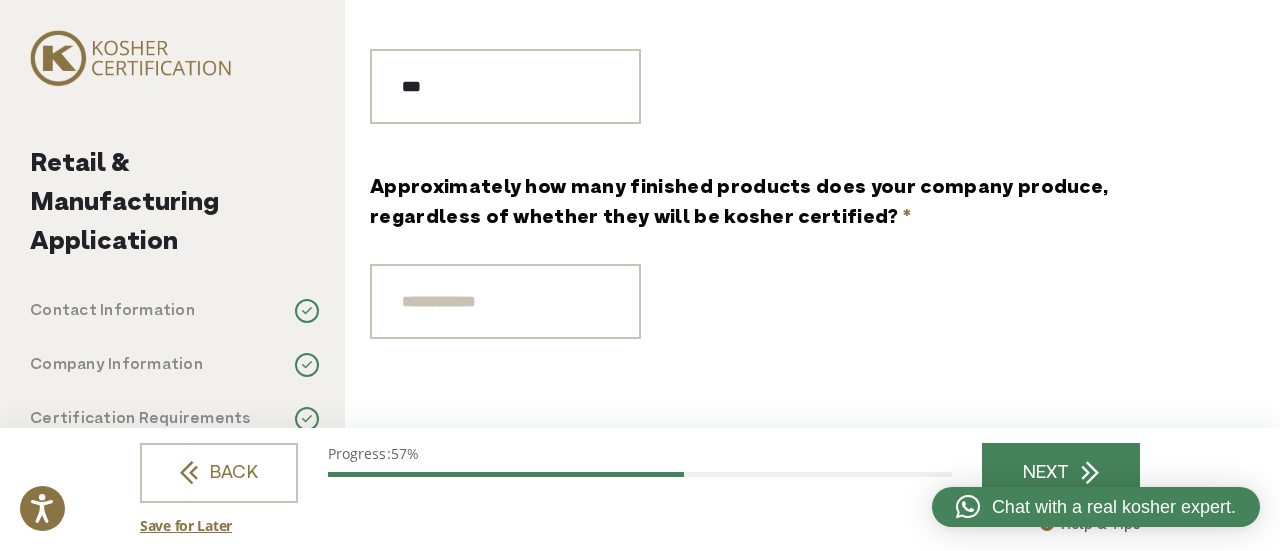 scroll, scrollTop: 703, scrollLeft: 0, axis: vertical 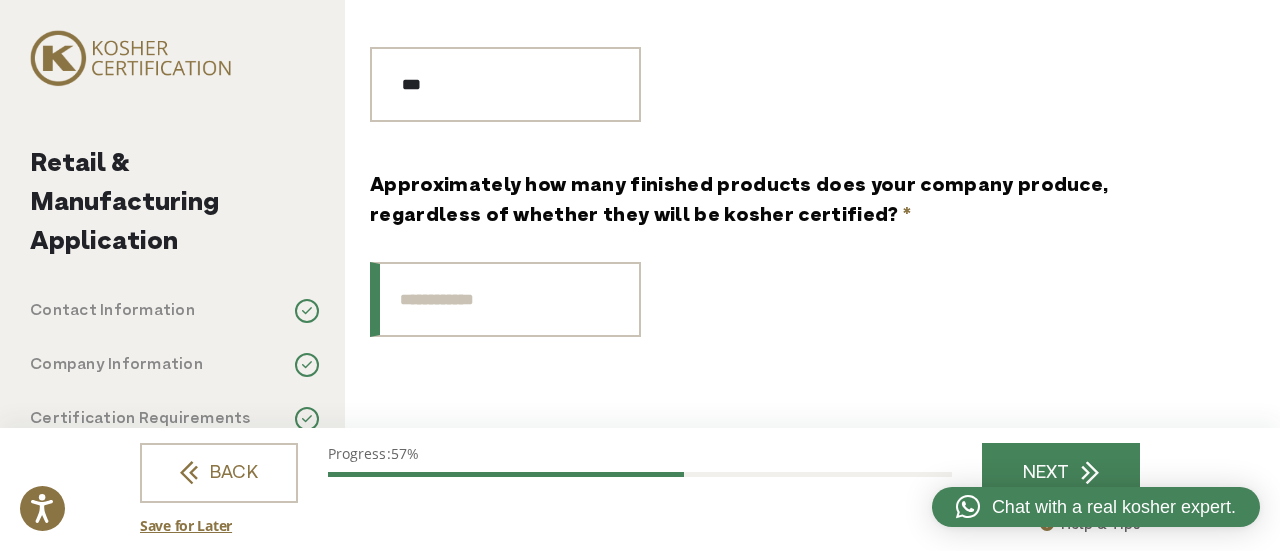 click on "Approximately how many finished products does your company produce, regardless of whether they will be kosher certified? *" at bounding box center (505, 299) 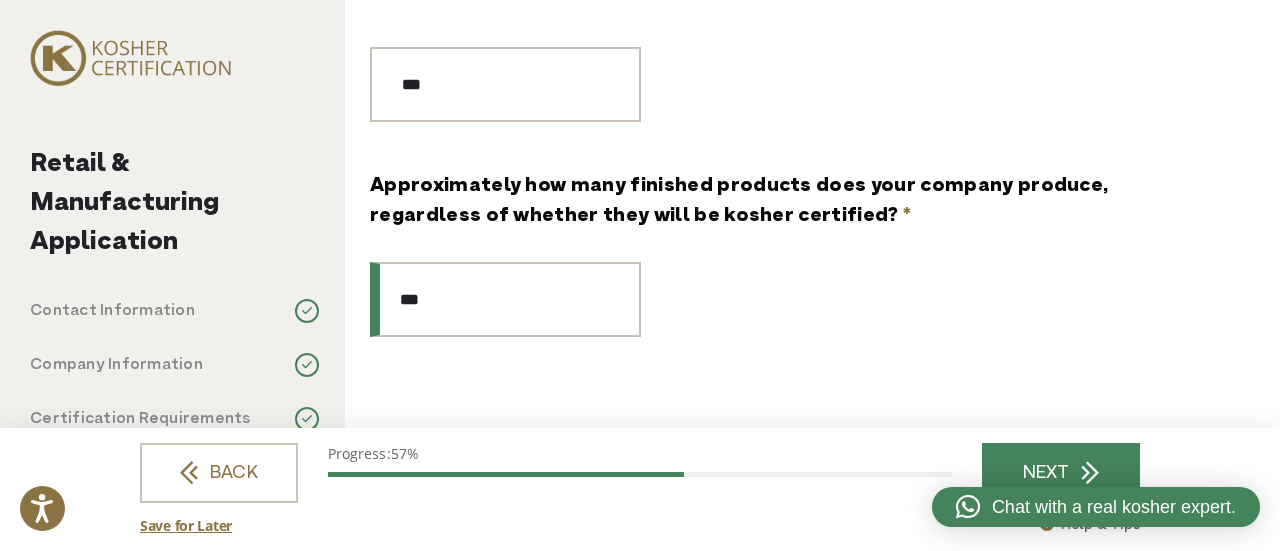 type on "***" 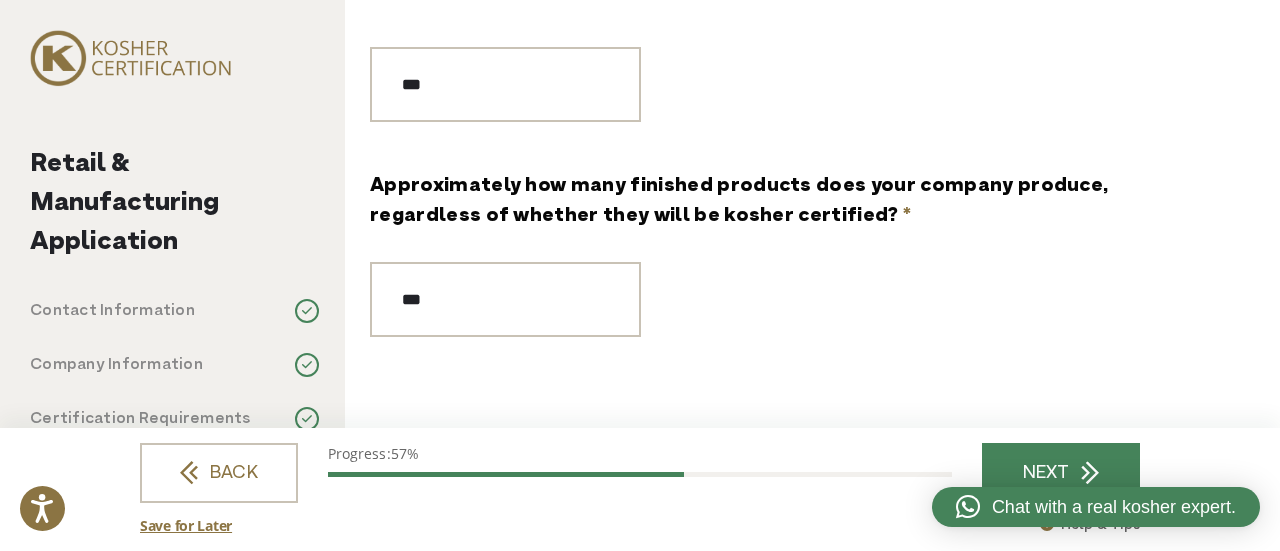 click on "***" at bounding box center [785, 299] 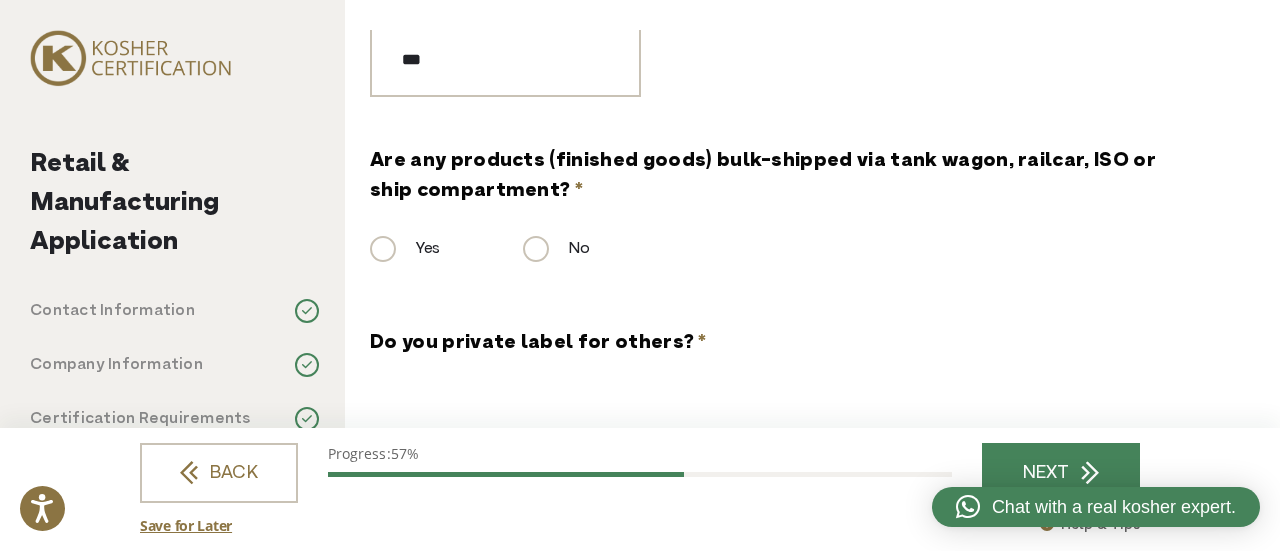 scroll, scrollTop: 945, scrollLeft: 0, axis: vertical 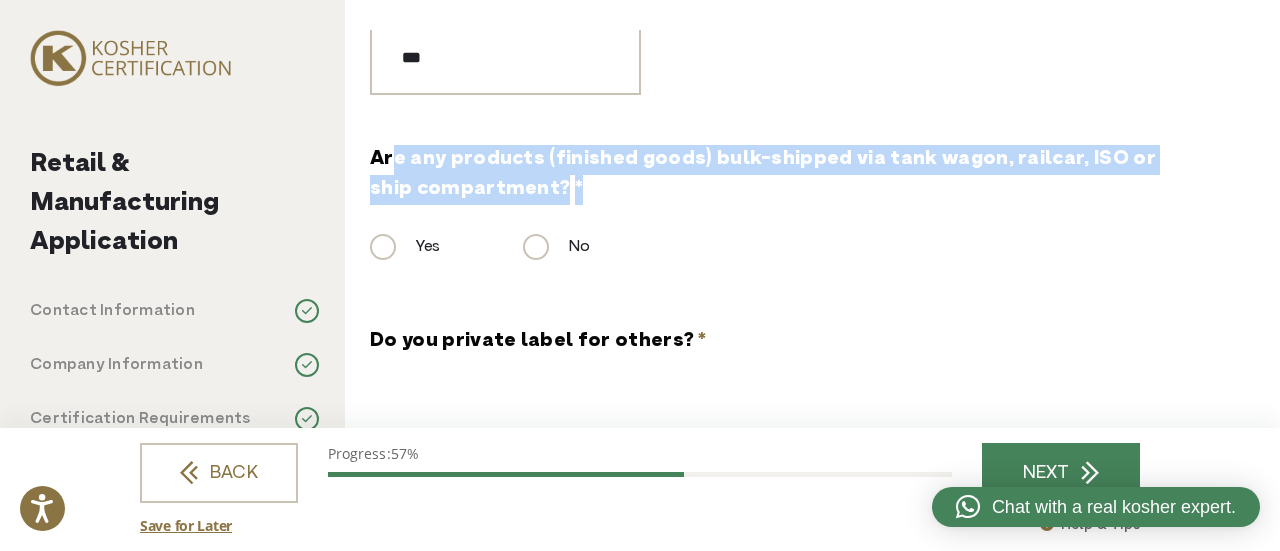 drag, startPoint x: 396, startPoint y: 171, endPoint x: 884, endPoint y: 188, distance: 488.29602 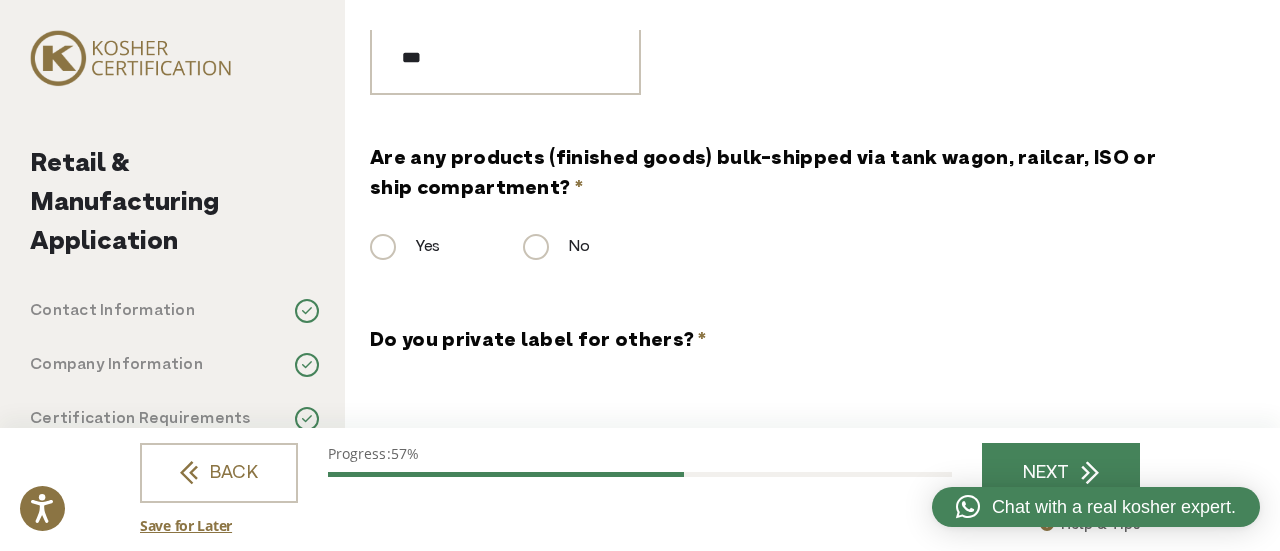 click on "Are any products (finished goods) bulk-shipped via tank wagon, railcar, ISO or ship compartment? *" at bounding box center [785, 175] 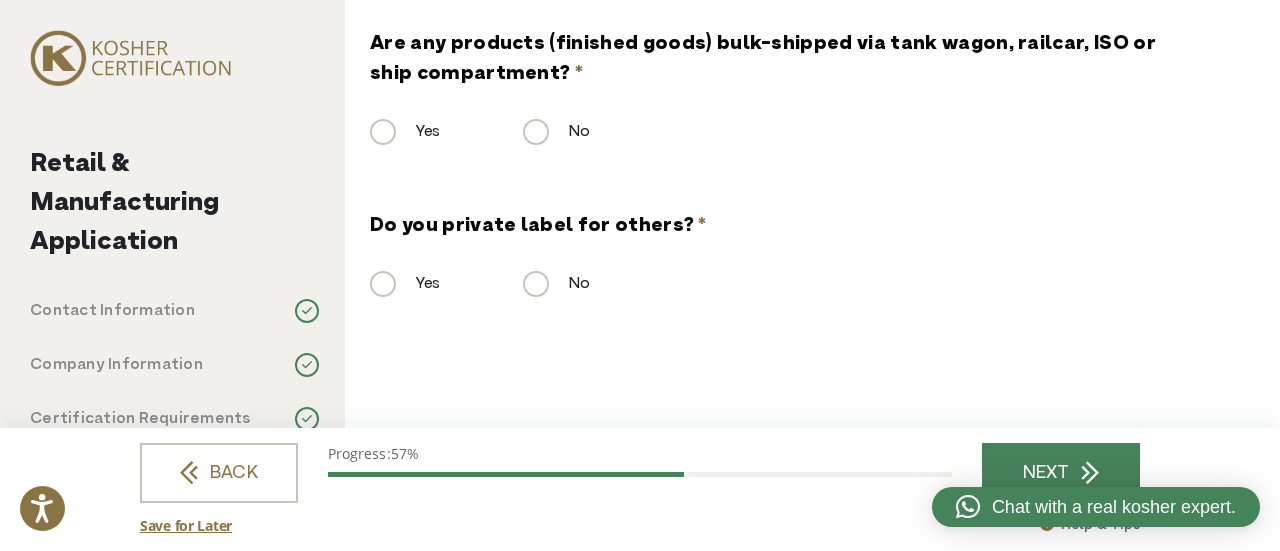 scroll, scrollTop: 1067, scrollLeft: 0, axis: vertical 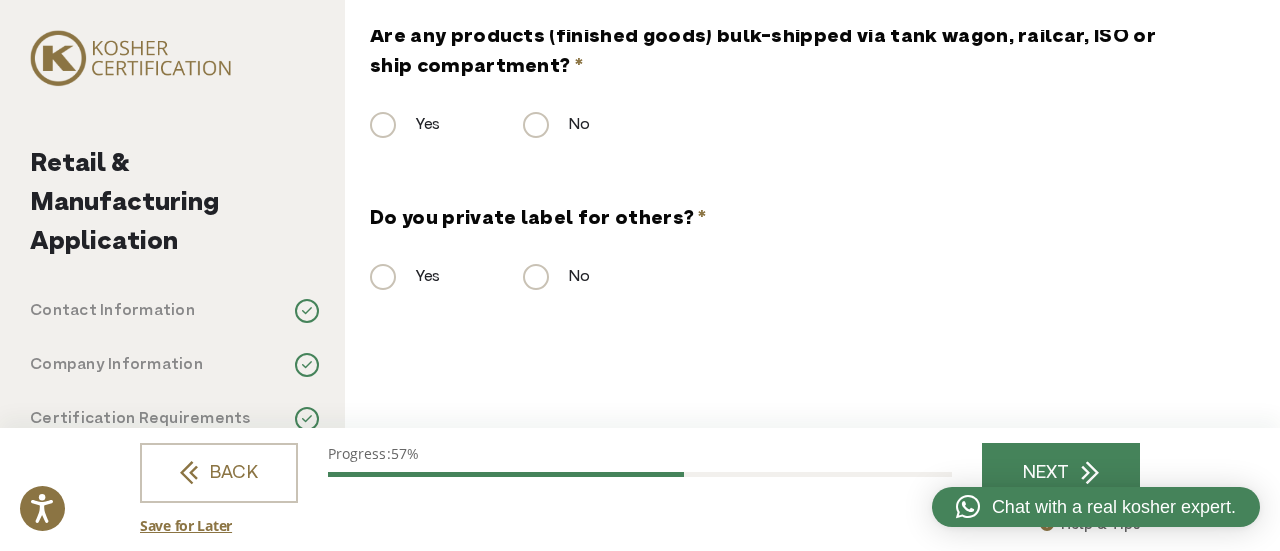click on "No" at bounding box center (556, 277) 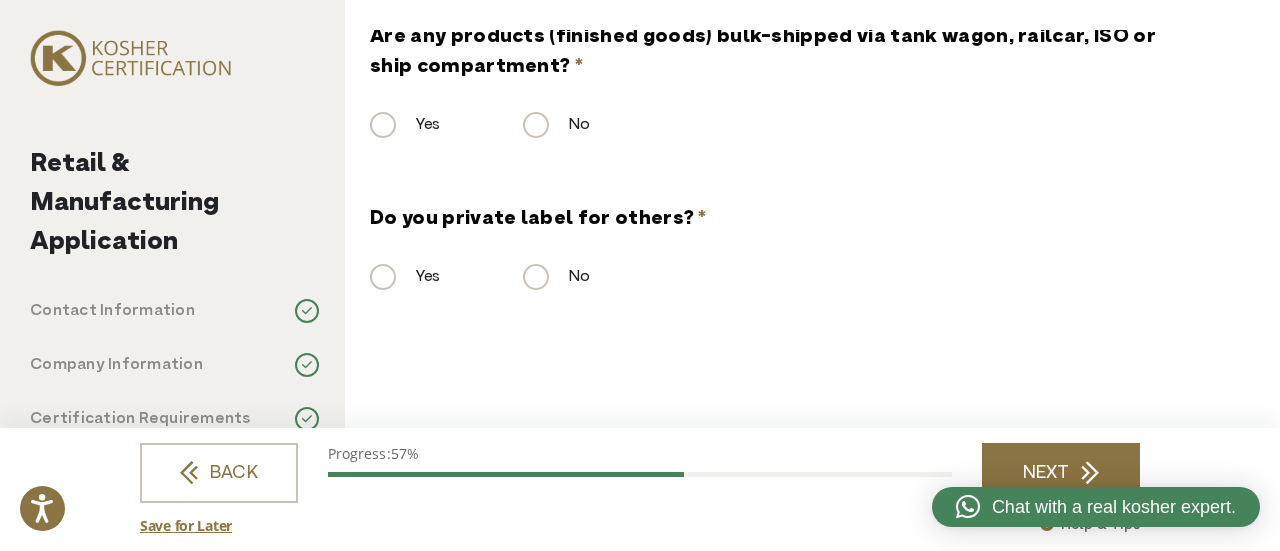 click on "NEXT" at bounding box center [1061, 473] 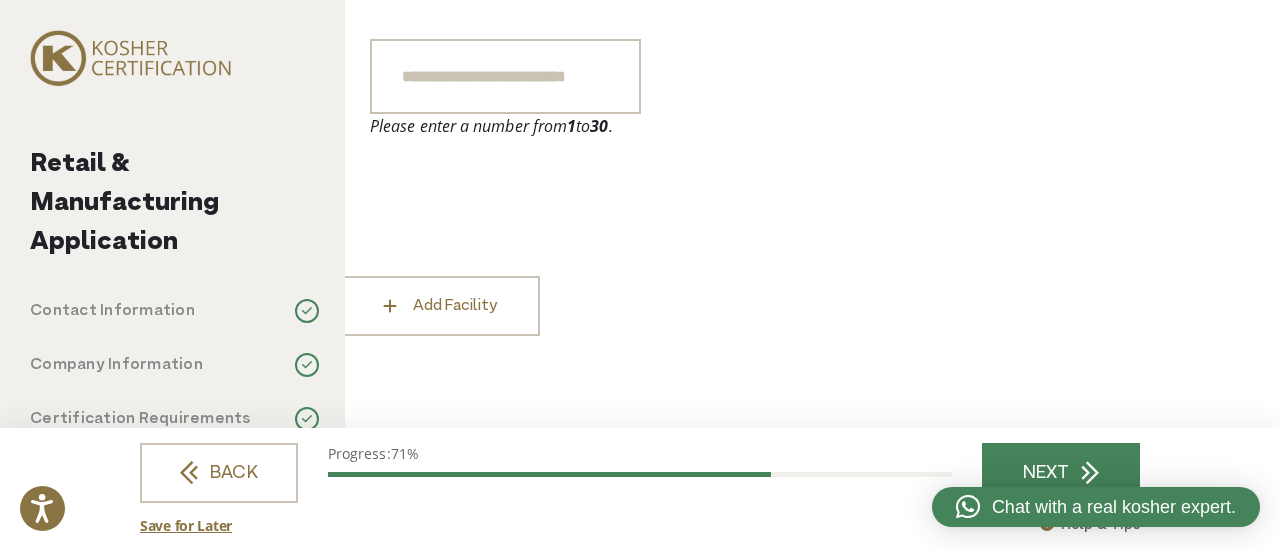 scroll, scrollTop: 0, scrollLeft: 0, axis: both 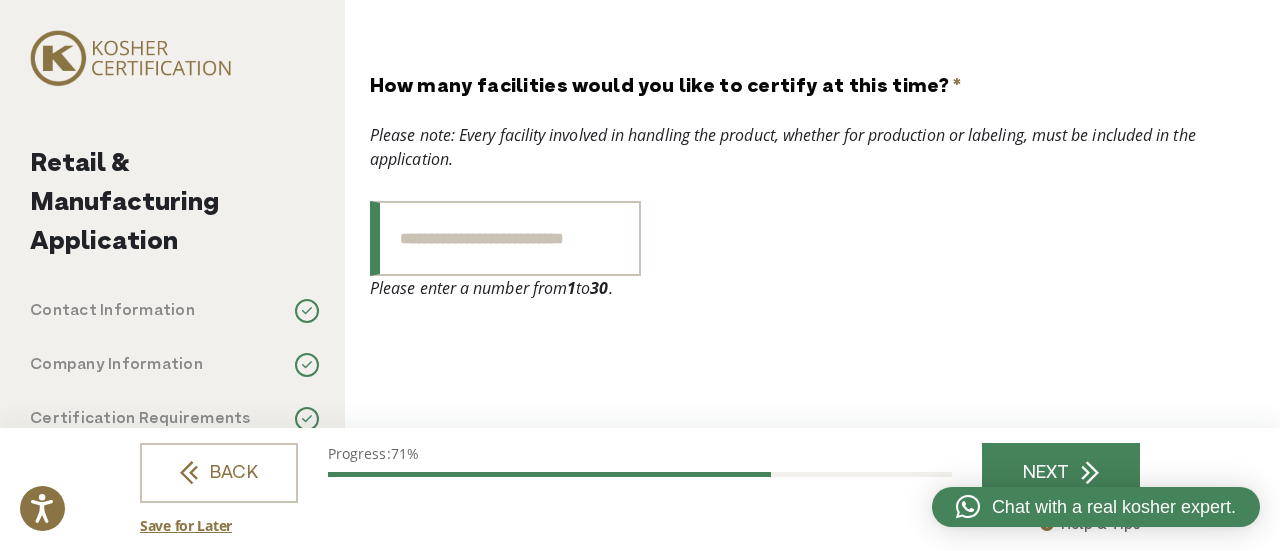 click on "*" at bounding box center (505, 238) 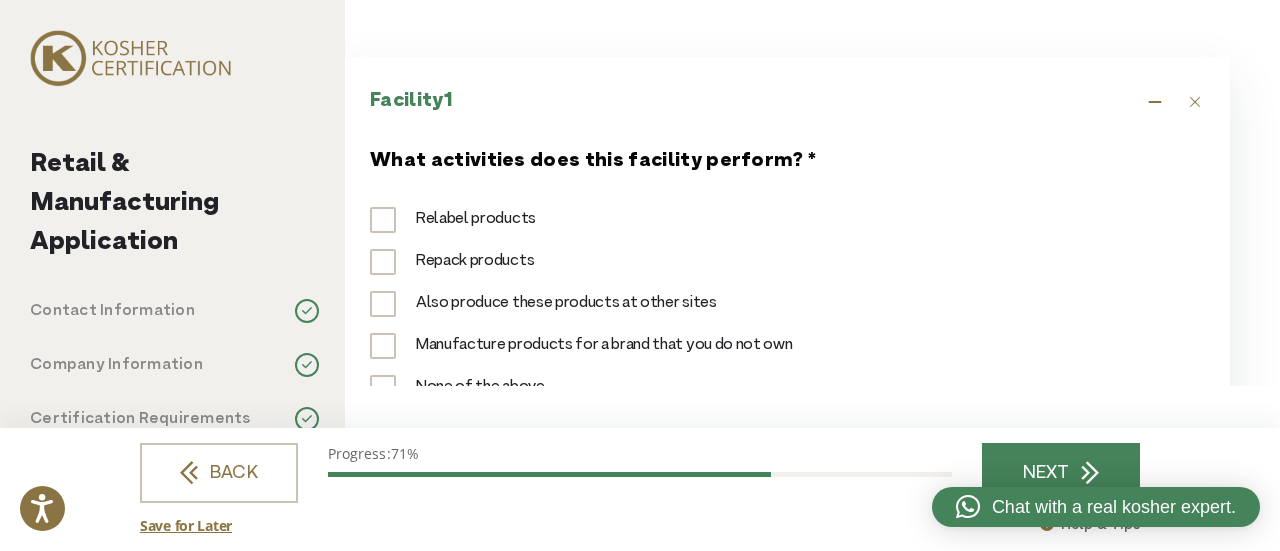 scroll, scrollTop: 365, scrollLeft: 0, axis: vertical 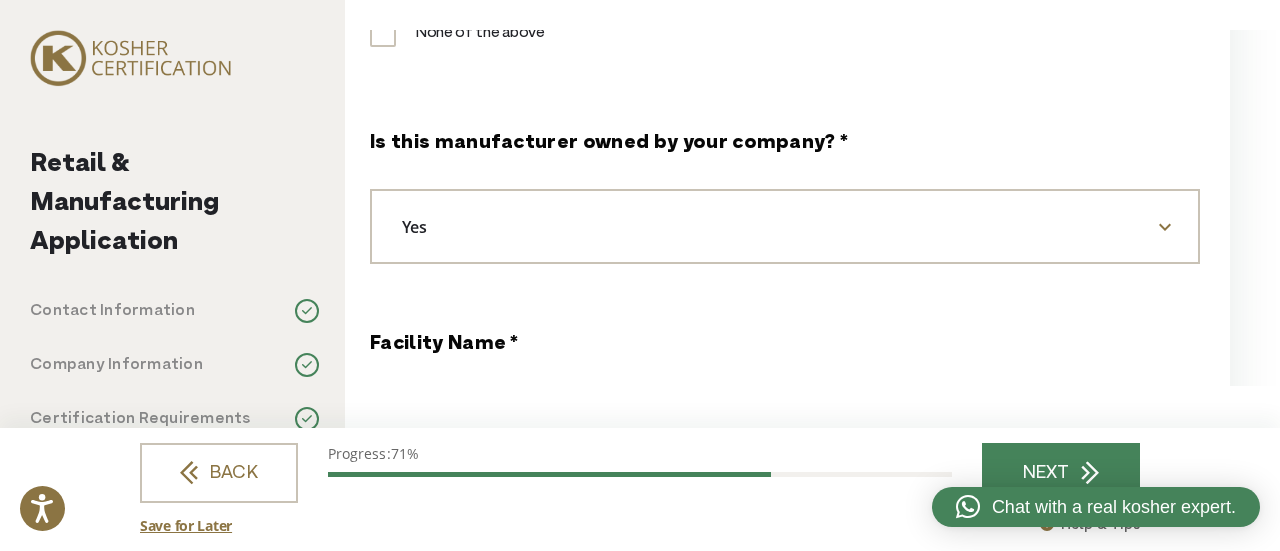 click on "What activities does this facility perform? *
Relabel products
Repack products
Also produce these products at other sites
Manufacture products for a brand that you do not own
None of the above
Is this manufacturer owned by your company? * *** ** Yes Please provide the name of the owning company * Facility Name * Facility Address
Street Address
Address Line 2
City
ZIP / Postal Code" at bounding box center (785, 1635) 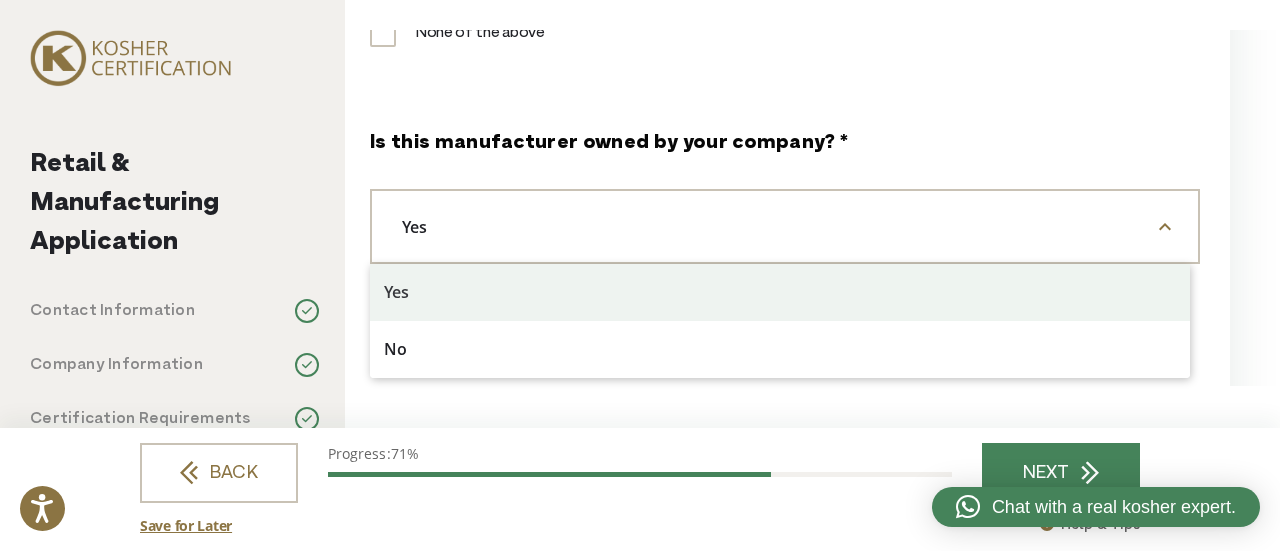 click on "Yes" at bounding box center (785, 226) 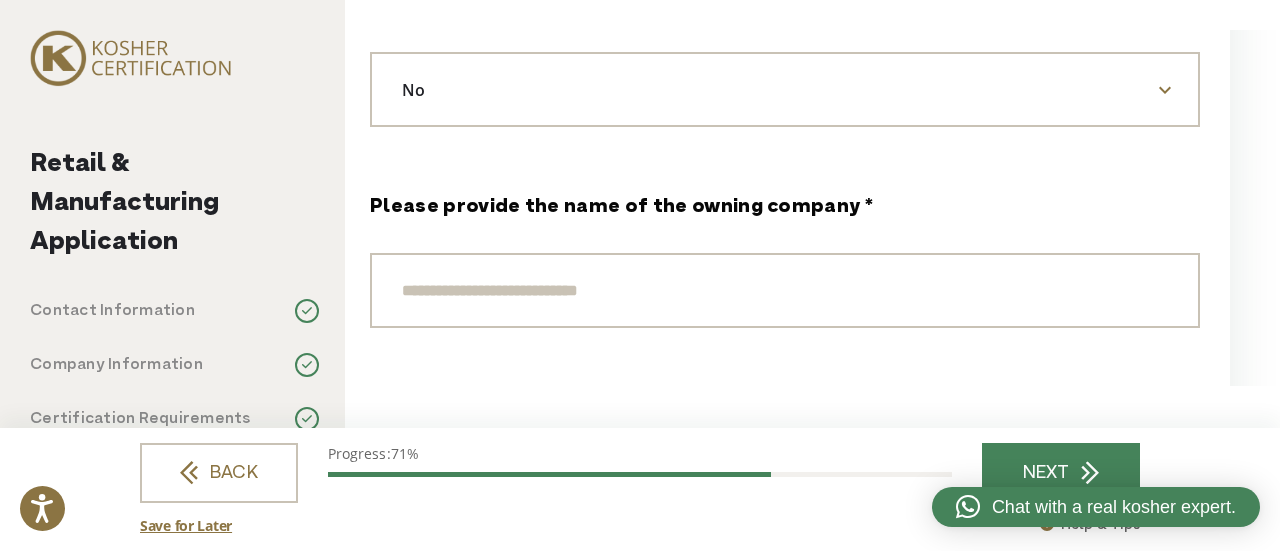 scroll, scrollTop: 858, scrollLeft: 0, axis: vertical 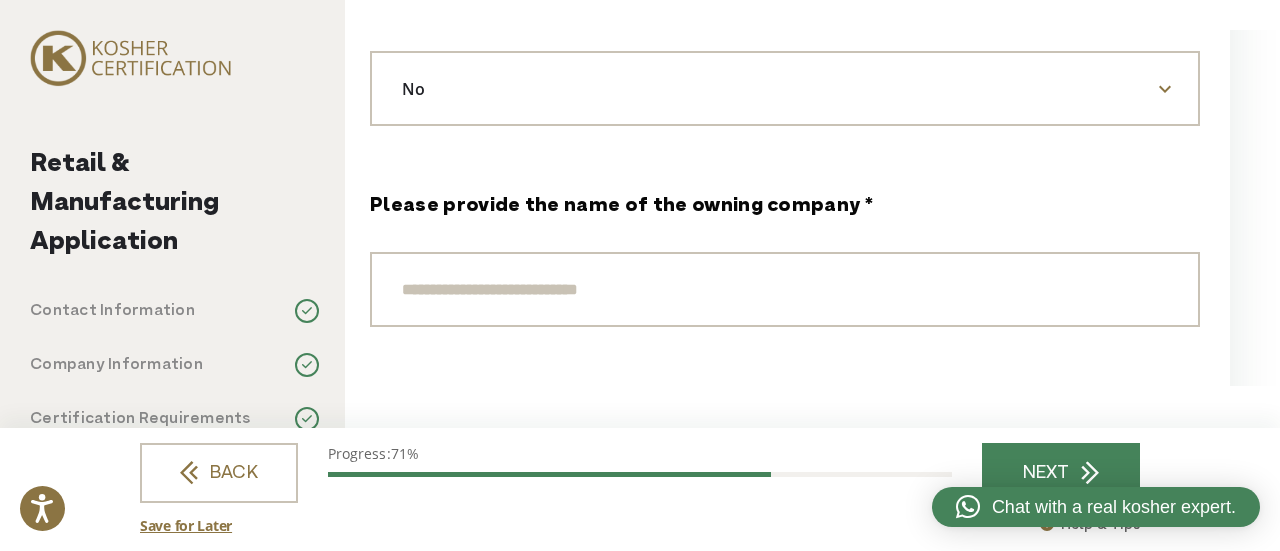 click on "No" at bounding box center [785, 88] 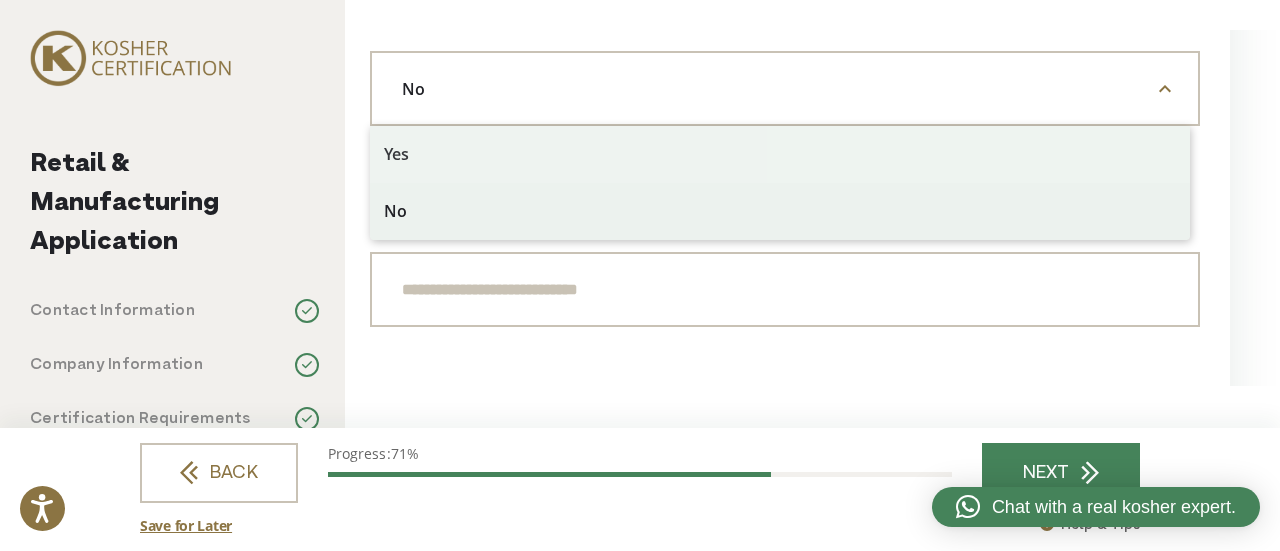 select on "***" 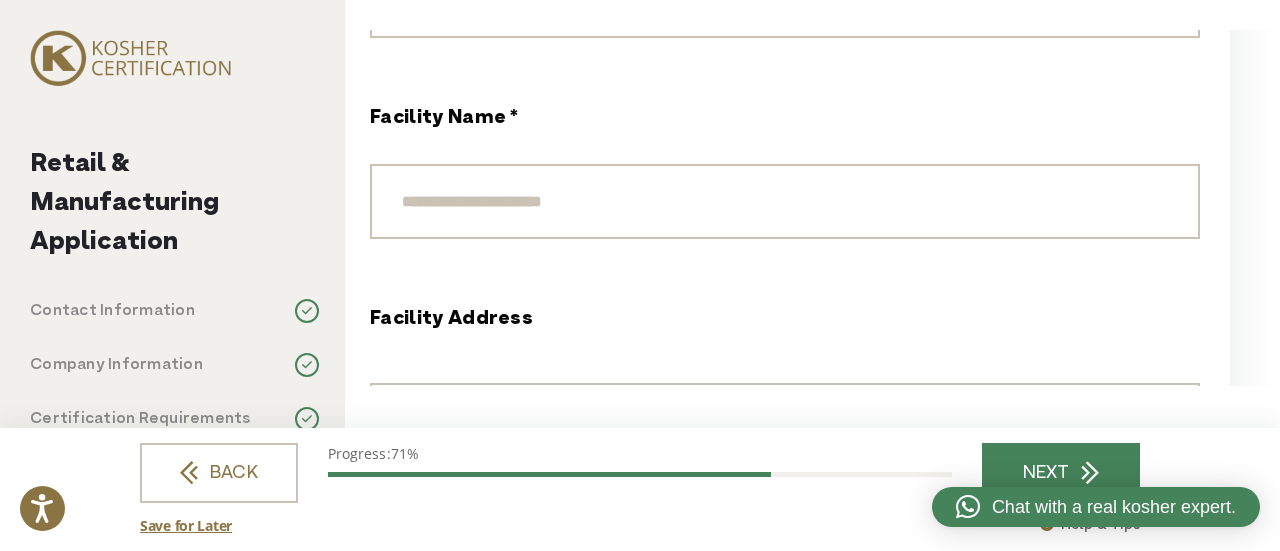 scroll, scrollTop: 947, scrollLeft: 0, axis: vertical 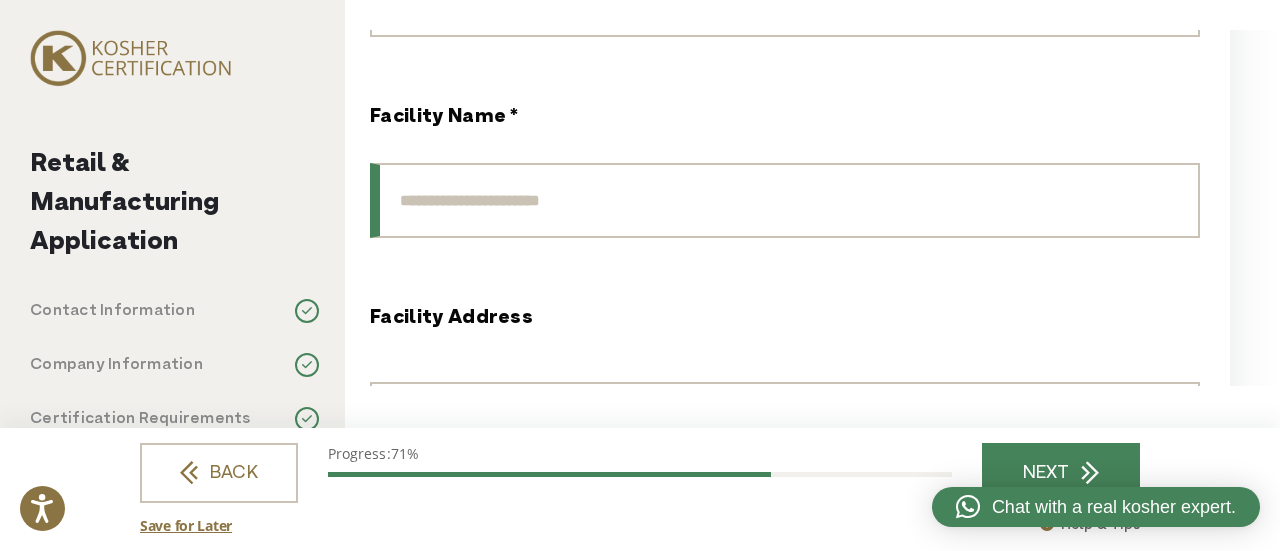 click on "Facility Name *" at bounding box center [785, 200] 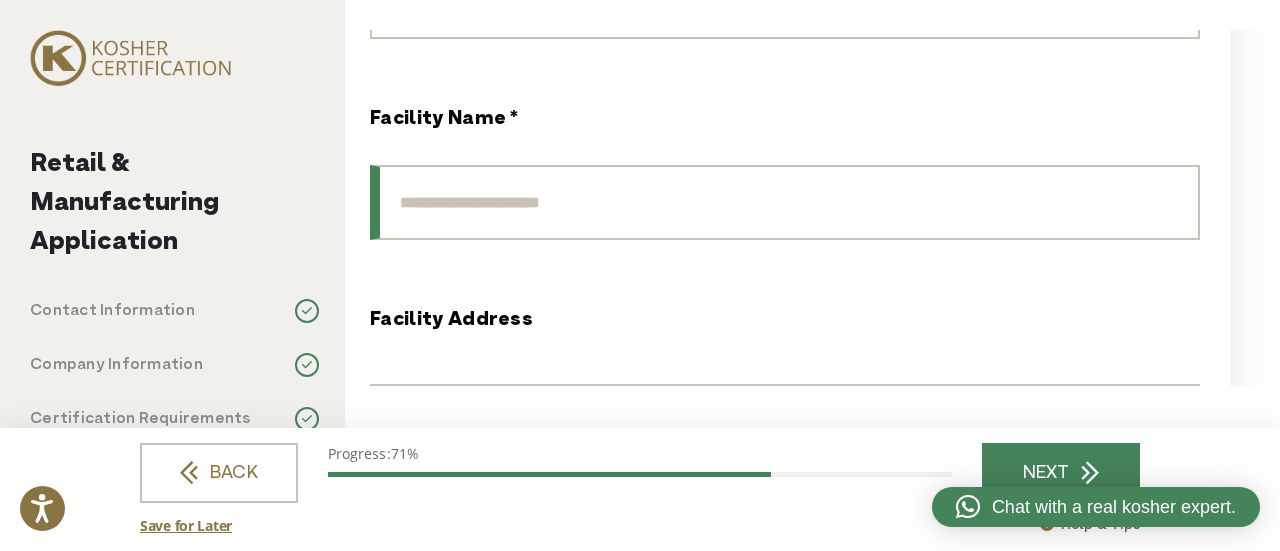 scroll, scrollTop: 943, scrollLeft: 0, axis: vertical 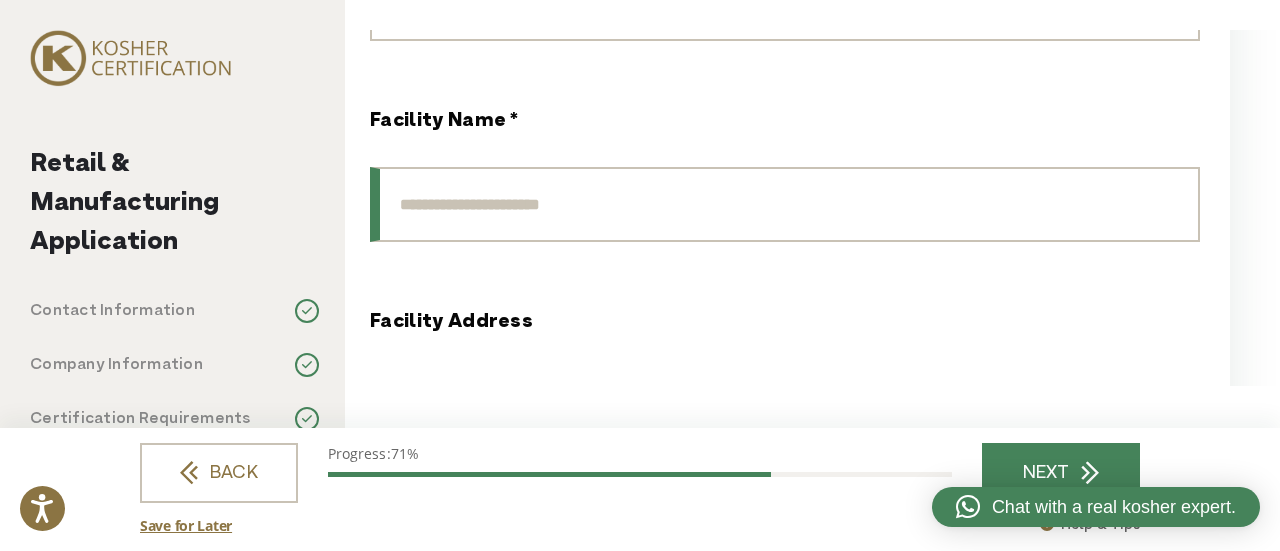 click on "Facility Name *" at bounding box center [785, 204] 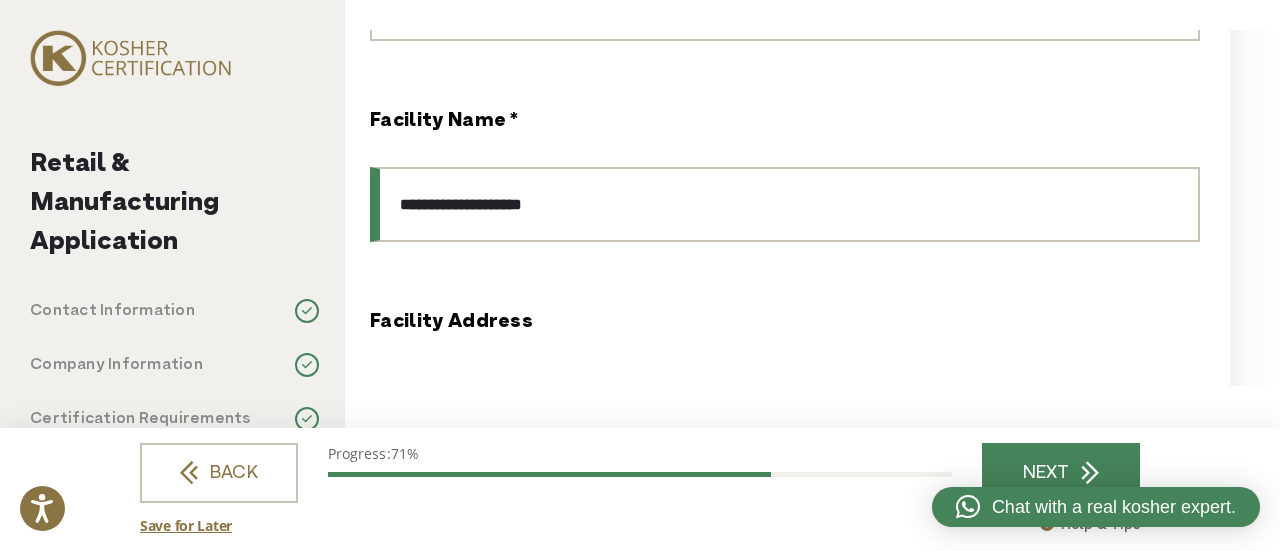 type on "**********" 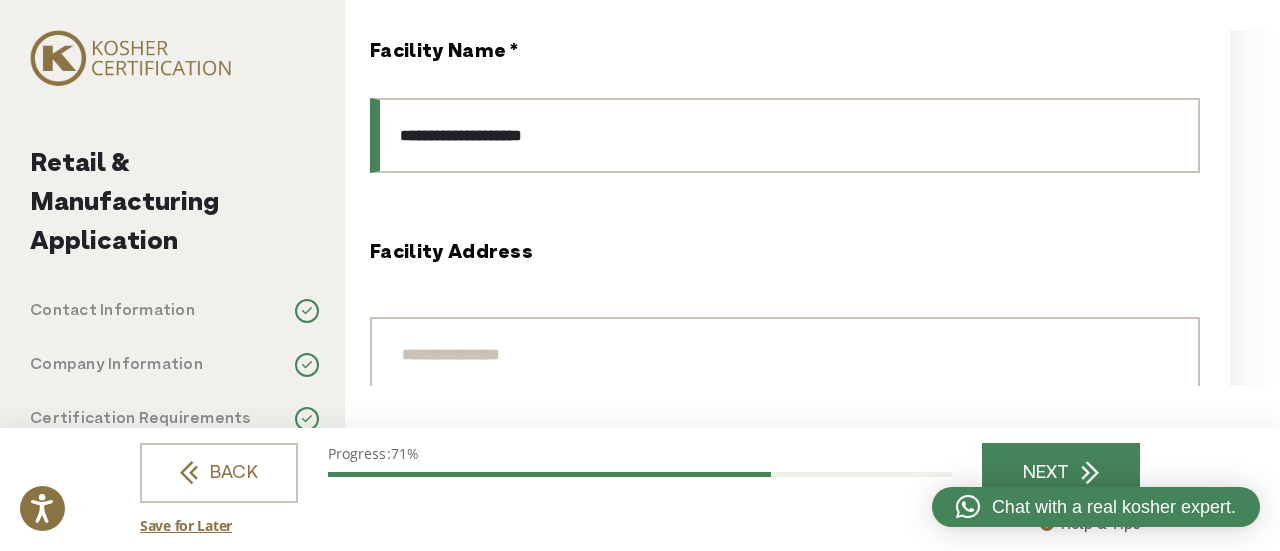 scroll, scrollTop: 1013, scrollLeft: 0, axis: vertical 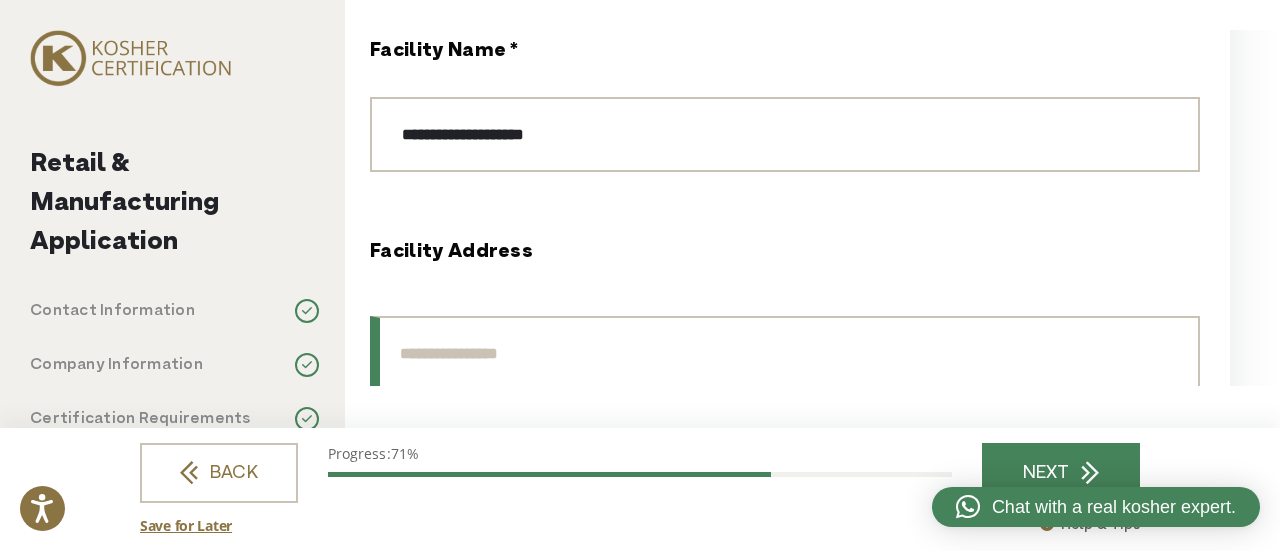 click at bounding box center [785, 353] 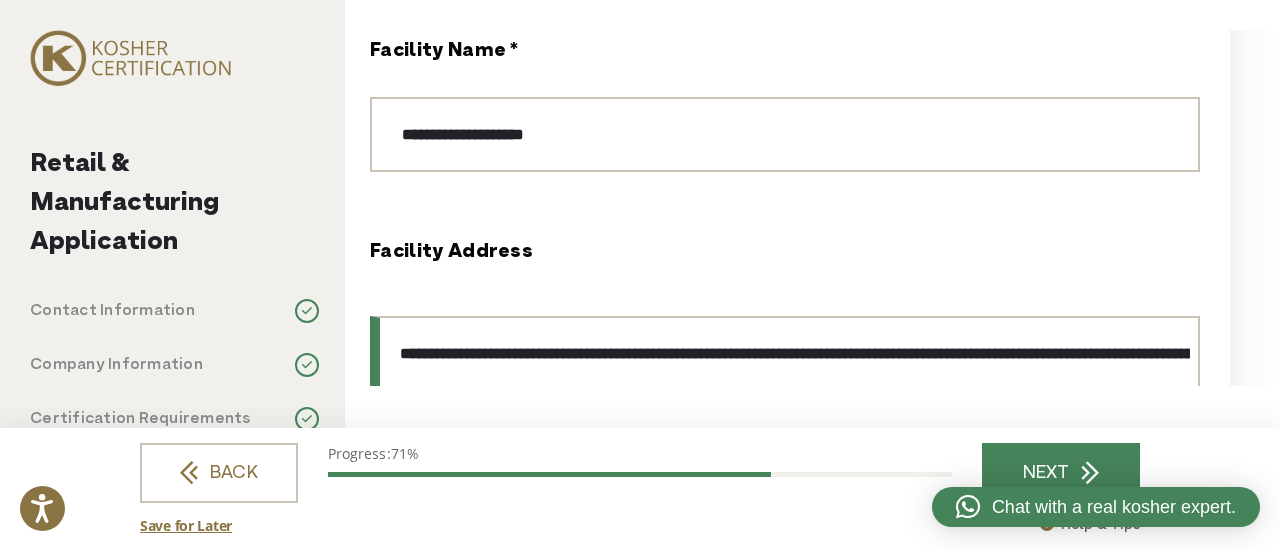 scroll, scrollTop: 0, scrollLeft: 438, axis: horizontal 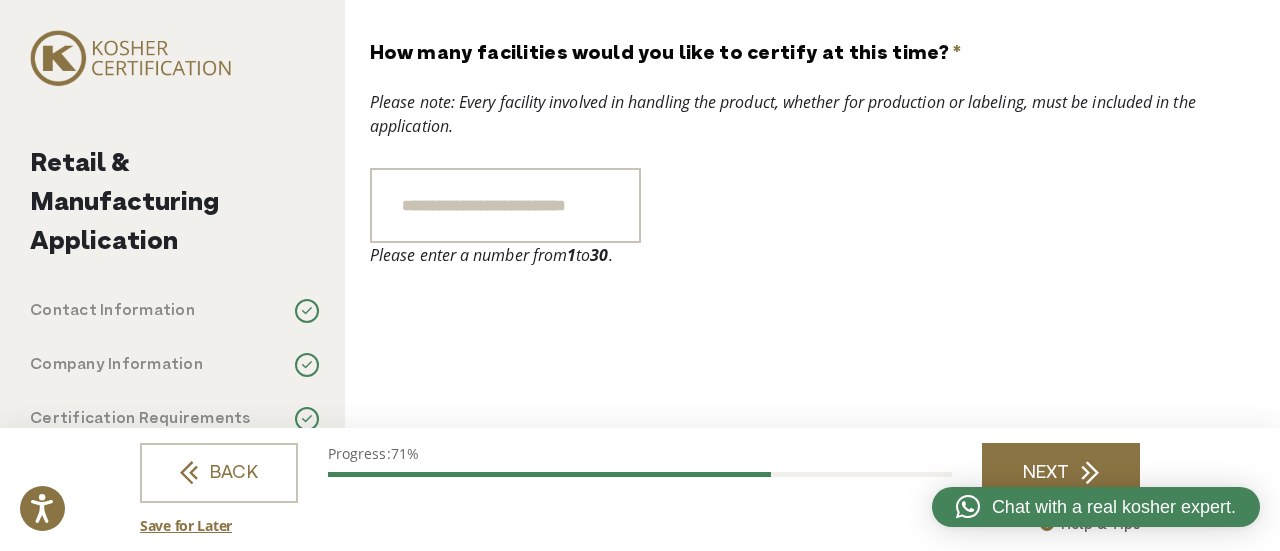 click on "NEXT" at bounding box center [1061, 473] 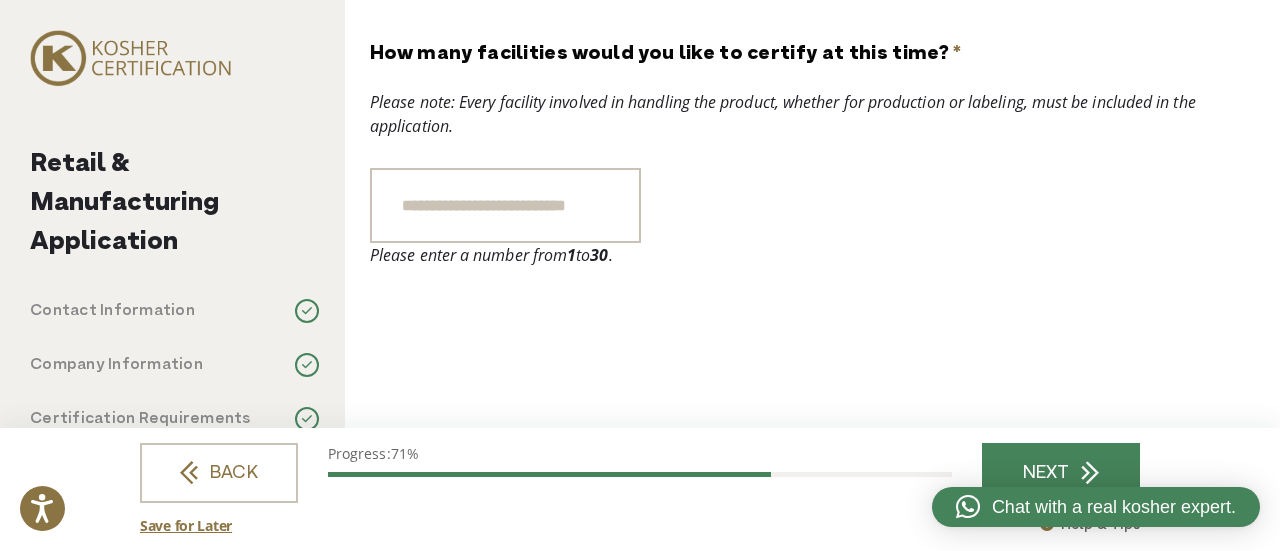 click on "**********" at bounding box center [785, 198] 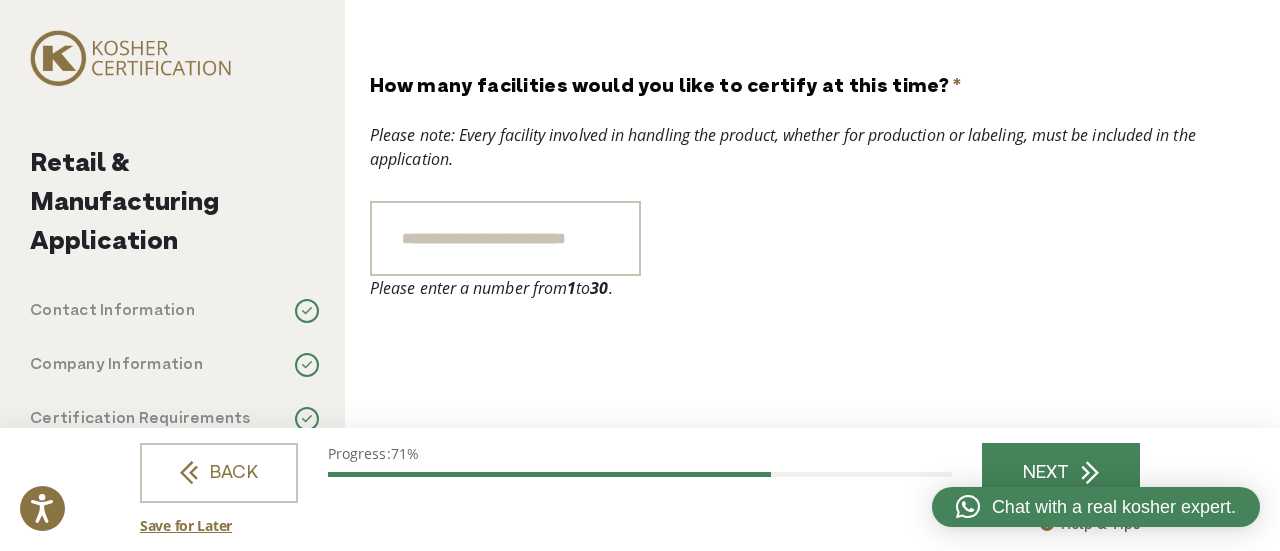 drag, startPoint x: 540, startPoint y: 190, endPoint x: 518, endPoint y: 214, distance: 32.55764 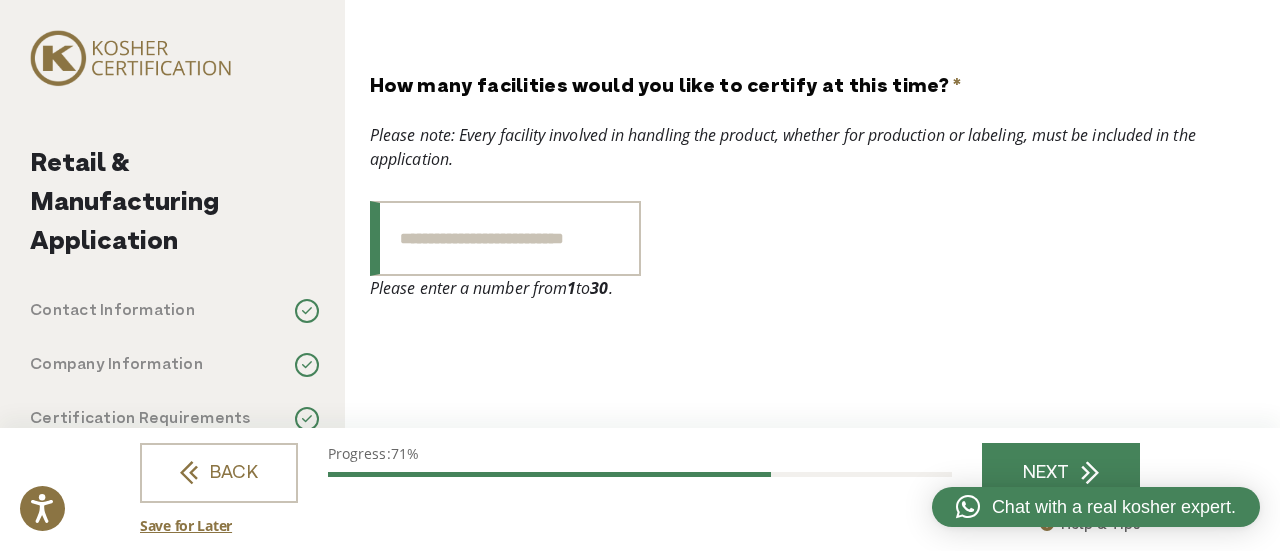 click on "*" at bounding box center [505, 238] 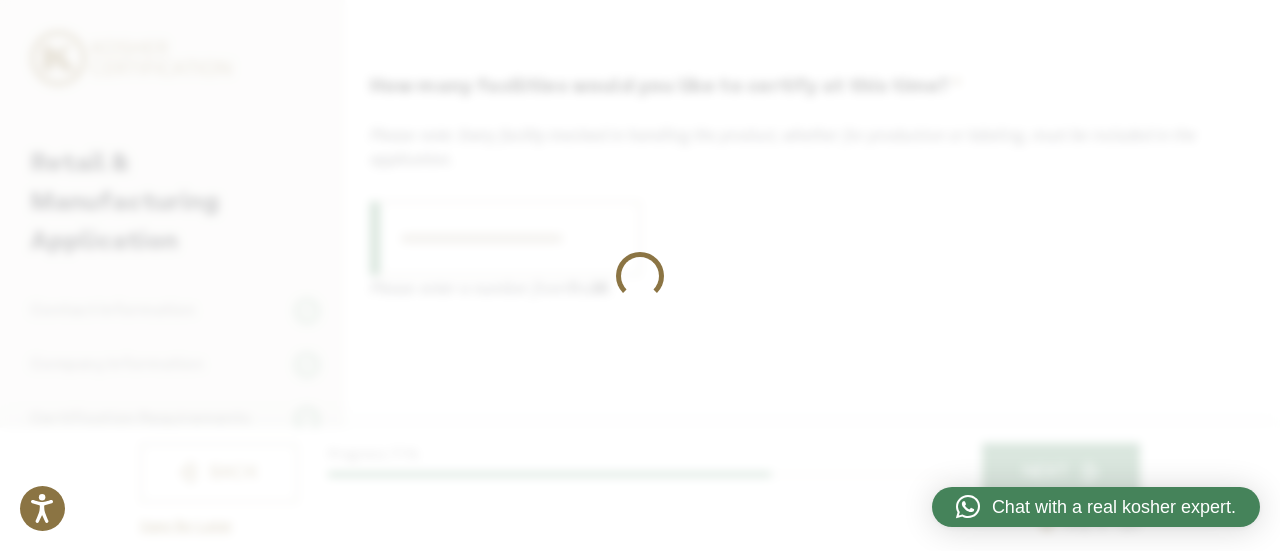 type on "*" 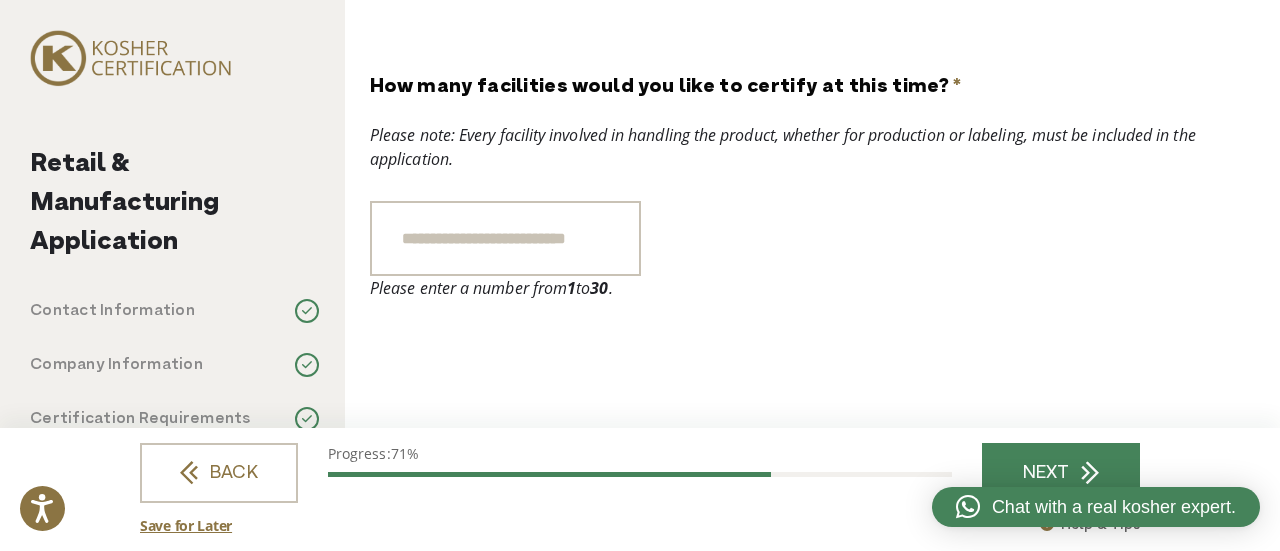 scroll, scrollTop: 0, scrollLeft: 0, axis: both 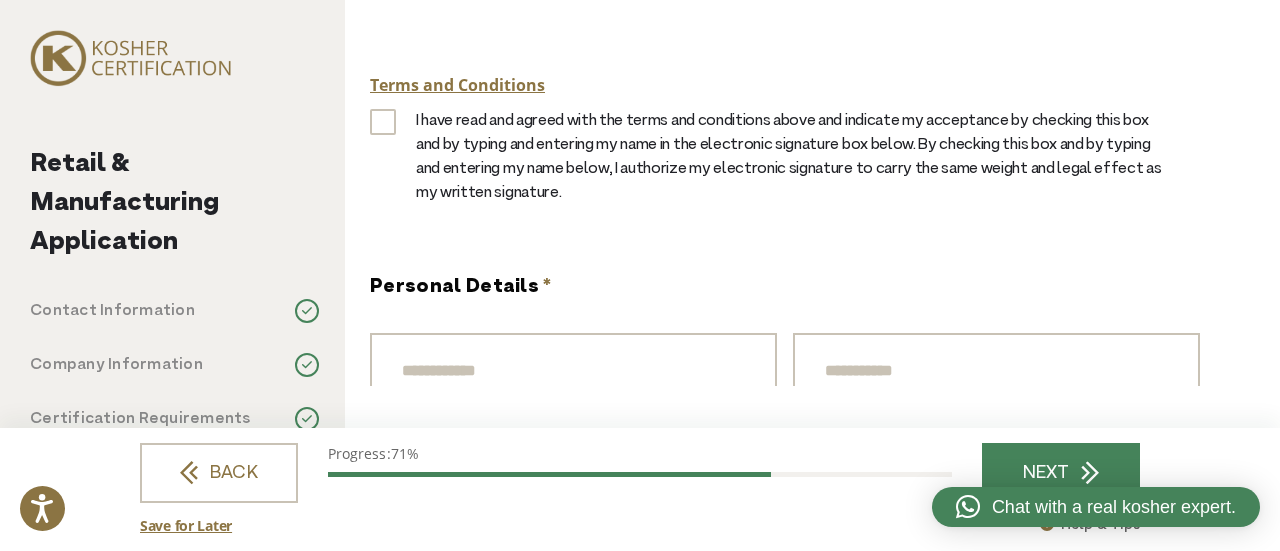 click on "RETAIL & MANUFACTURING APPLICATION
This application takes up to 10 minutes to complete.
Welcome!  Apply for OK Kosher Certification here
In this application, we’ll ask for some information about your company, products and facilities. This will allow us to assess your eligibility for kosher and design the best program for your company.
You can save your progress at any time by clicking the Save and Exit button at the top right of the screen.
Prefer to fill this out offline? You can download a  PDF version  to complete on paper.
How does certification work?
Read  The Five Steps to Kosher  to understand the process and requirements.
Start My Application
By clicking "Start My Application" you're agreeing to OK Kosher's  Terms of Use  and our  5" at bounding box center (812, 275) 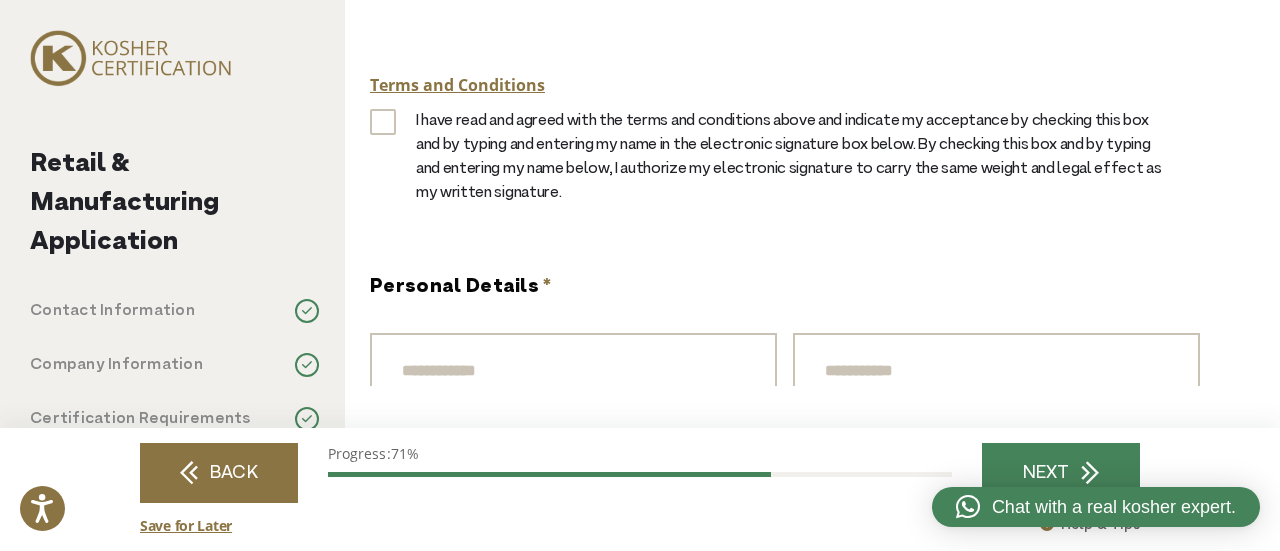 click on "BACK" at bounding box center (219, 473) 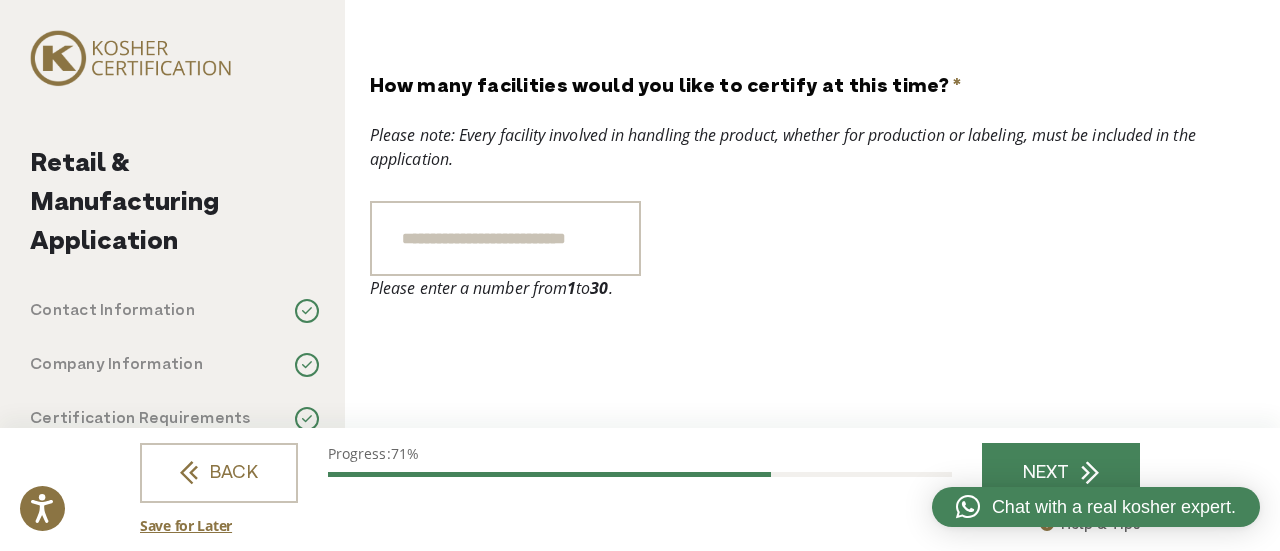 scroll, scrollTop: 0, scrollLeft: 0, axis: both 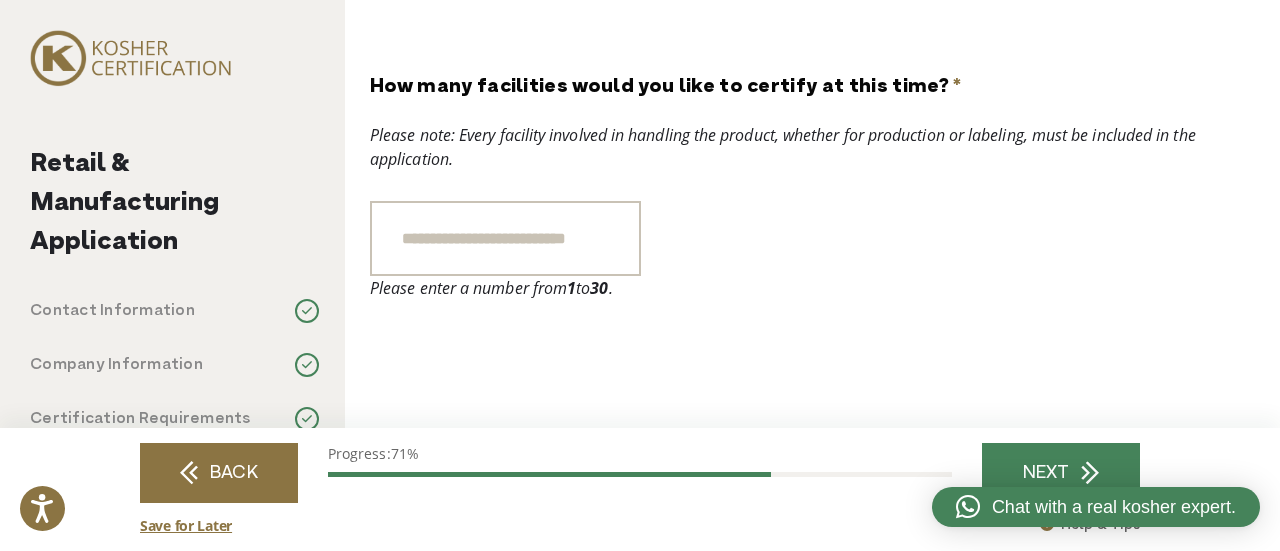 click on "BACK" at bounding box center (219, 473) 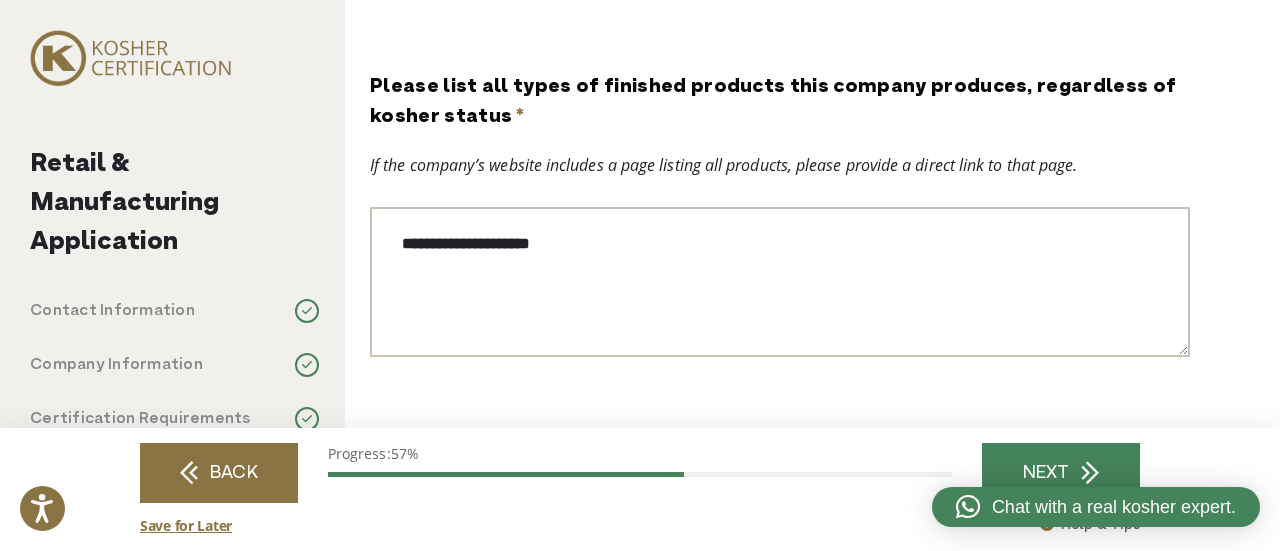scroll, scrollTop: 0, scrollLeft: 0, axis: both 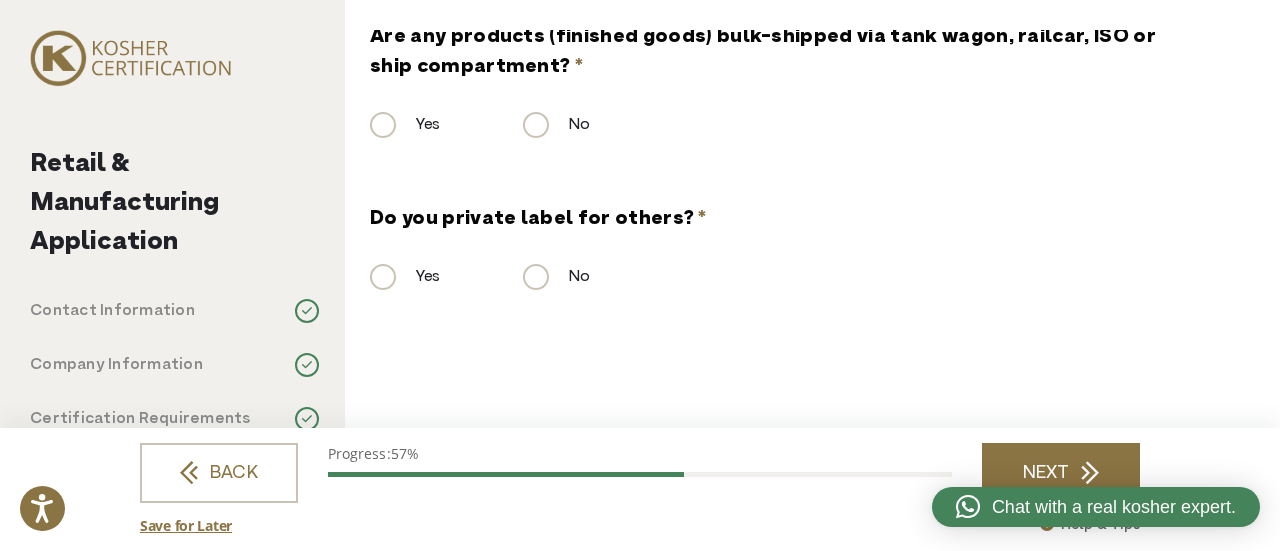 click on "NEXT" at bounding box center [1061, 473] 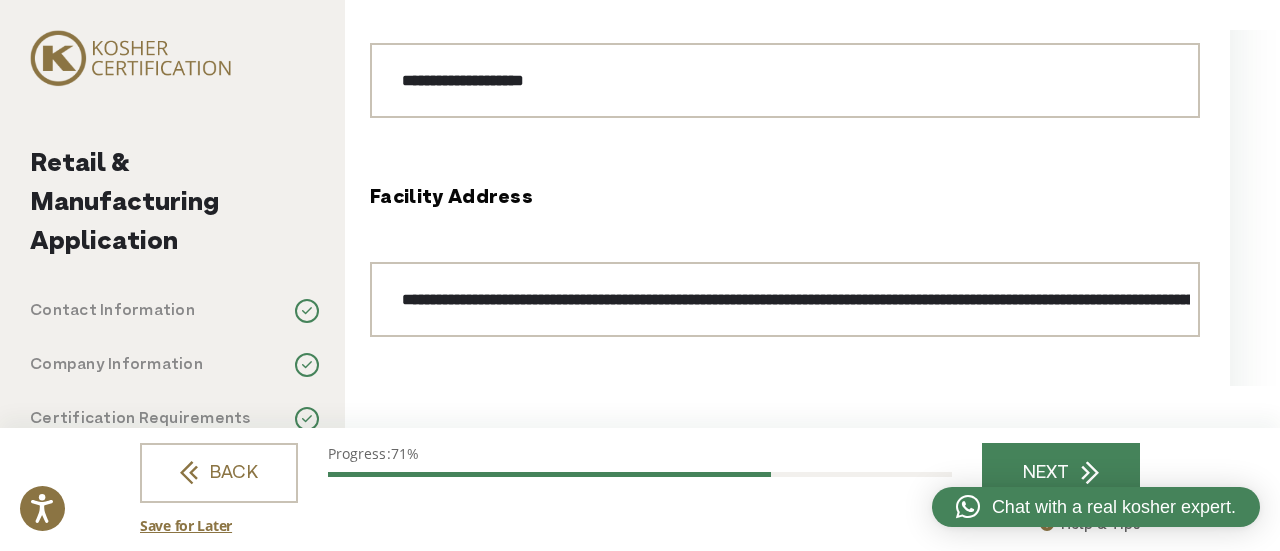 scroll, scrollTop: 0, scrollLeft: 0, axis: both 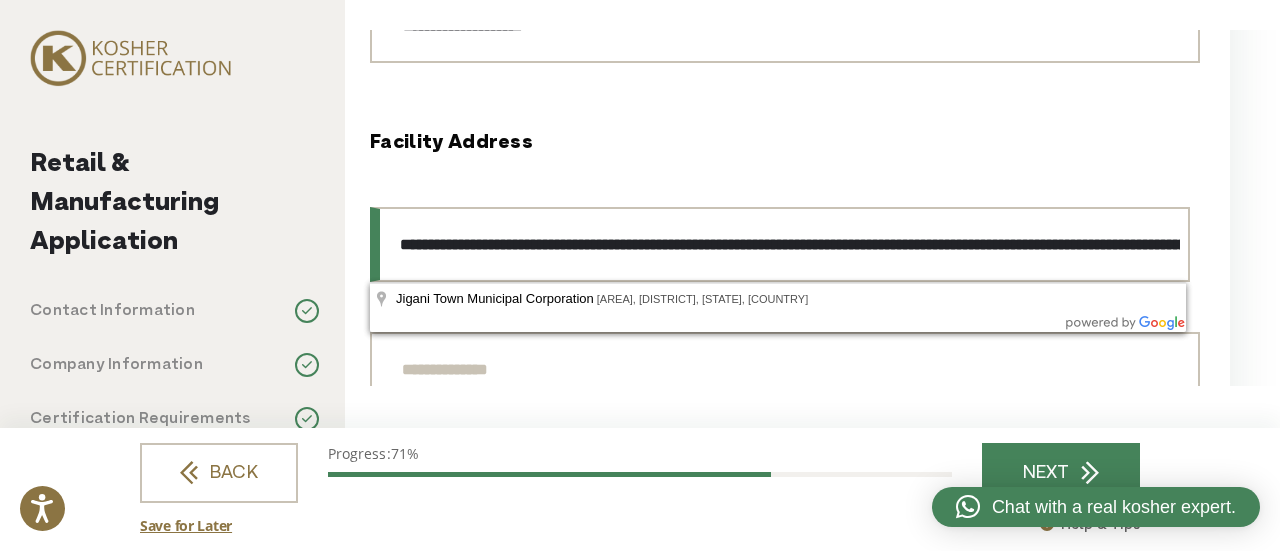drag, startPoint x: 584, startPoint y: 242, endPoint x: 634, endPoint y: 242, distance: 50 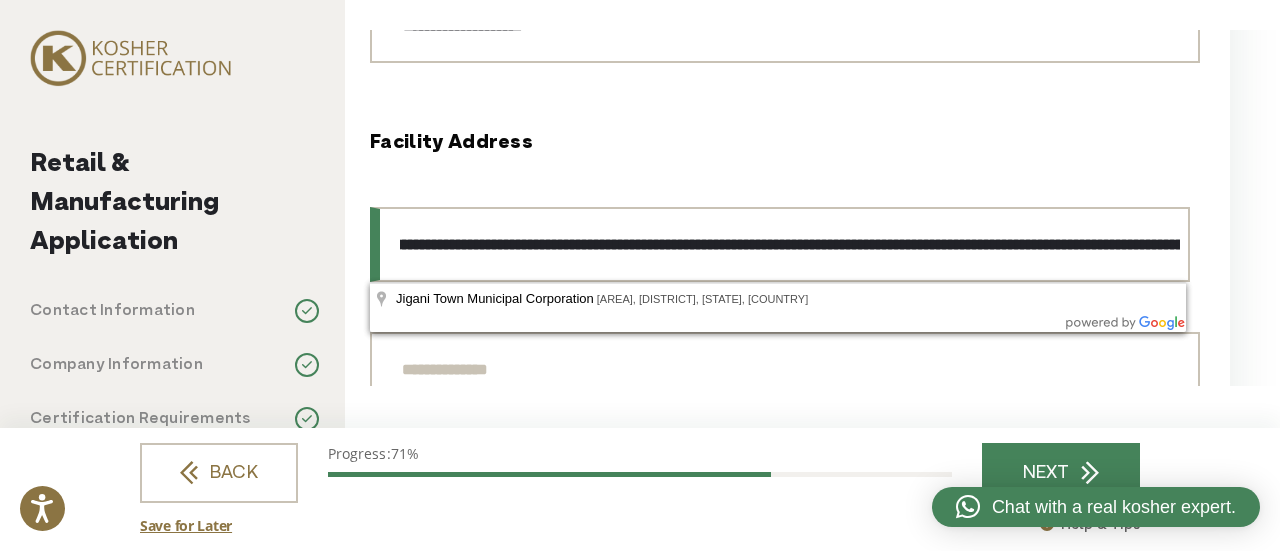 scroll, scrollTop: 0, scrollLeft: 58, axis: horizontal 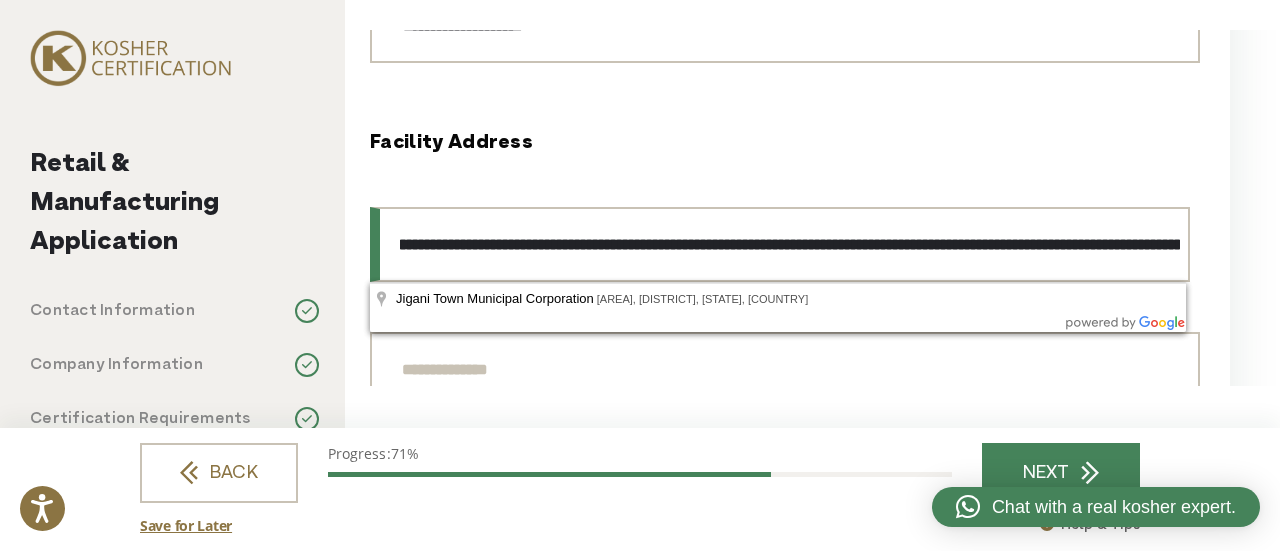 click on "**********" at bounding box center (780, 244) 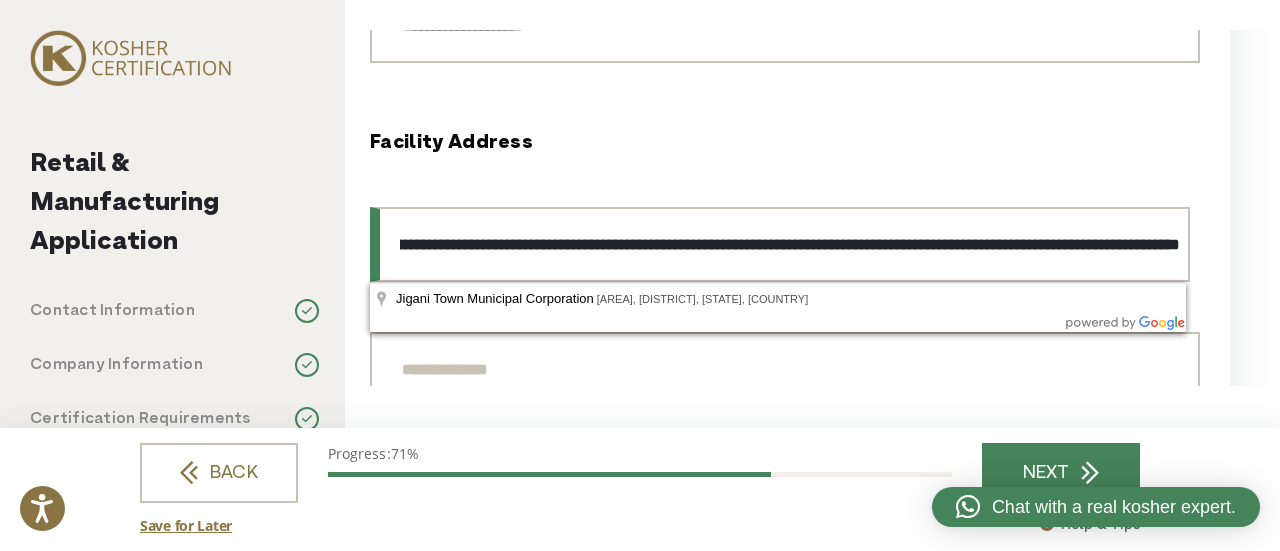 scroll, scrollTop: 0, scrollLeft: 438, axis: horizontal 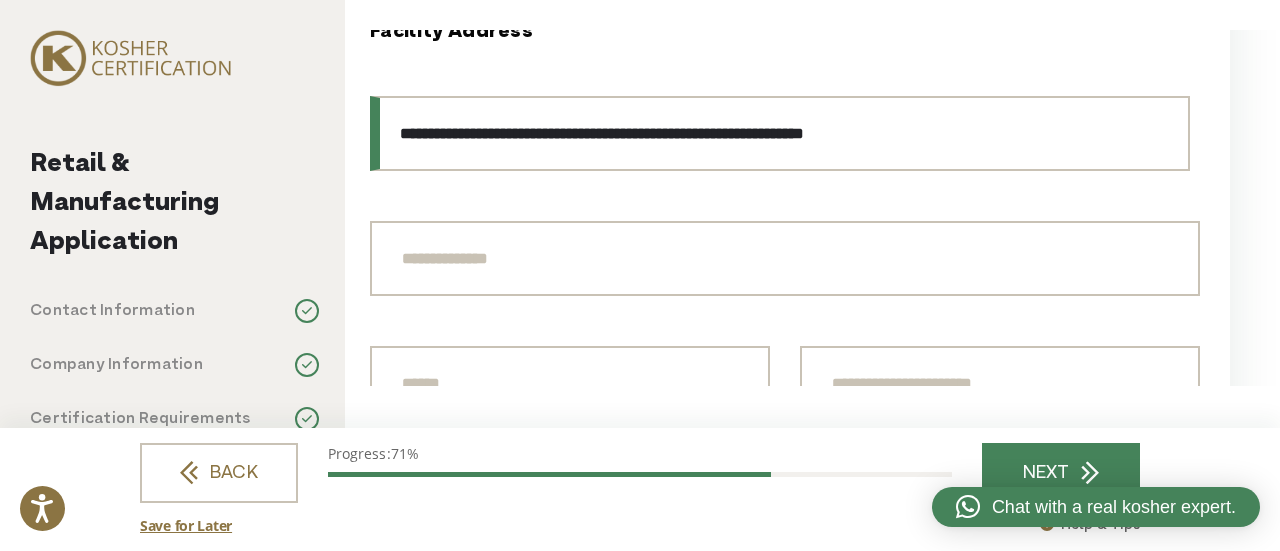 type on "**********" 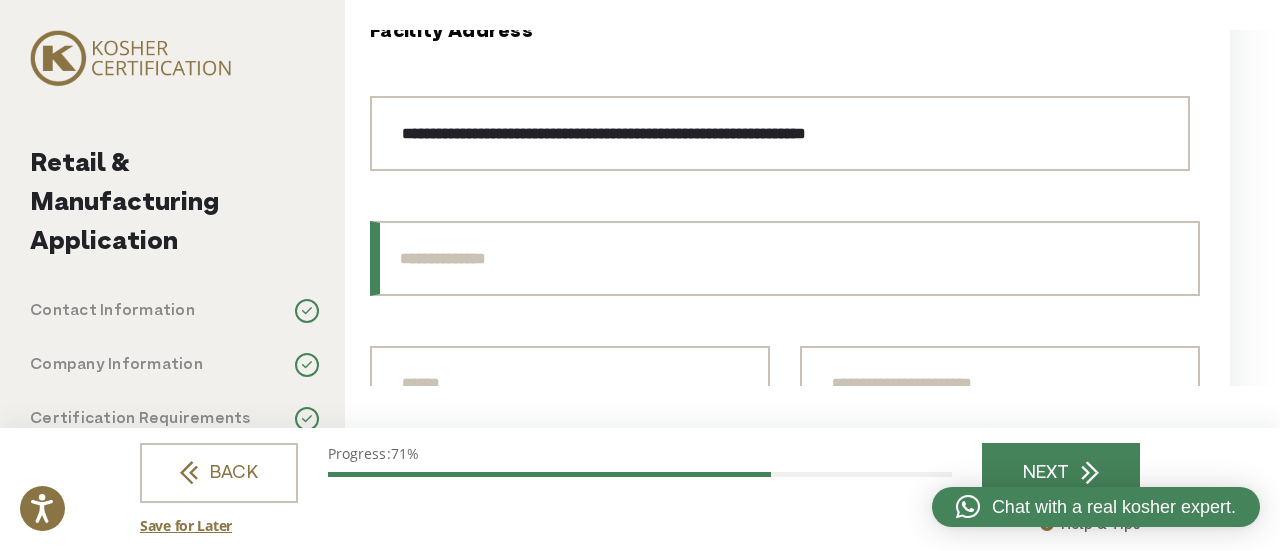 click at bounding box center (785, 258) 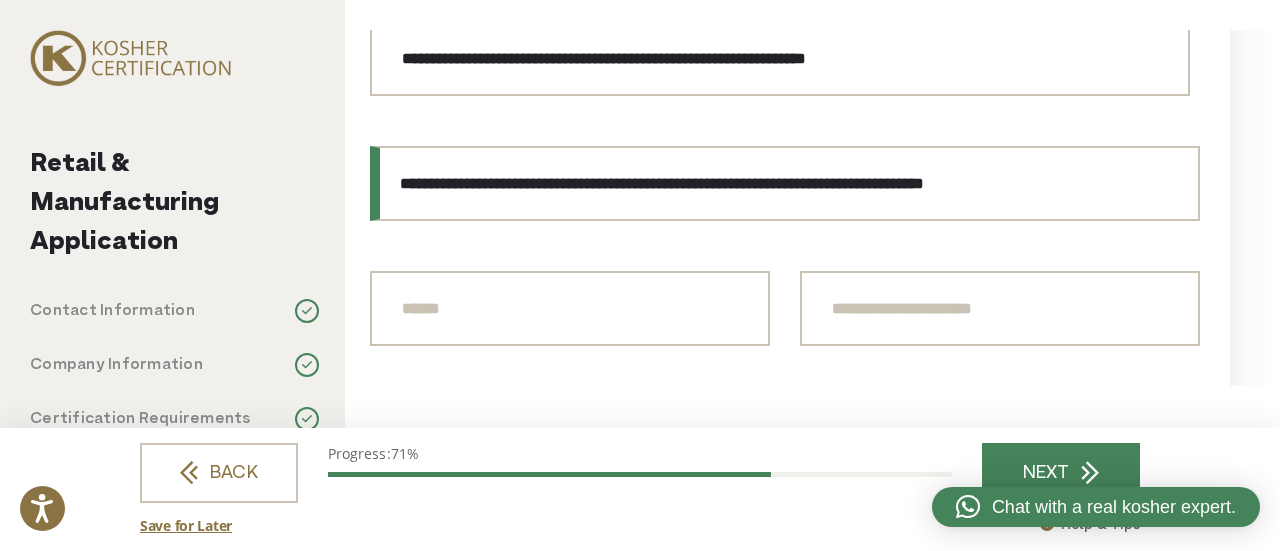 scroll, scrollTop: 1311, scrollLeft: 0, axis: vertical 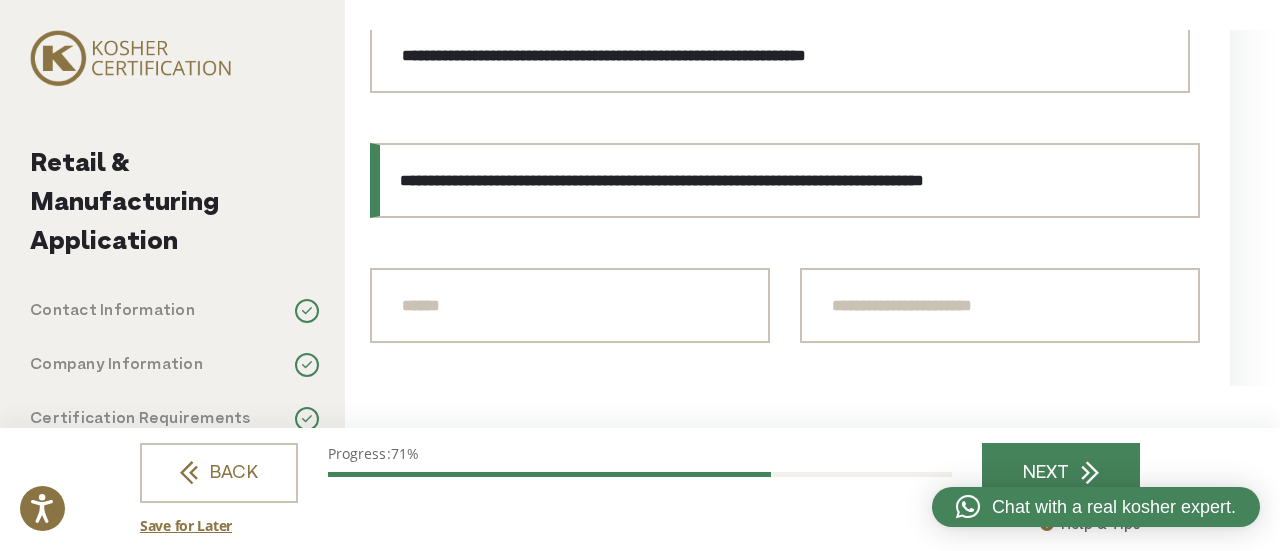 drag, startPoint x: 702, startPoint y: 178, endPoint x: 1084, endPoint y: 174, distance: 382.02094 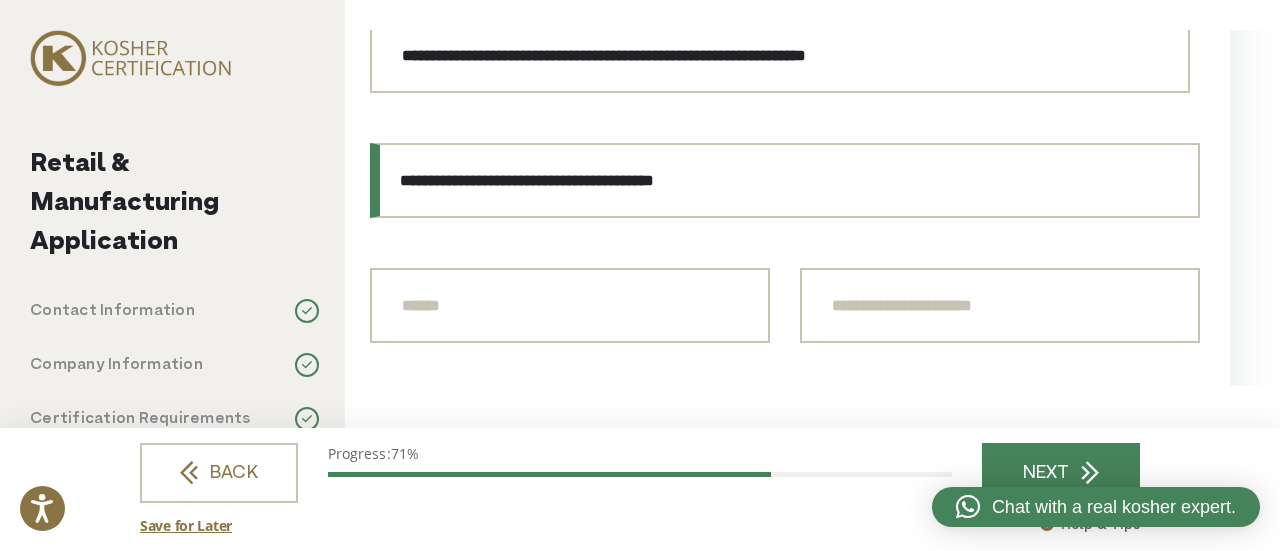 type on "**********" 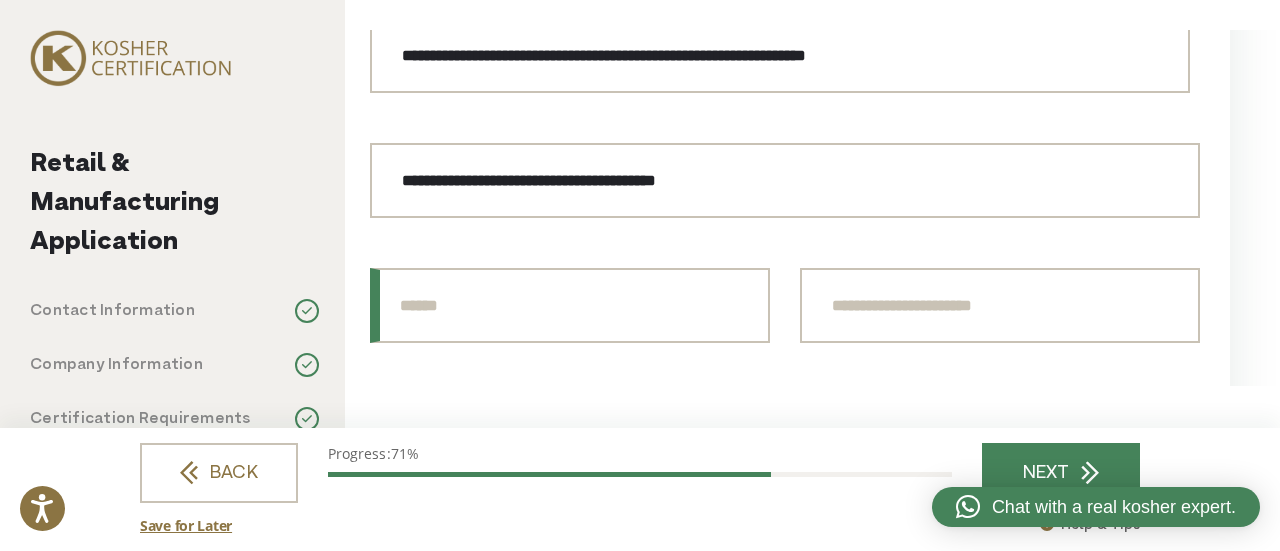 click at bounding box center [570, 305] 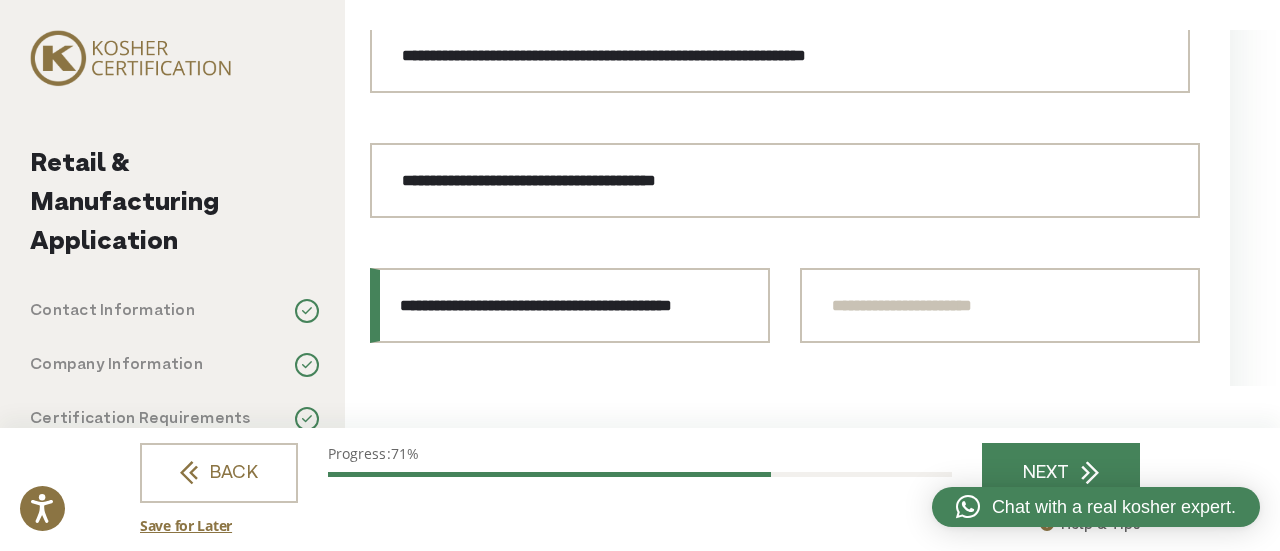 scroll, scrollTop: 0, scrollLeft: 14, axis: horizontal 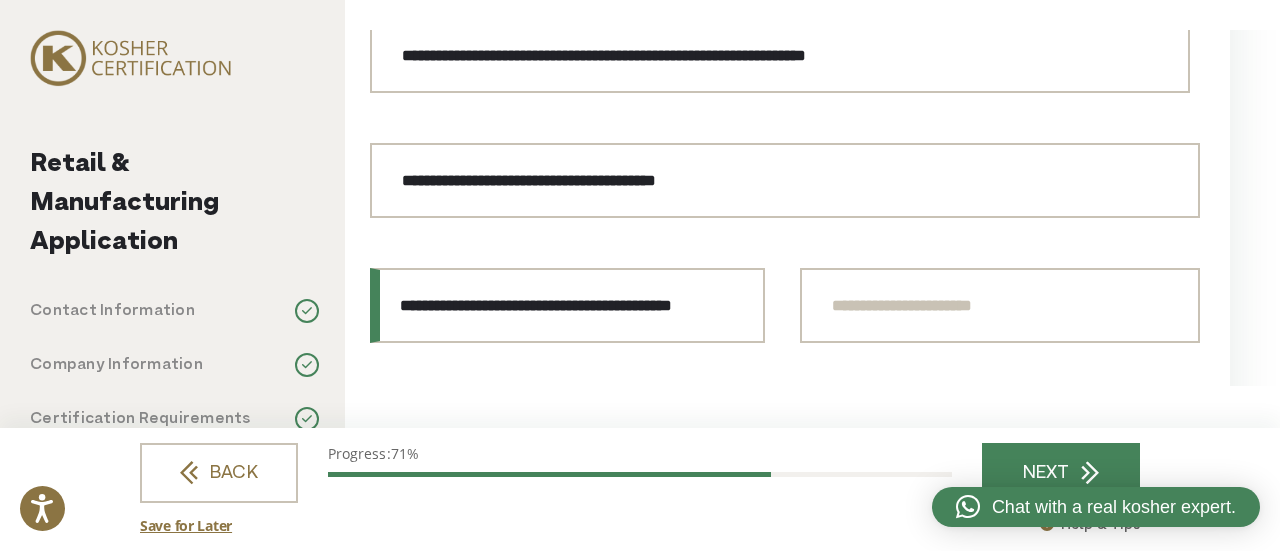 drag, startPoint x: 463, startPoint y: 305, endPoint x: 794, endPoint y: 319, distance: 331.29593 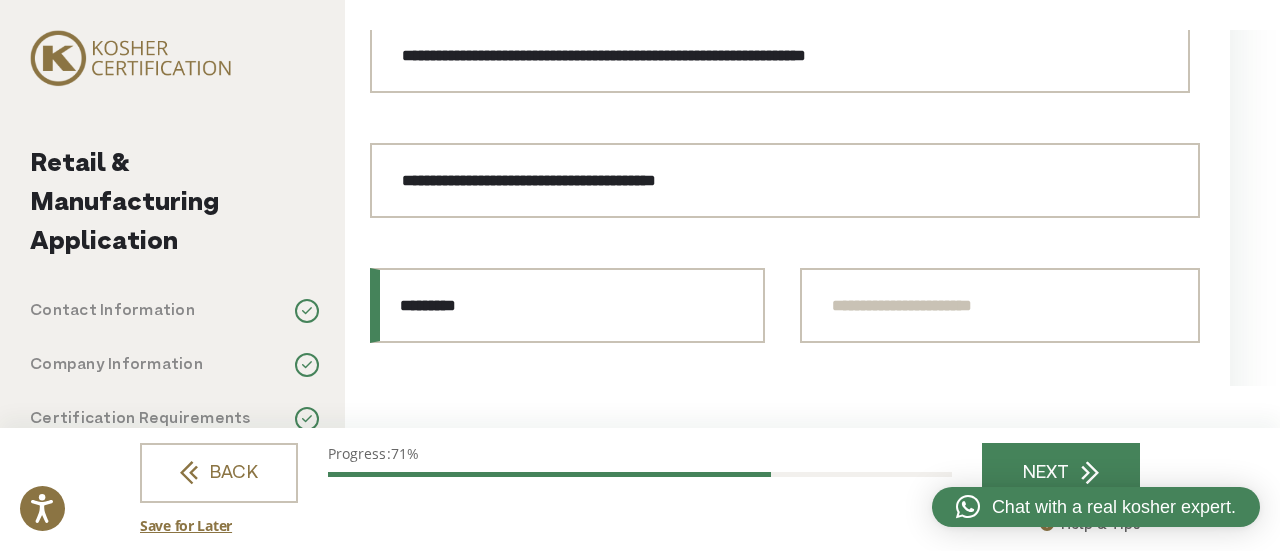 scroll, scrollTop: 0, scrollLeft: 0, axis: both 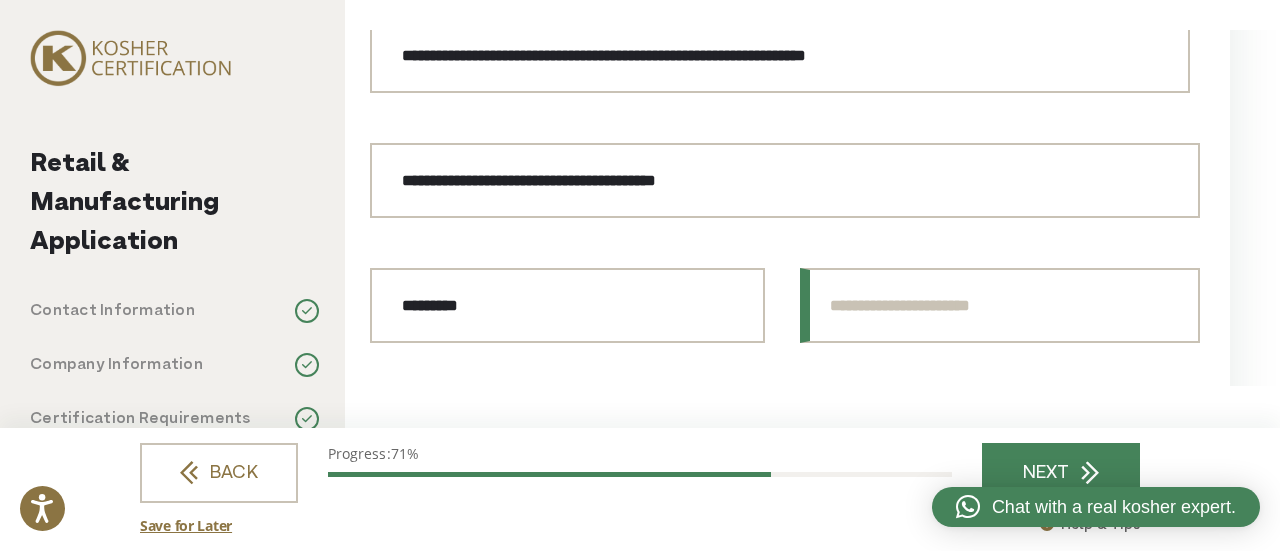 click at bounding box center (1000, 305) 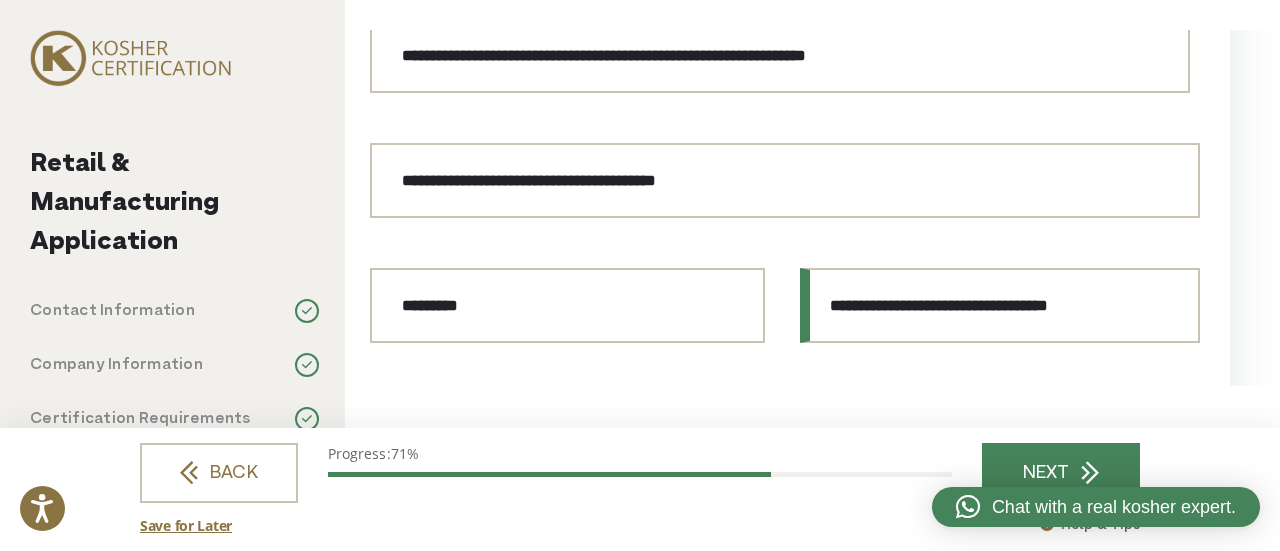 drag, startPoint x: 968, startPoint y: 307, endPoint x: 778, endPoint y: 313, distance: 190.09471 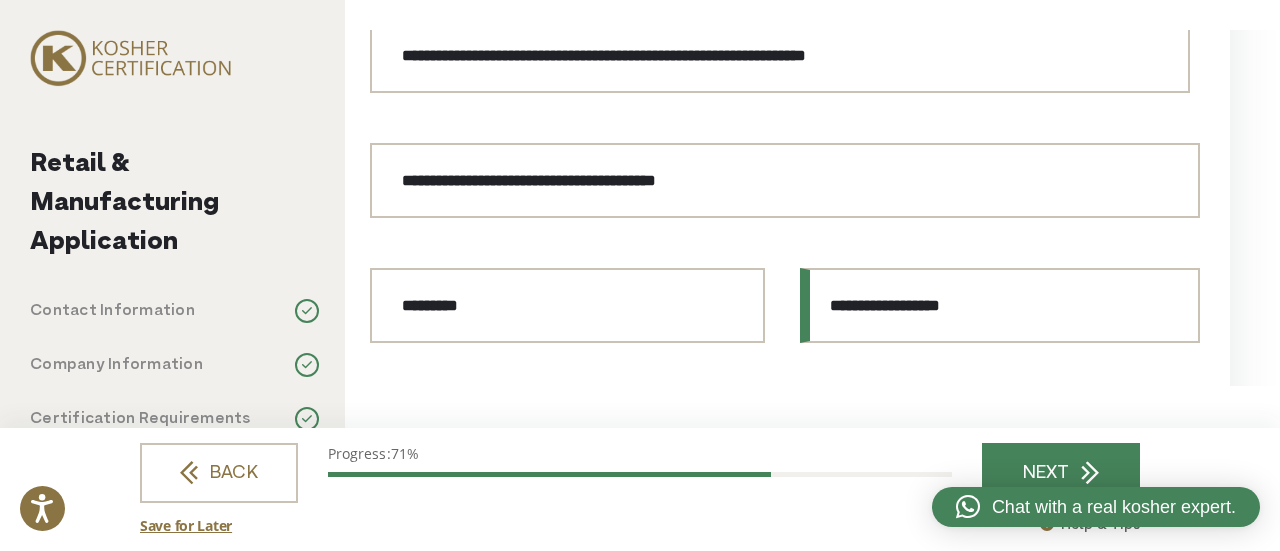 drag, startPoint x: 905, startPoint y: 305, endPoint x: 1035, endPoint y: 315, distance: 130.38405 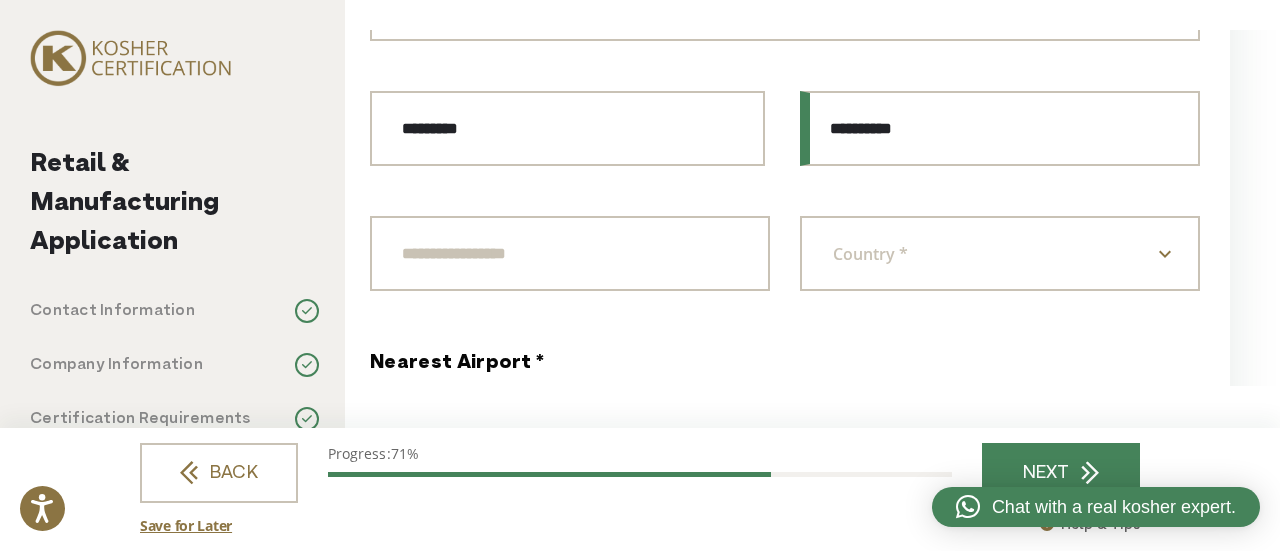 scroll, scrollTop: 1491, scrollLeft: 0, axis: vertical 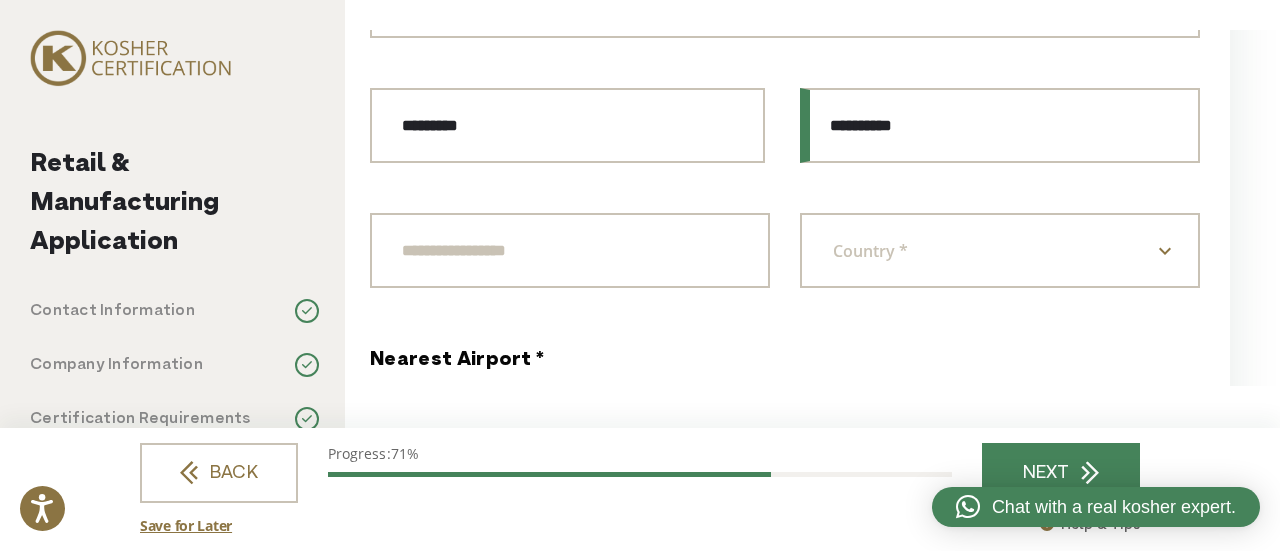 type on "*********" 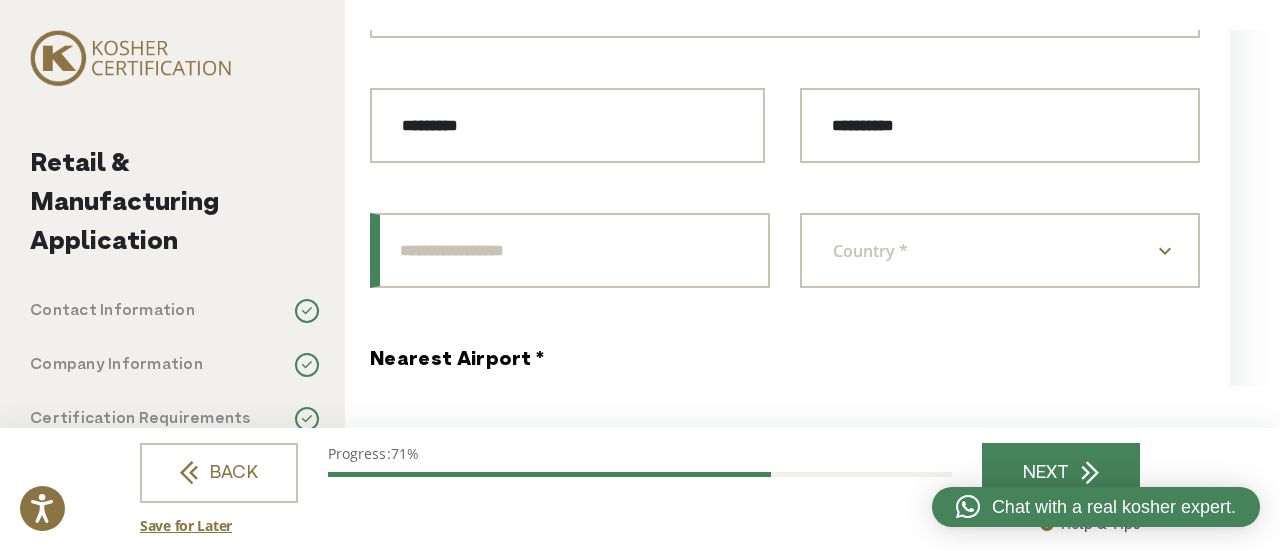 click at bounding box center [570, 250] 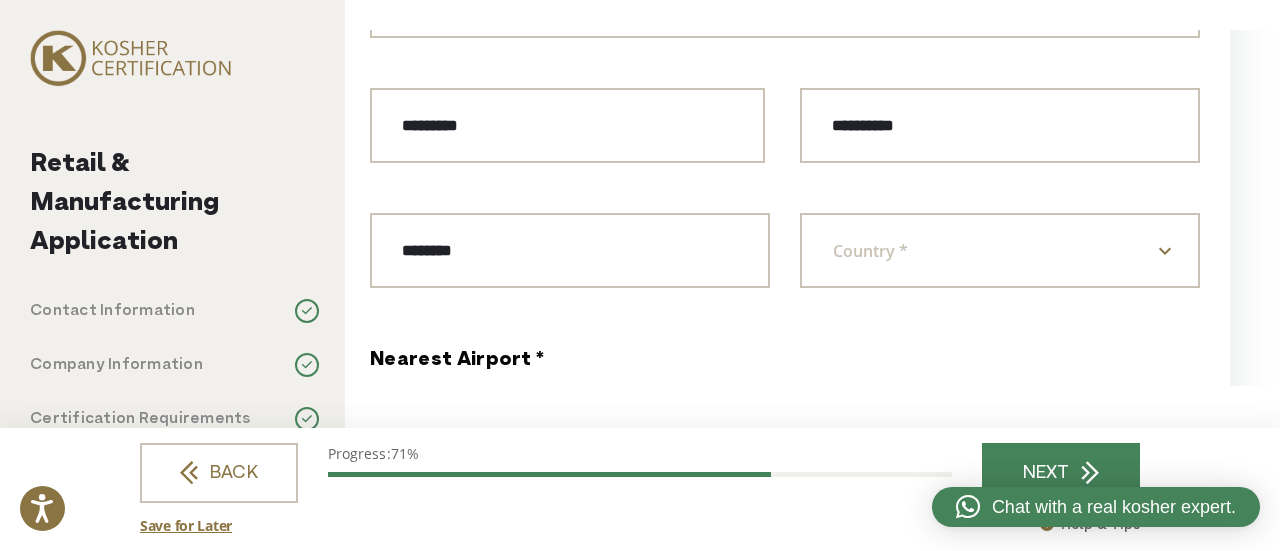 click on "Country *" at bounding box center [870, 251] 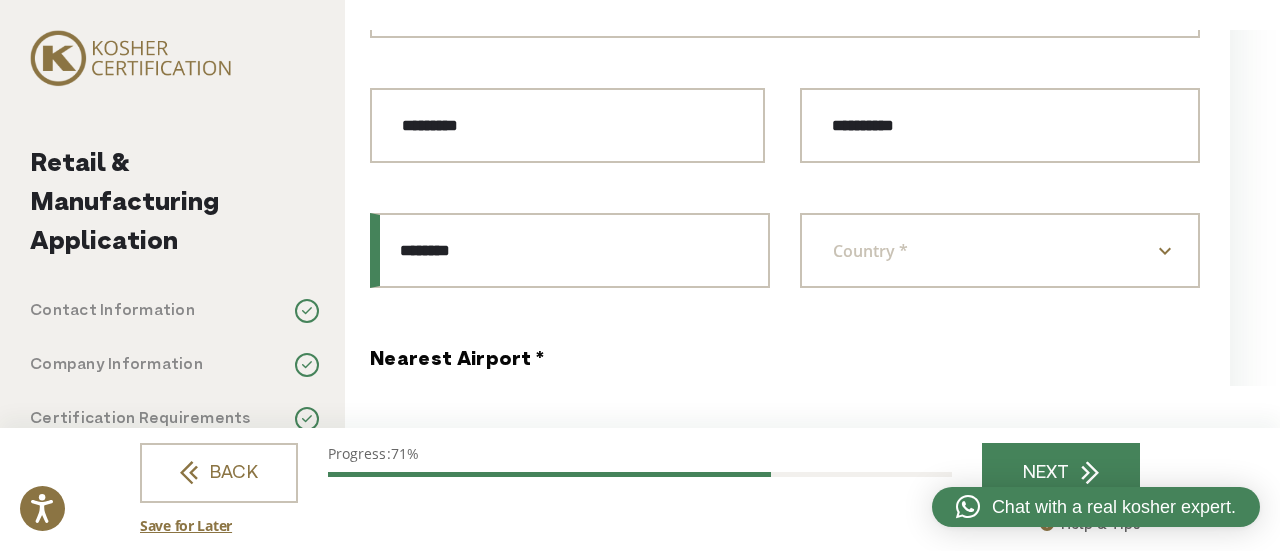 click on "********" at bounding box center (570, 250) 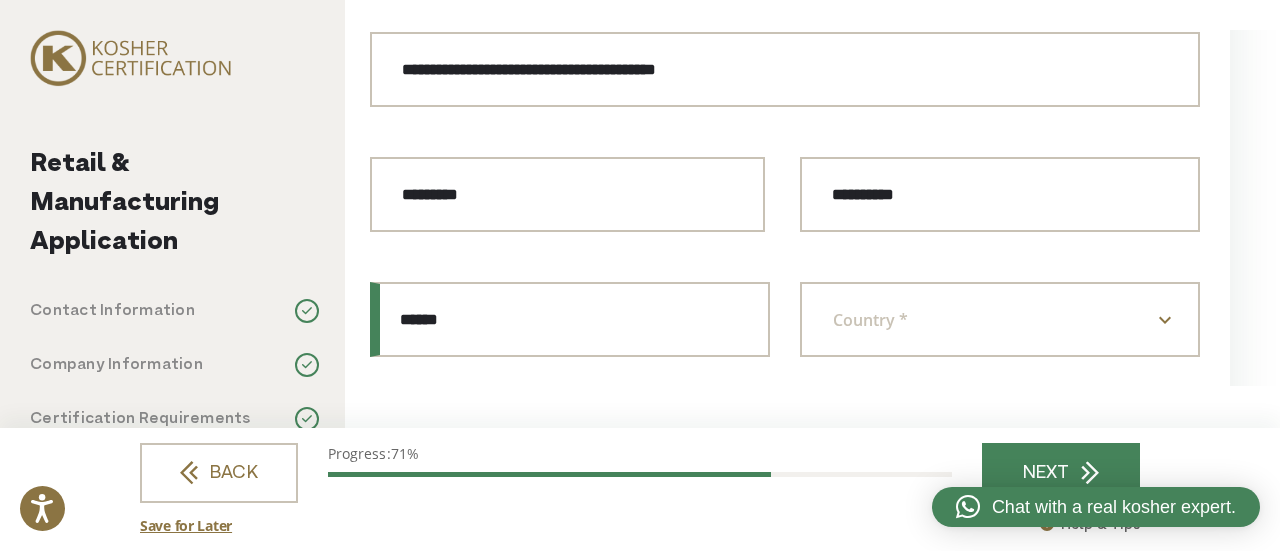 scroll, scrollTop: 1421, scrollLeft: 0, axis: vertical 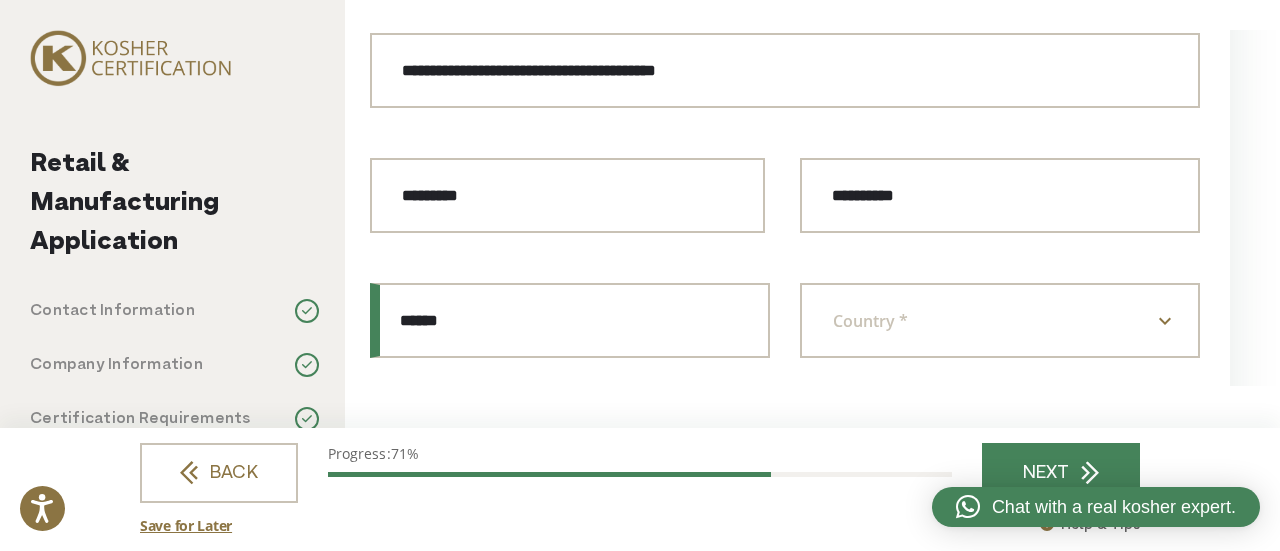 type on "******" 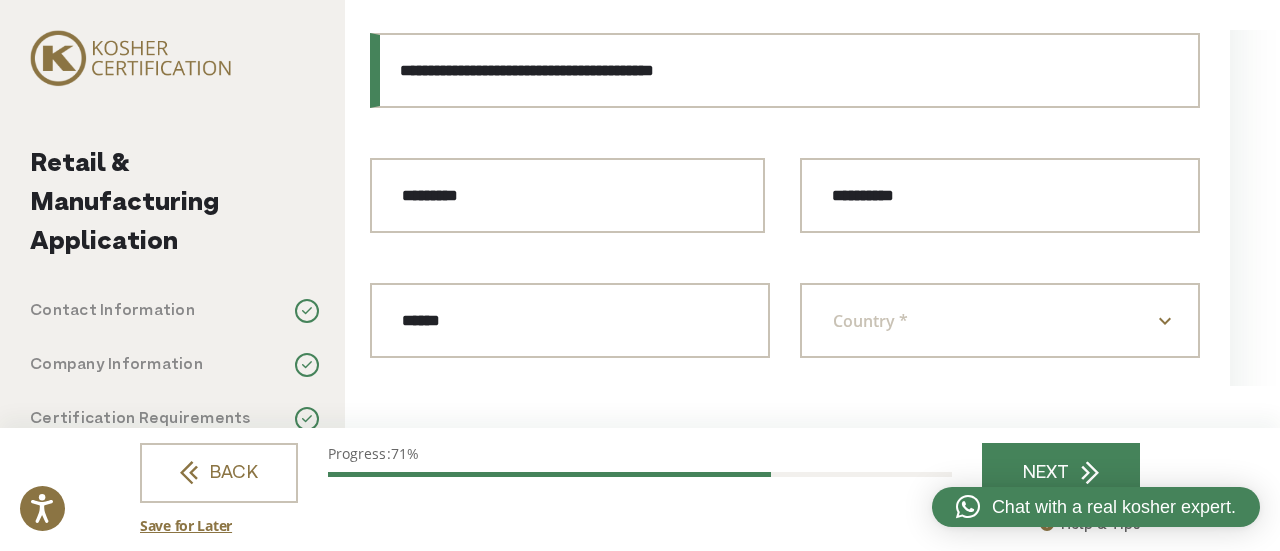 click on "**********" at bounding box center (785, 70) 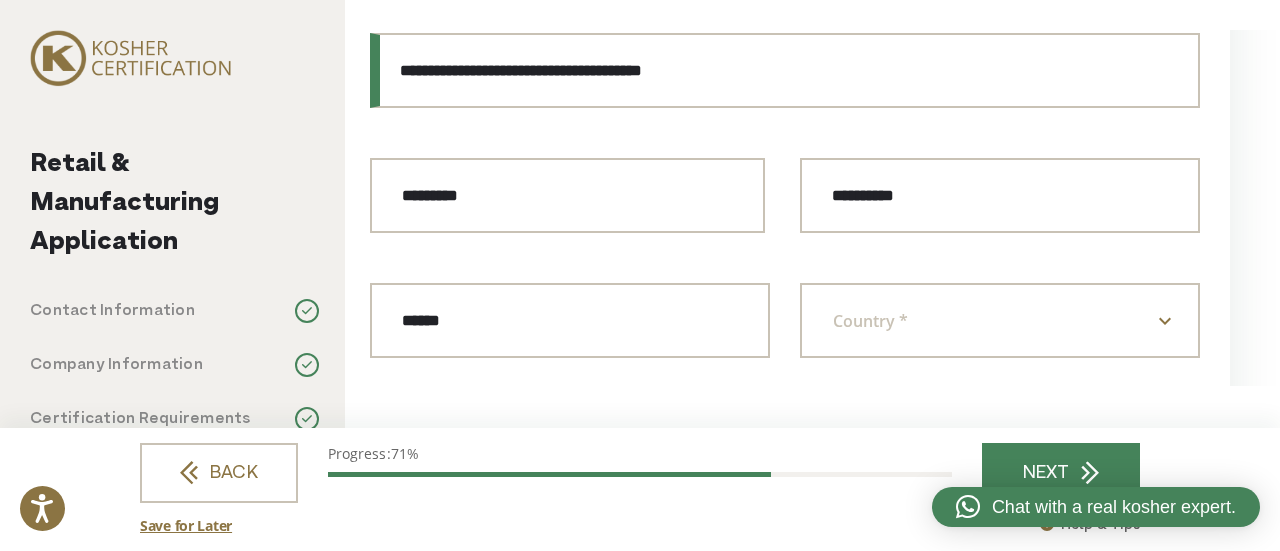 type on "**********" 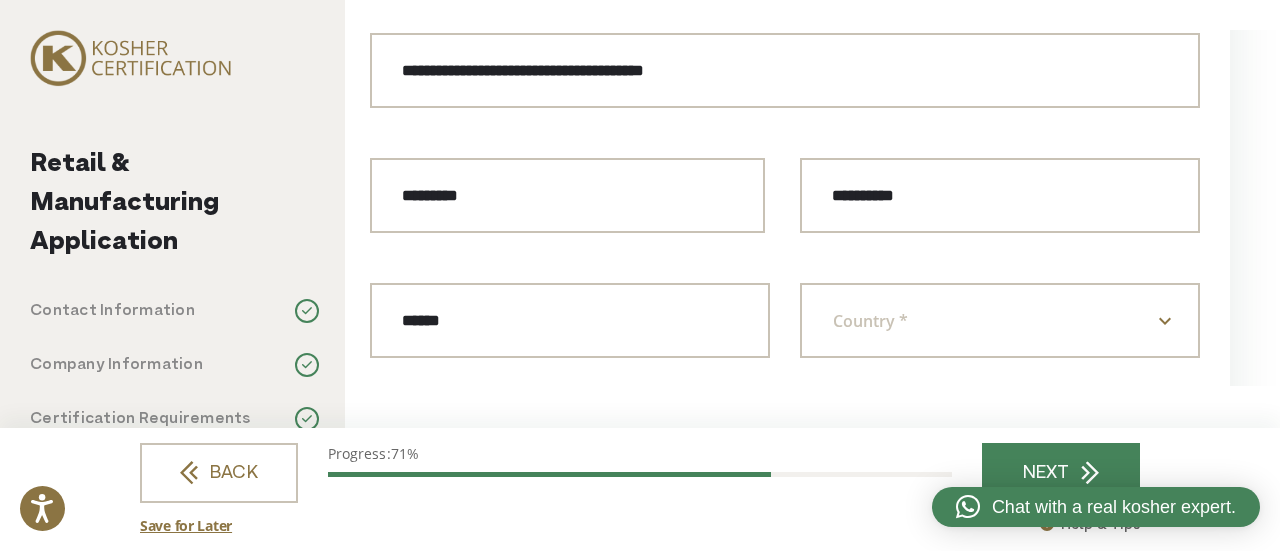 click on "Country *" at bounding box center [1000, 320] 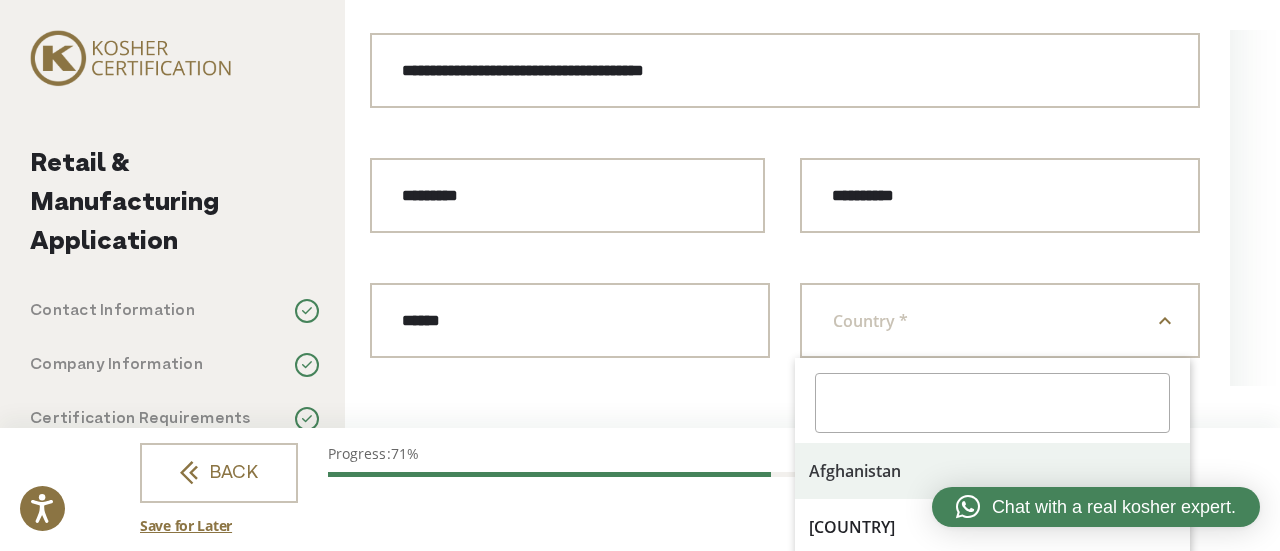 scroll, scrollTop: 0, scrollLeft: 0, axis: both 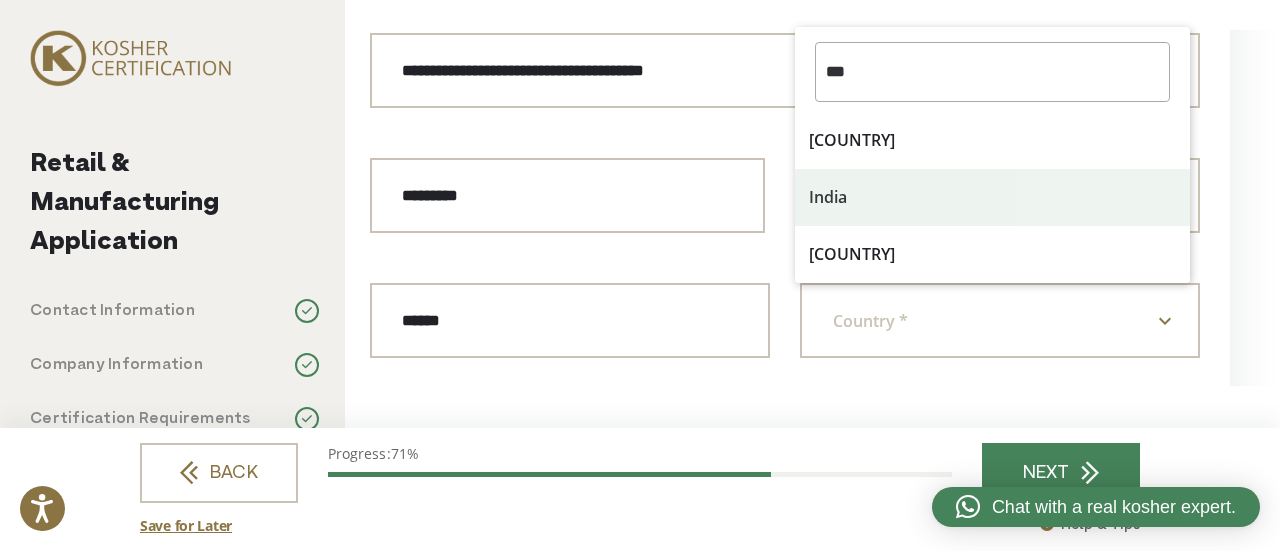 type on "***" 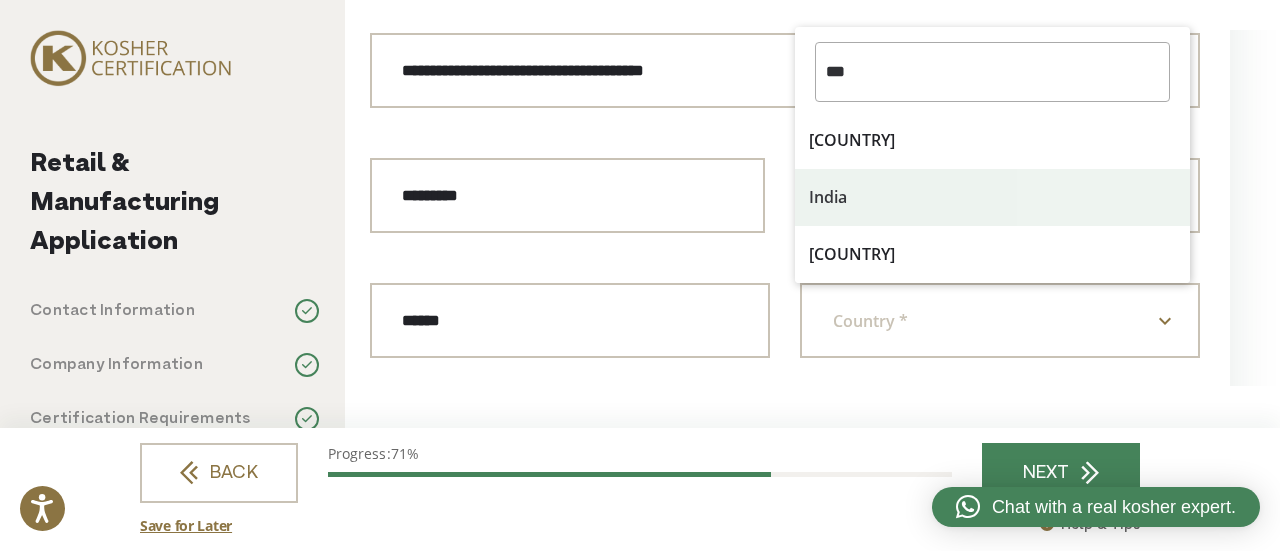 select on "*****" 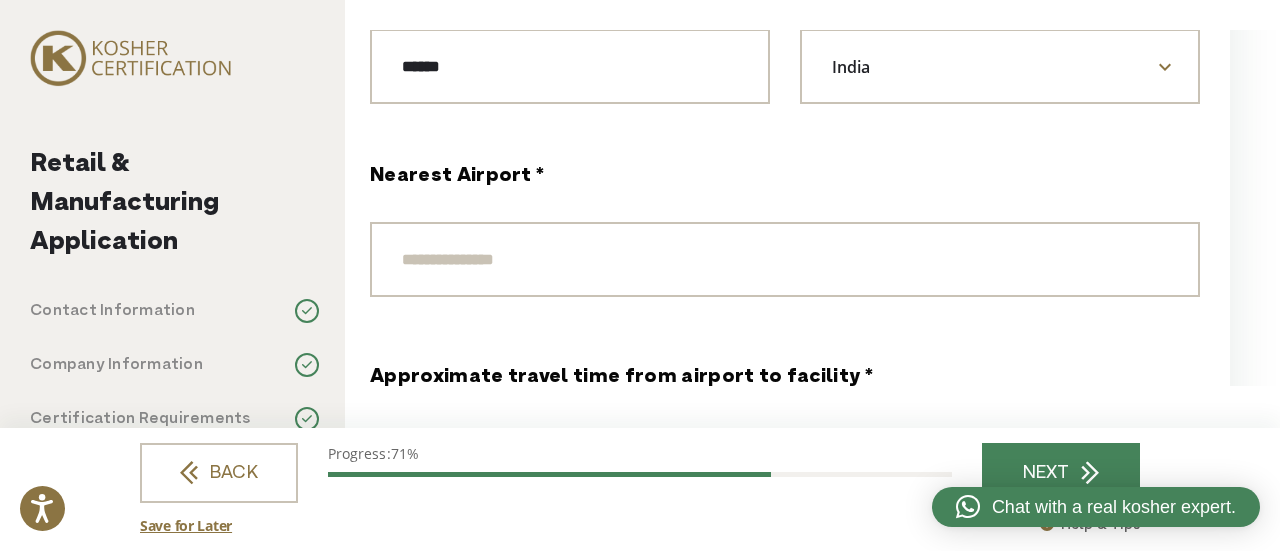 scroll, scrollTop: 1676, scrollLeft: 0, axis: vertical 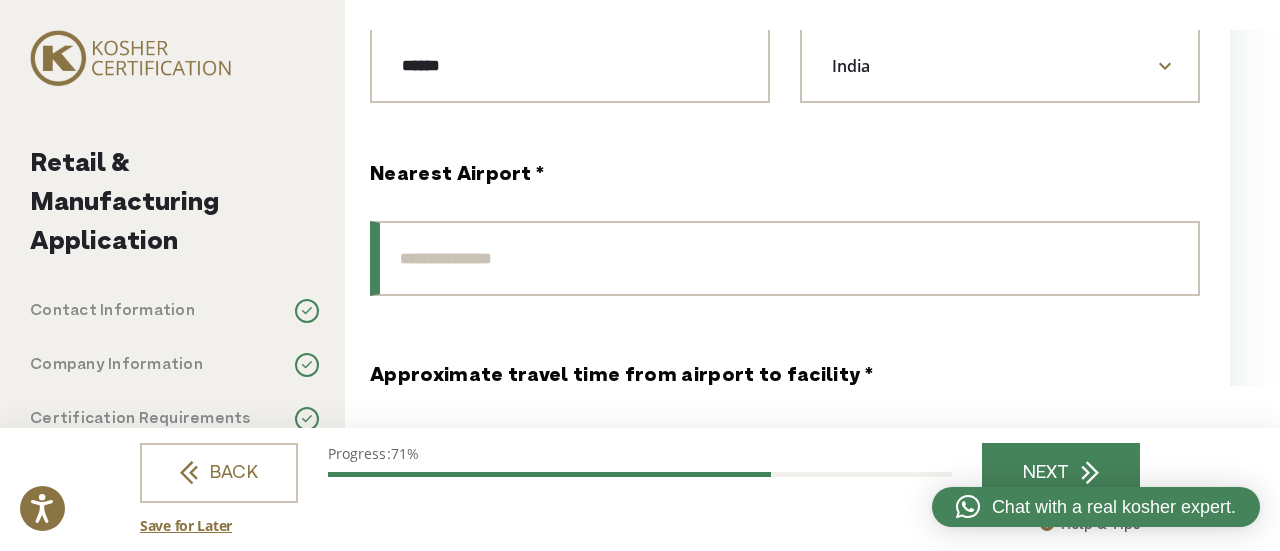 click on "Nearest Airport *" at bounding box center [785, 258] 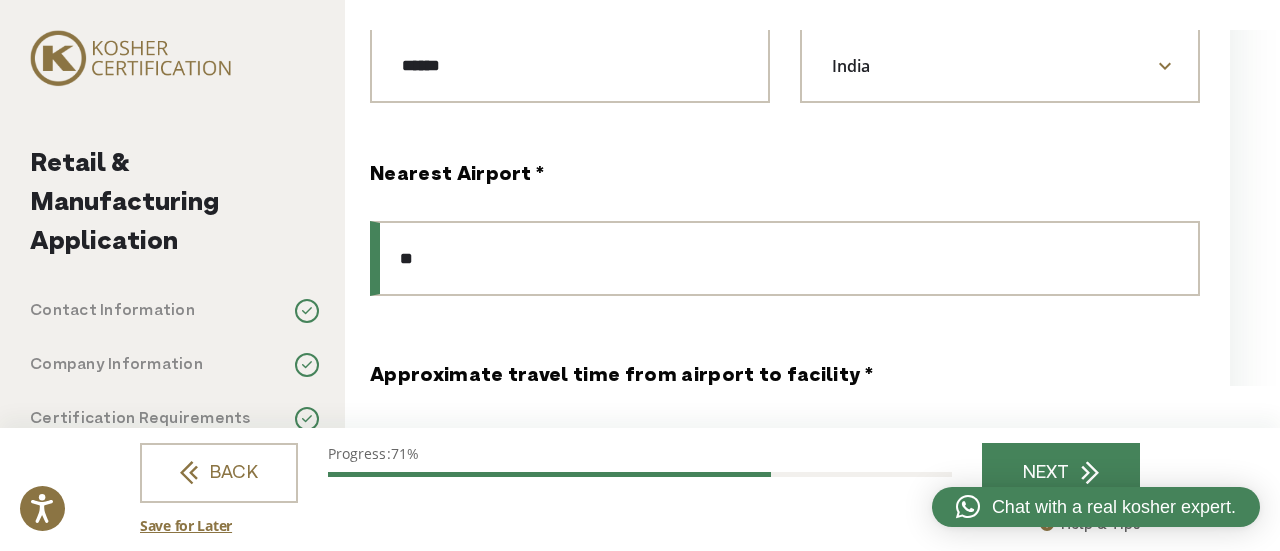 type on "*" 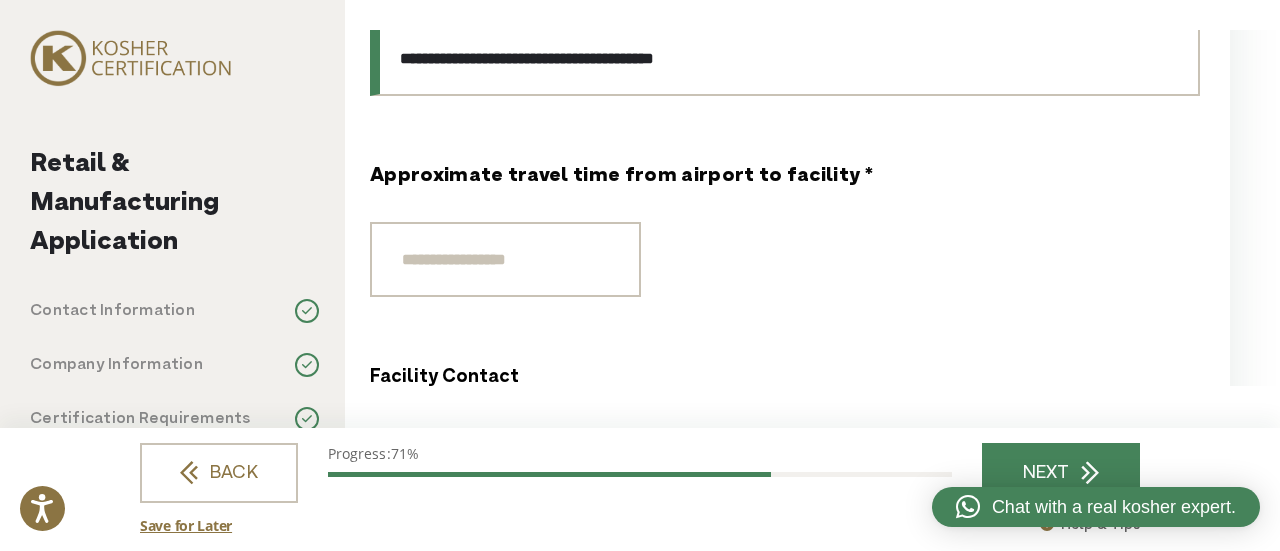 scroll, scrollTop: 1878, scrollLeft: 0, axis: vertical 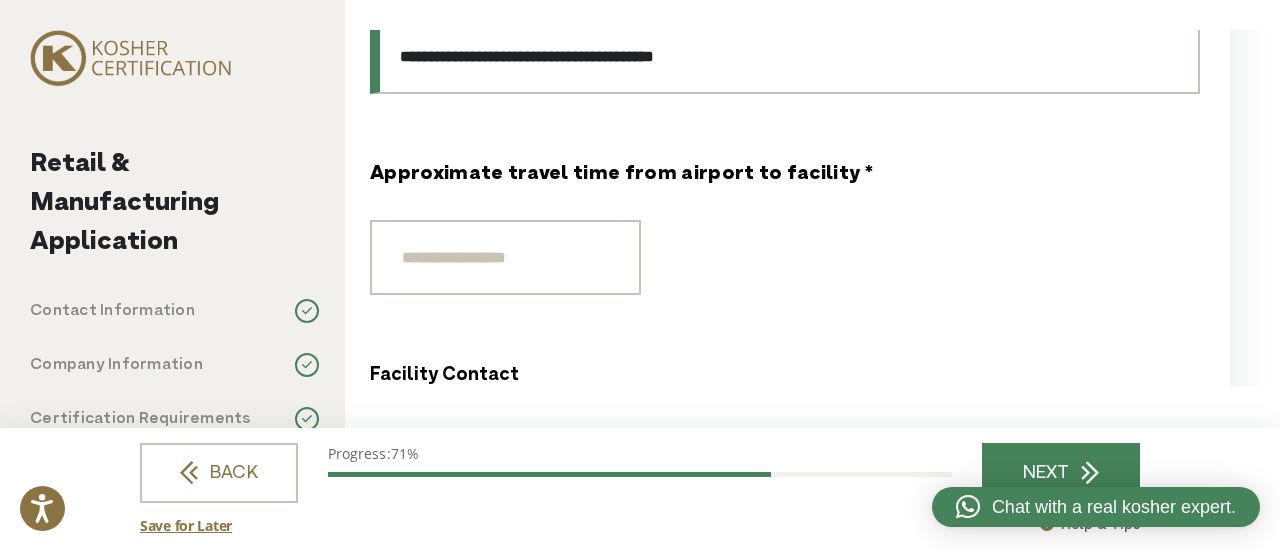 type on "**********" 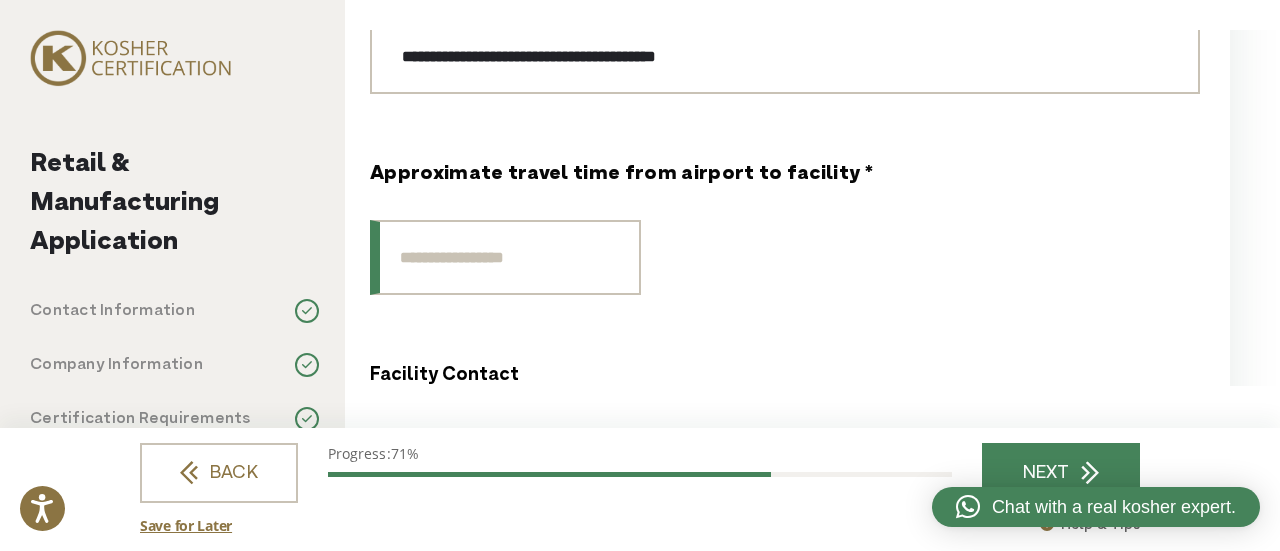 click on "Approximate travel time from airport to facility *" at bounding box center [505, 257] 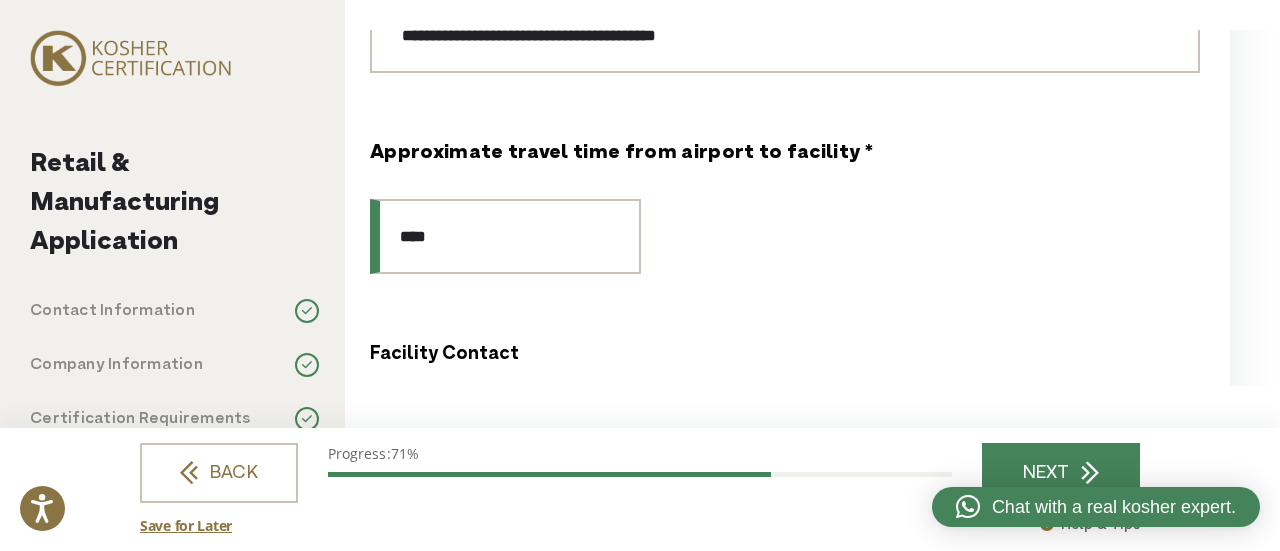 scroll, scrollTop: 1900, scrollLeft: 0, axis: vertical 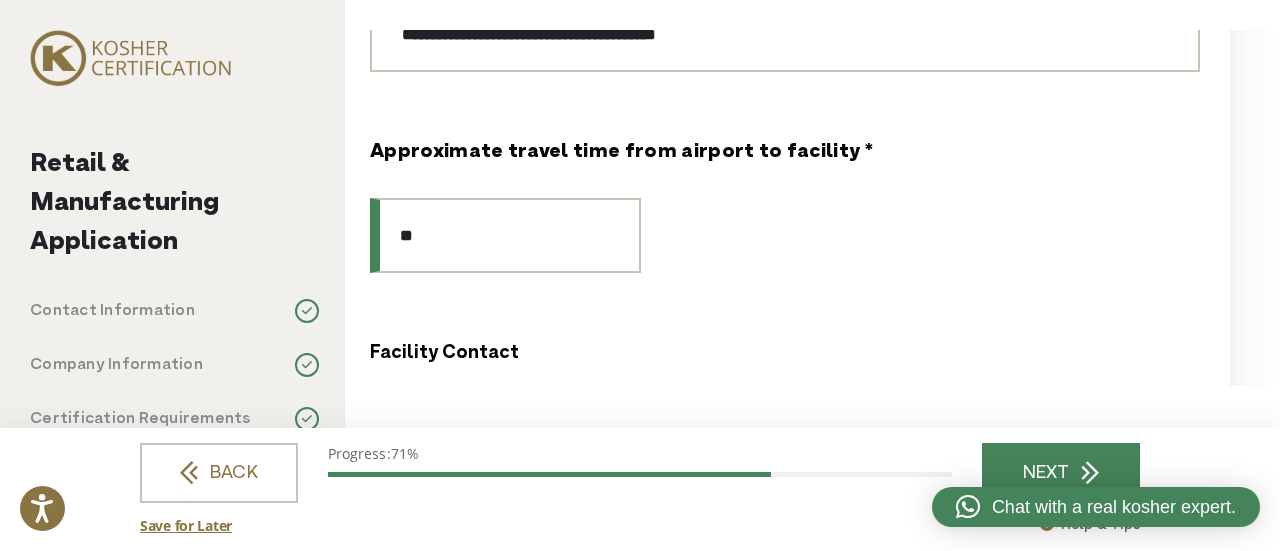 type on "*" 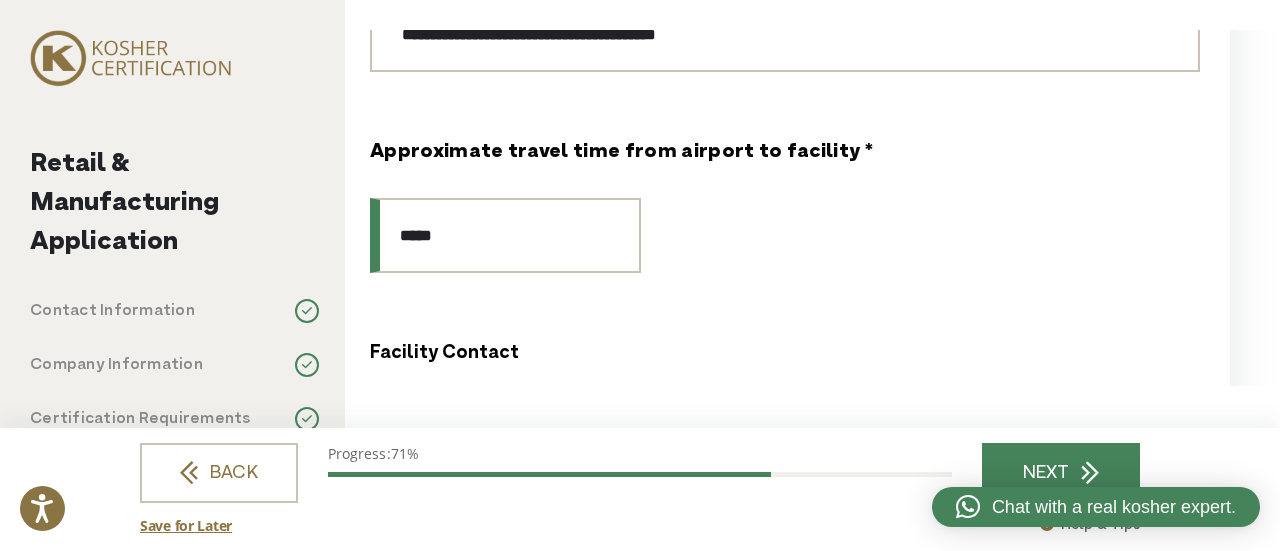 type on "*****" 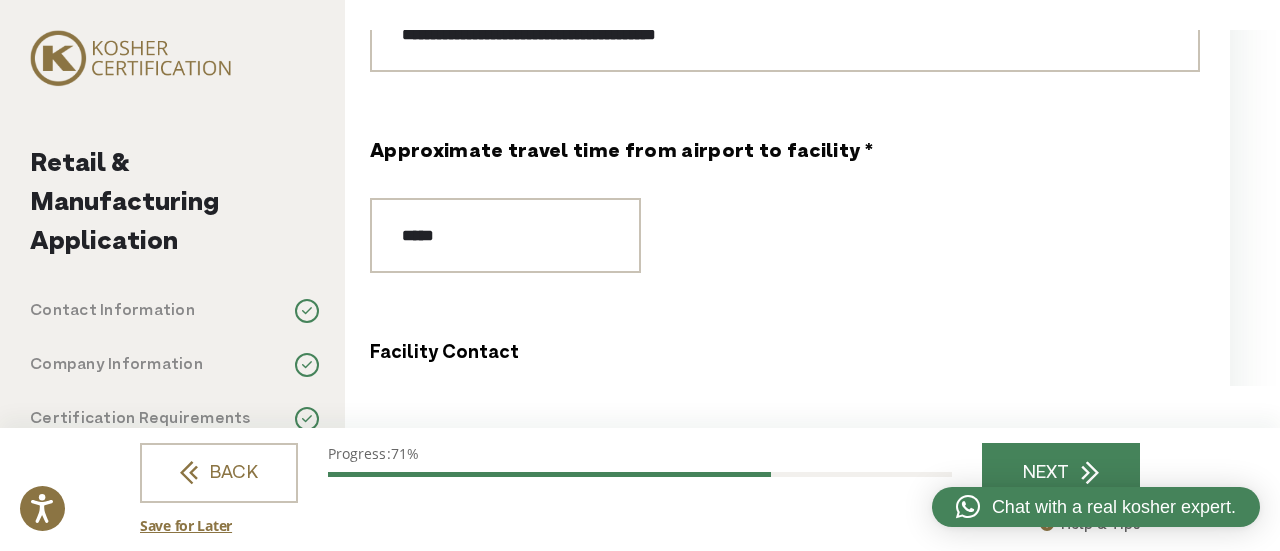 click on "**********" at bounding box center [785, 455] 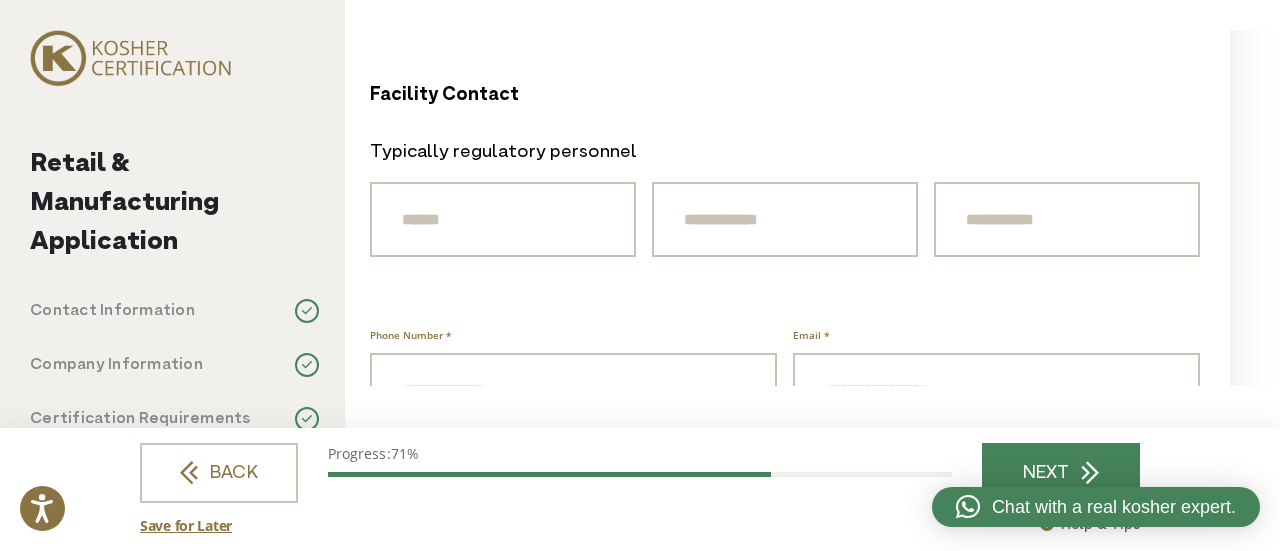 scroll, scrollTop: 2159, scrollLeft: 0, axis: vertical 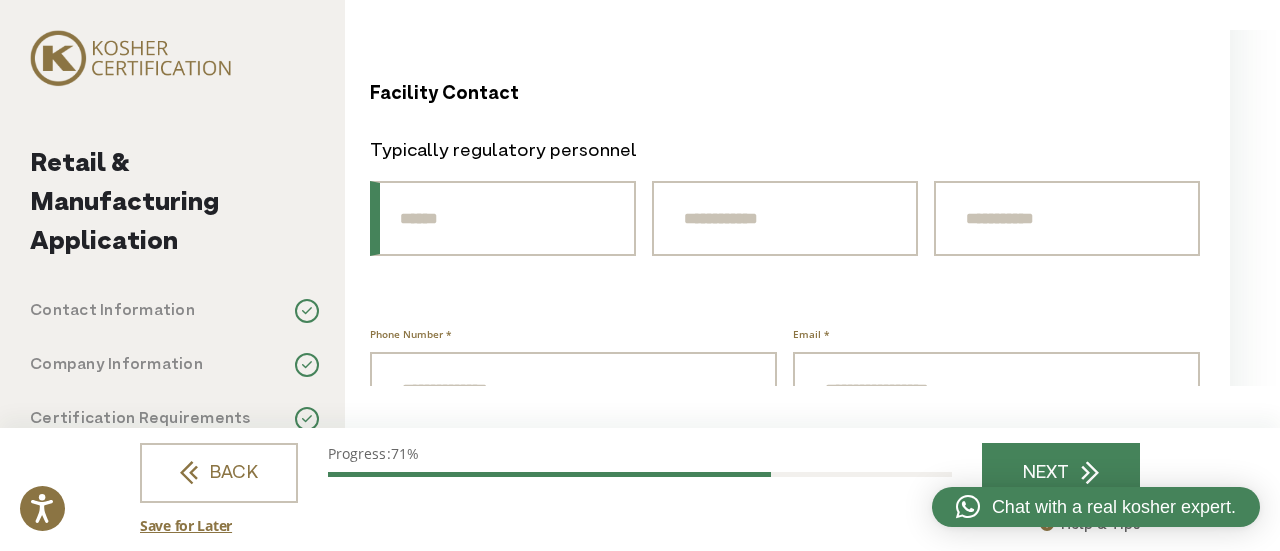 click on "Prefix" at bounding box center (503, 218) 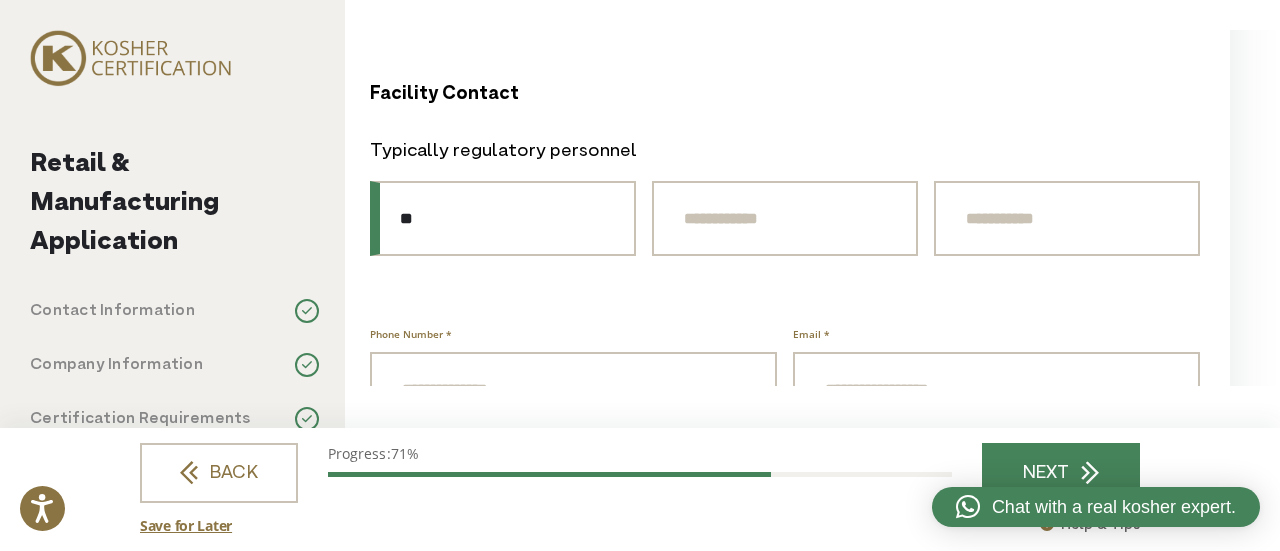 type on "**" 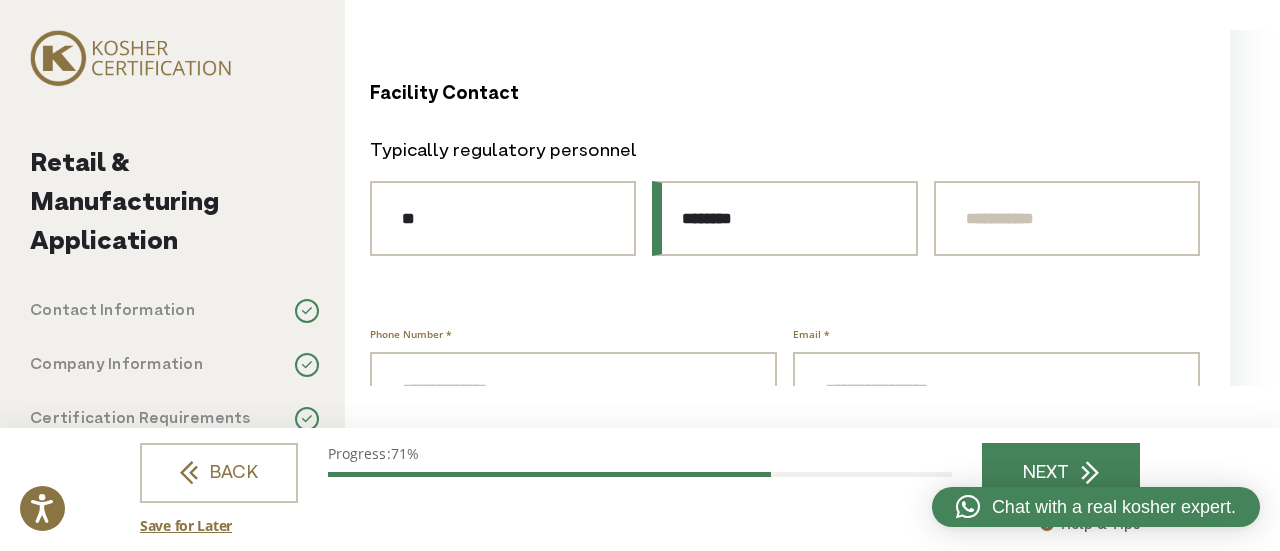 type on "*******" 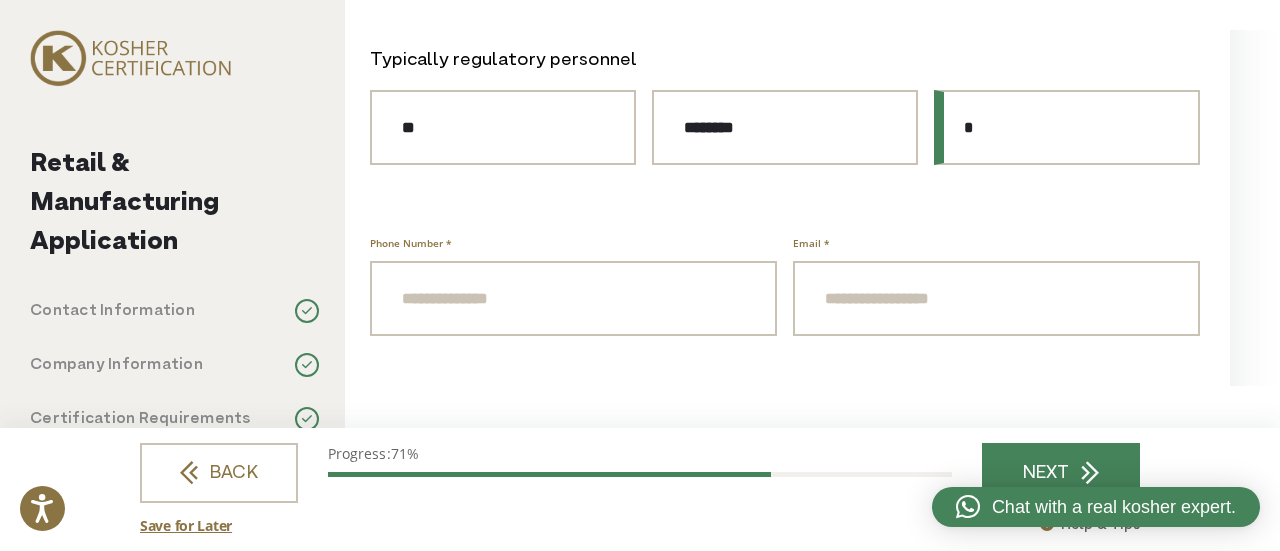 scroll, scrollTop: 2251, scrollLeft: 0, axis: vertical 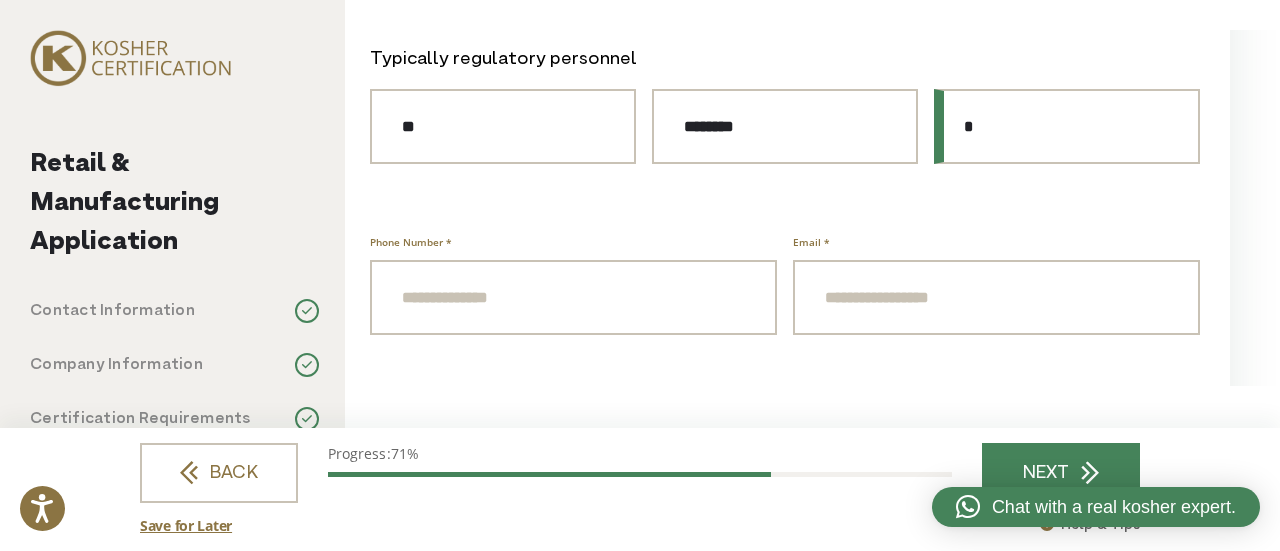 type on "*" 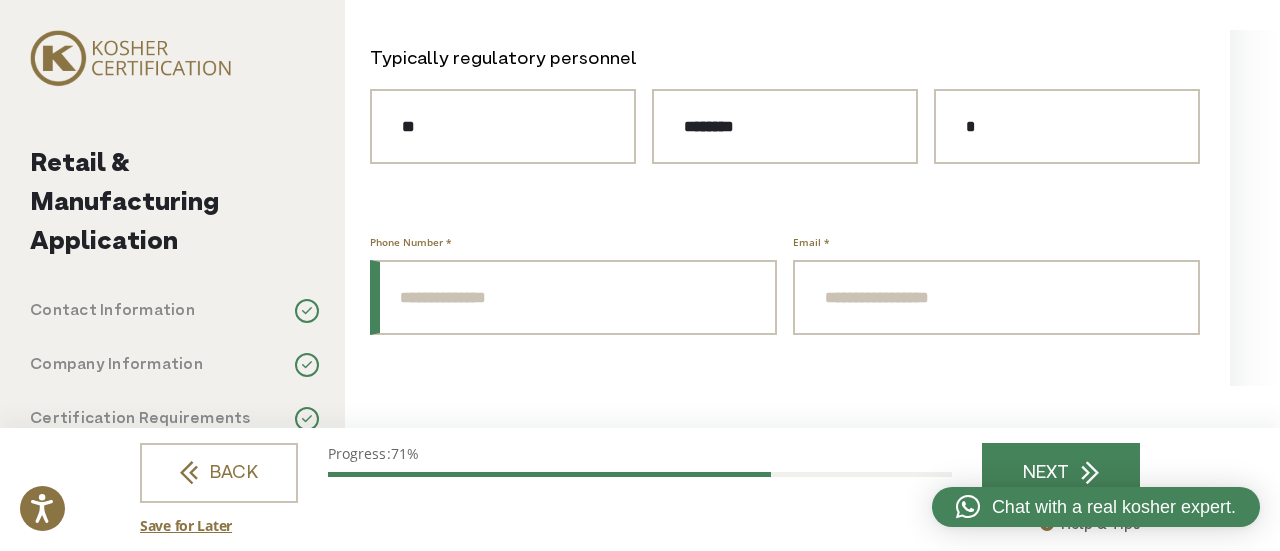 click on "Phone Number *" at bounding box center (573, 297) 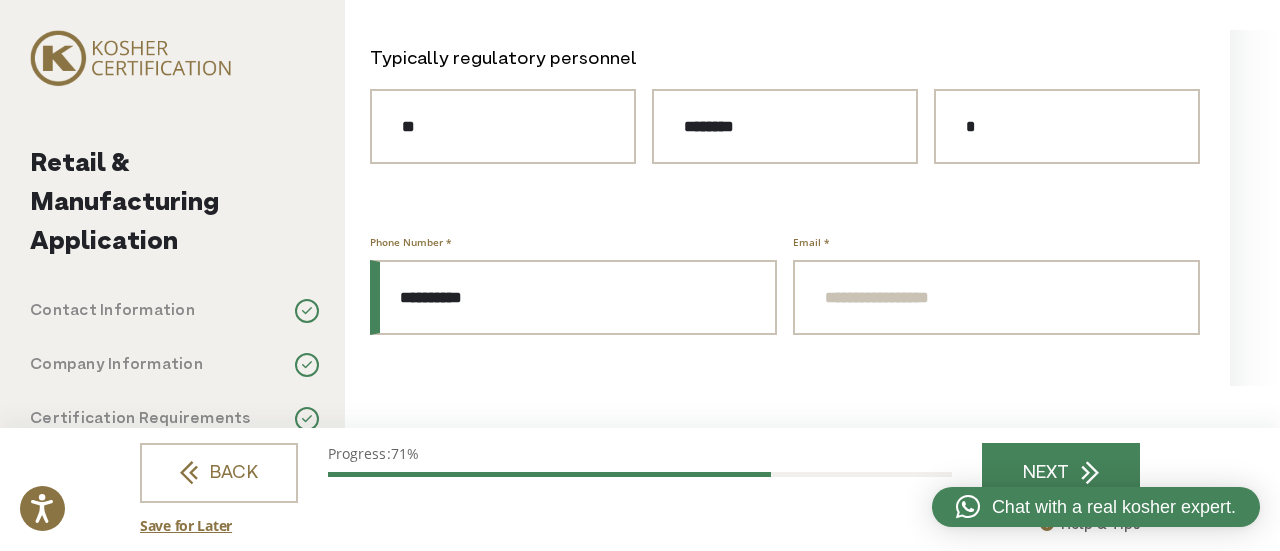 type on "**********" 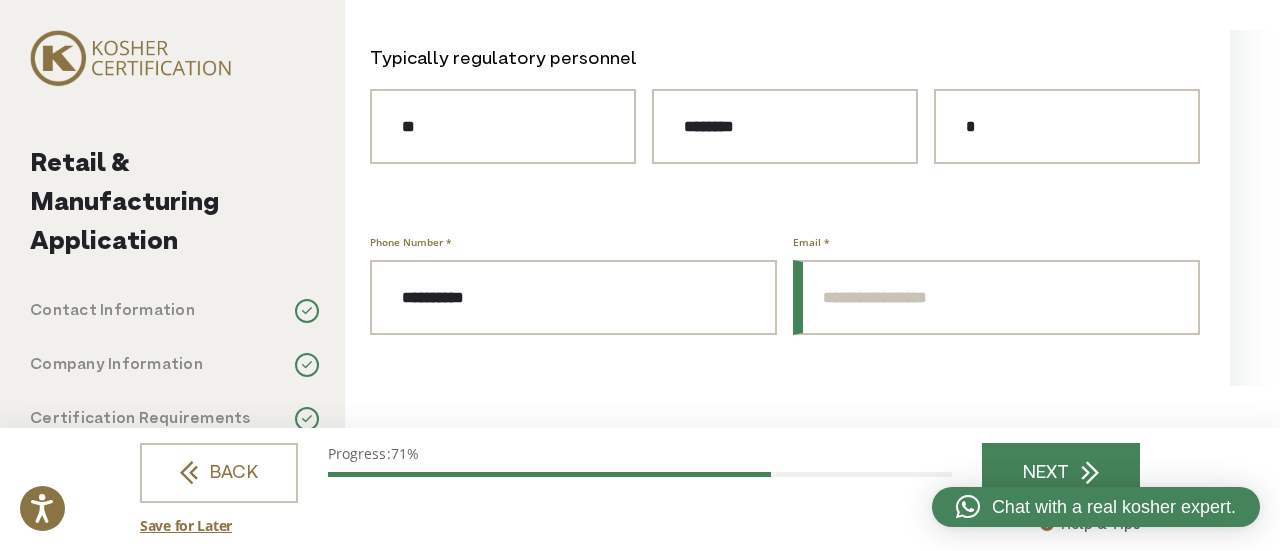 click on "Email *" at bounding box center (996, 297) 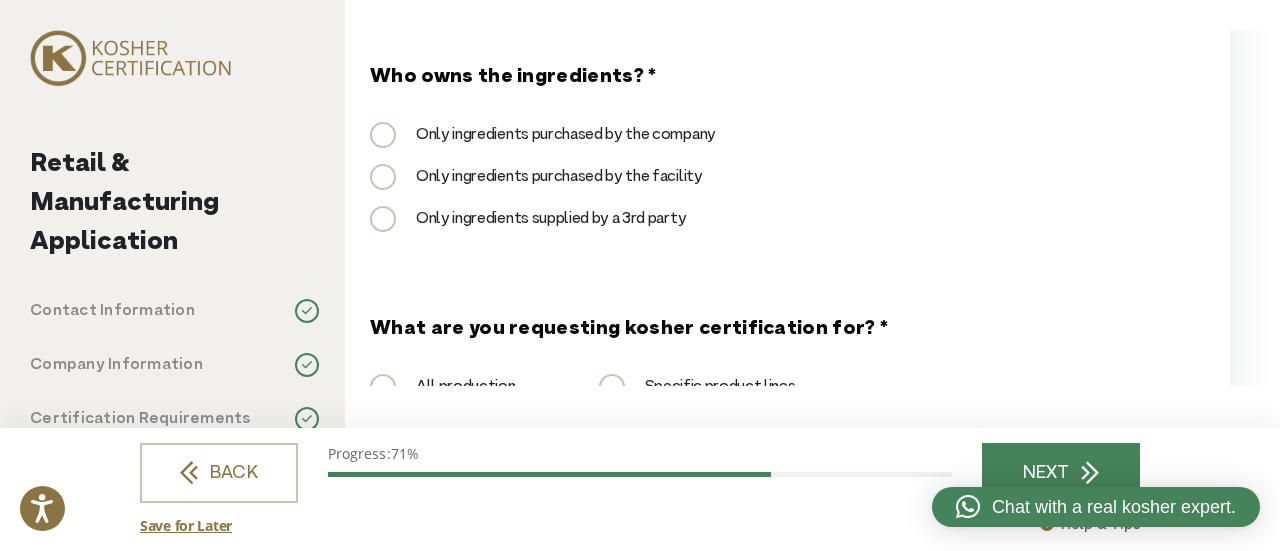 scroll, scrollTop: 2791, scrollLeft: 0, axis: vertical 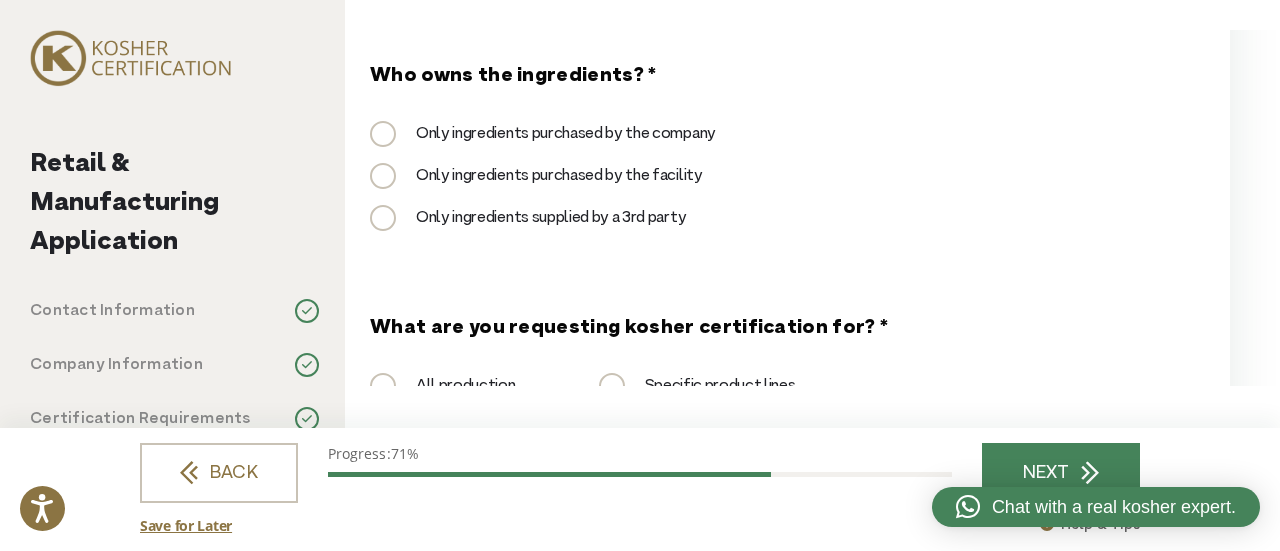type on "**********" 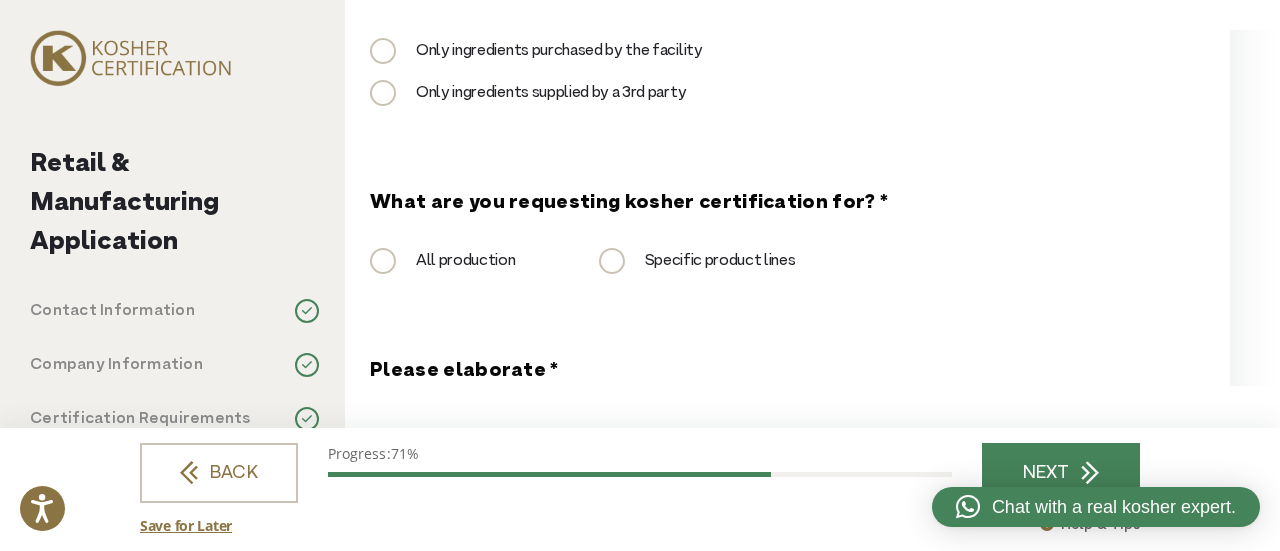 scroll, scrollTop: 2921, scrollLeft: 0, axis: vertical 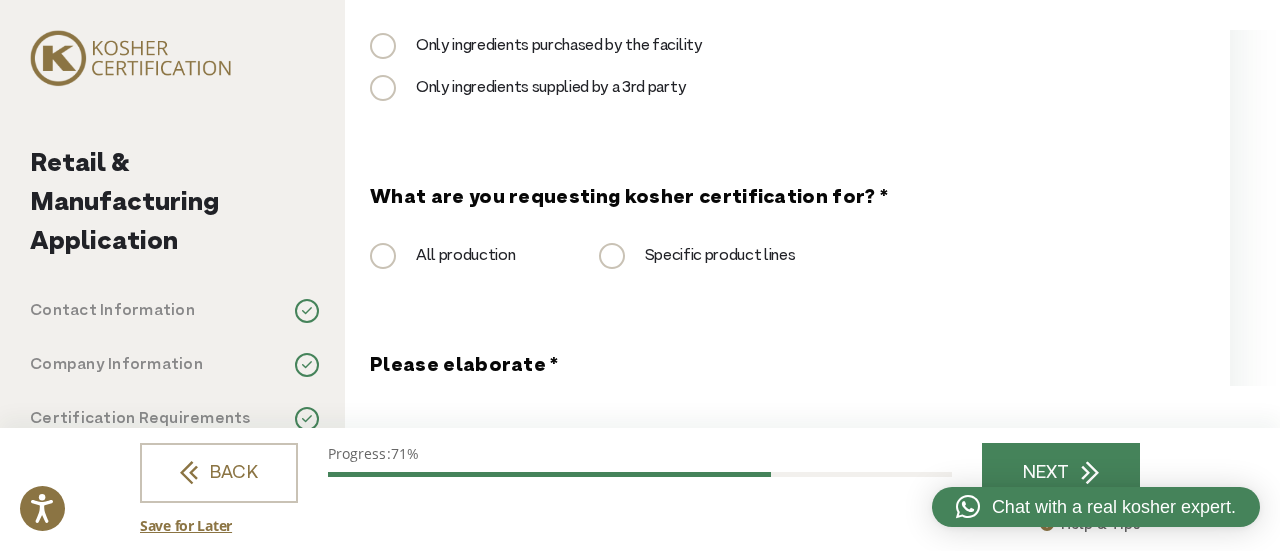 click on "All production" at bounding box center (443, 256) 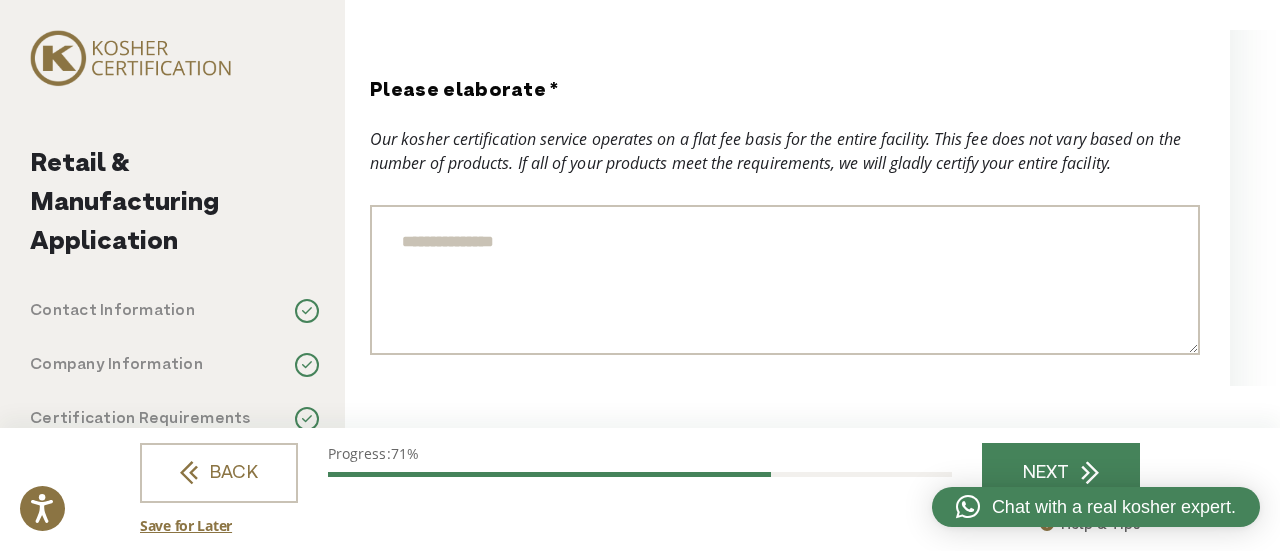scroll, scrollTop: 3197, scrollLeft: 0, axis: vertical 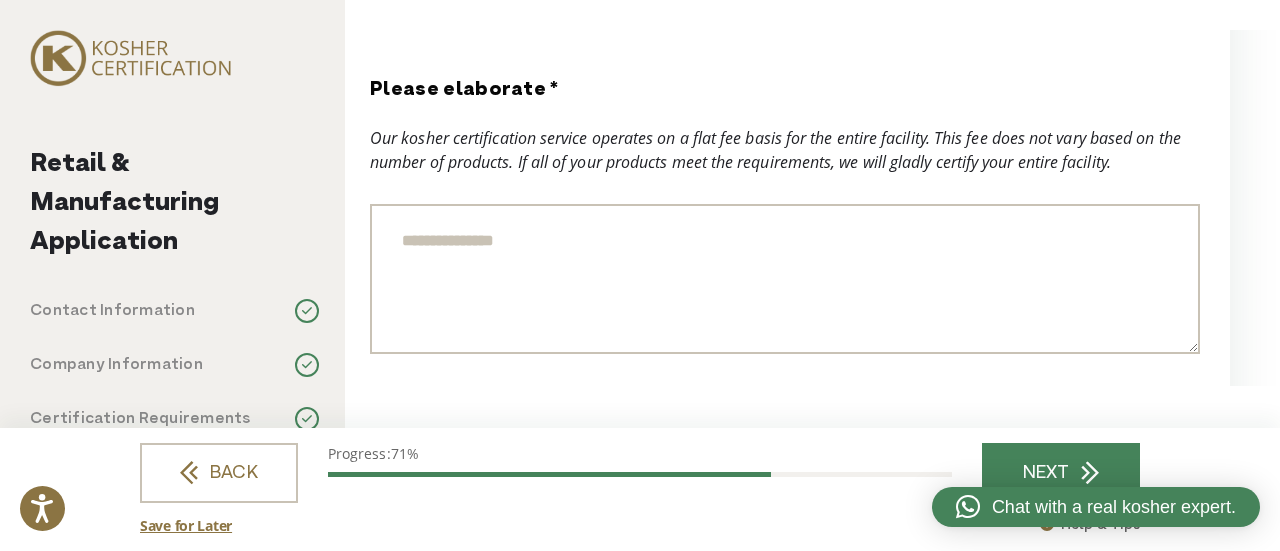 click on "Please elaborate *" at bounding box center (785, 279) 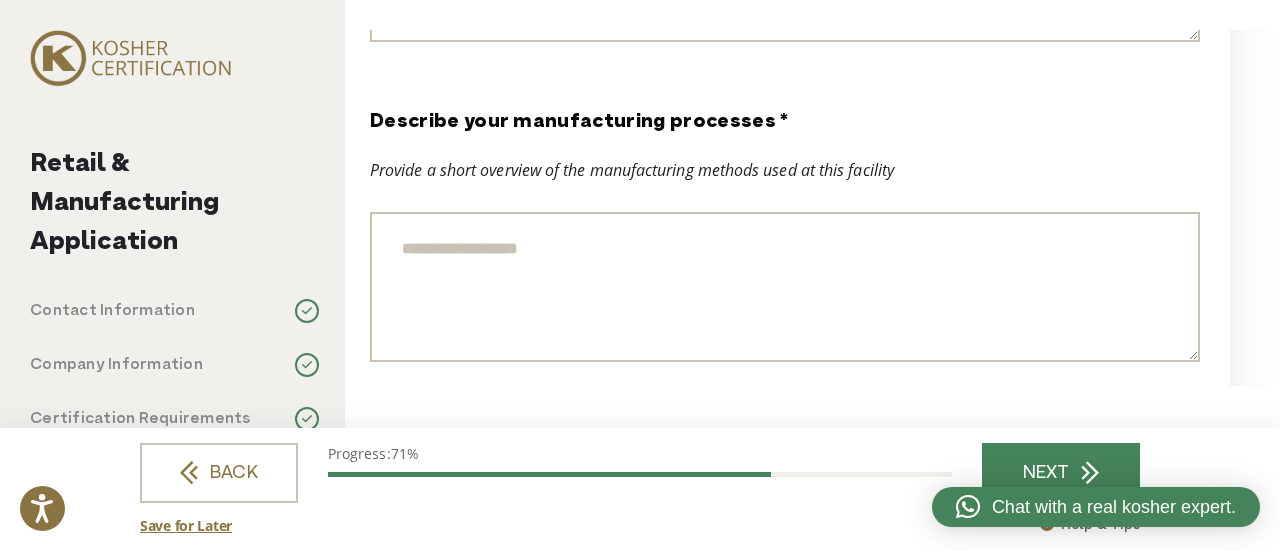 scroll, scrollTop: 3513, scrollLeft: 0, axis: vertical 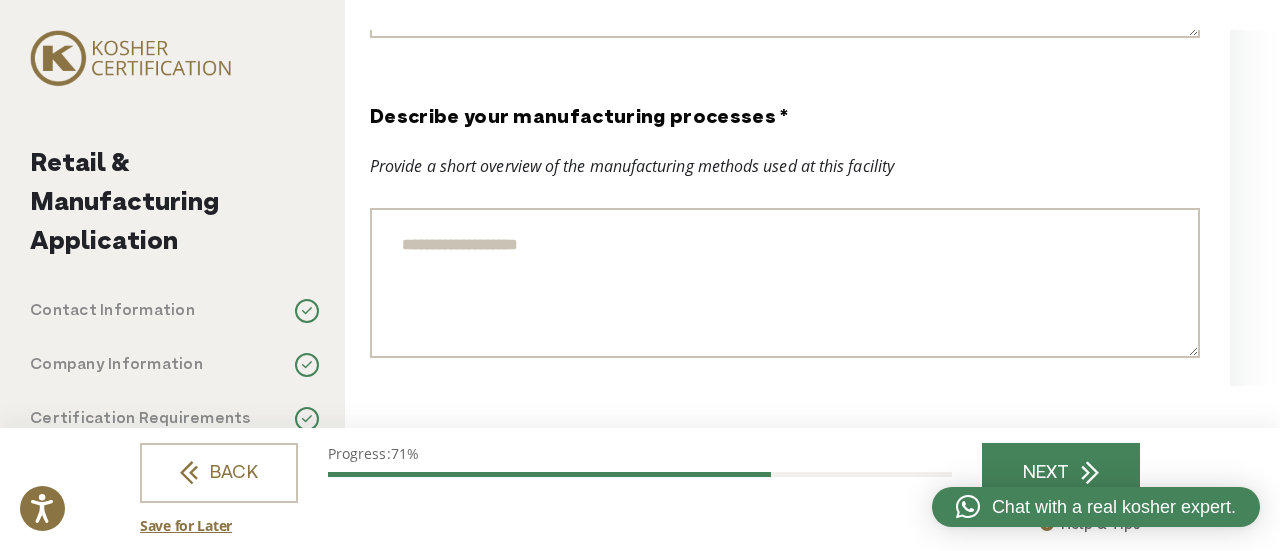 click on "Describe your manufacturing processes *" at bounding box center (785, 283) 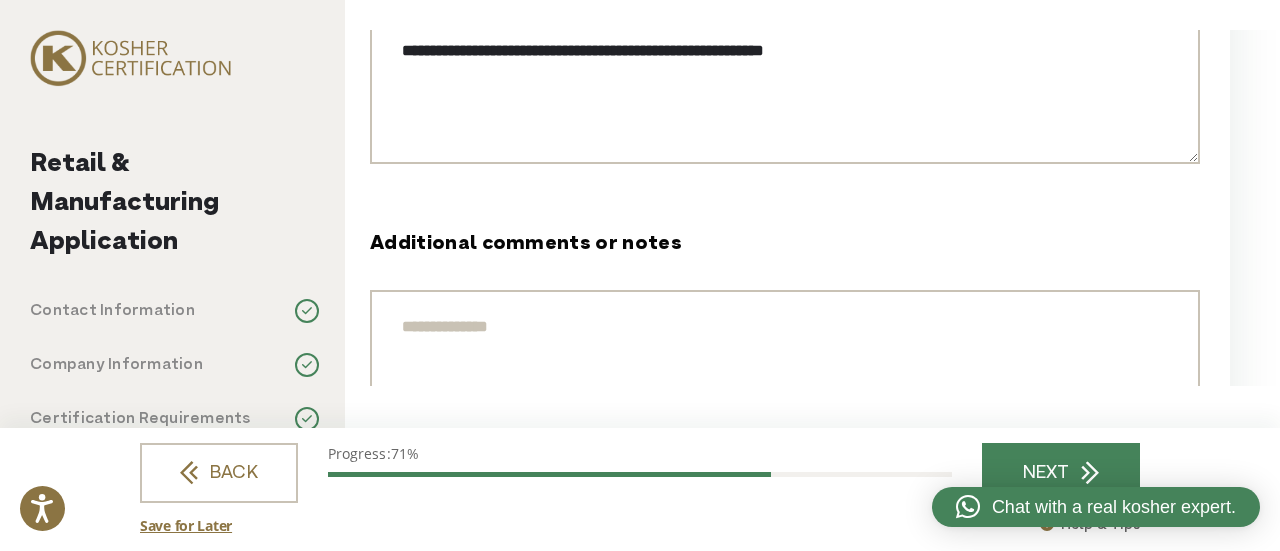scroll, scrollTop: 3813, scrollLeft: 0, axis: vertical 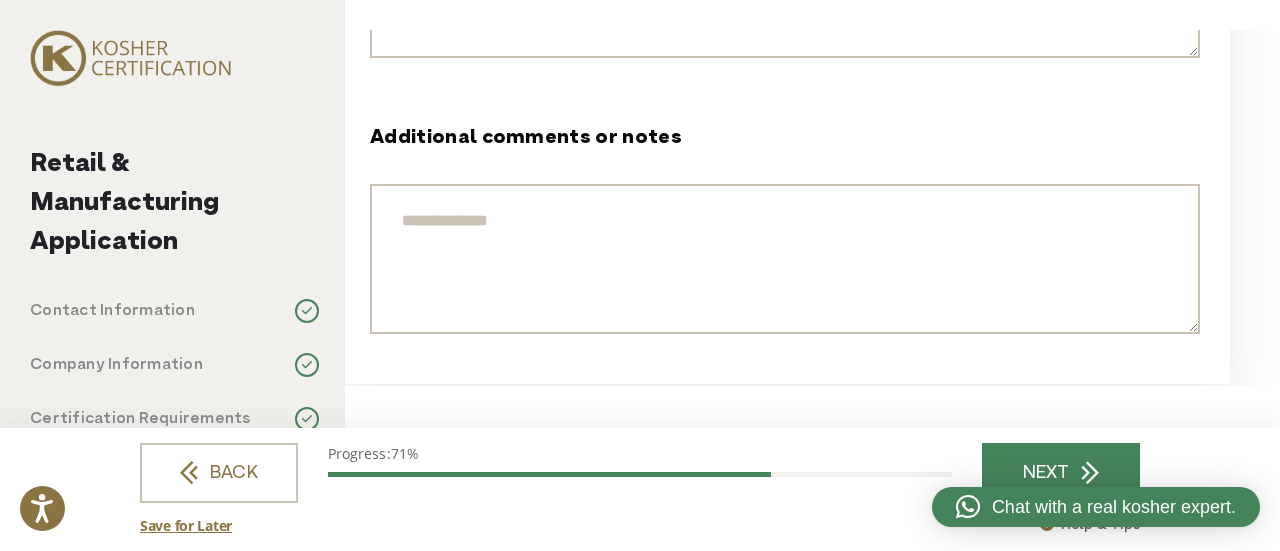 type on "**********" 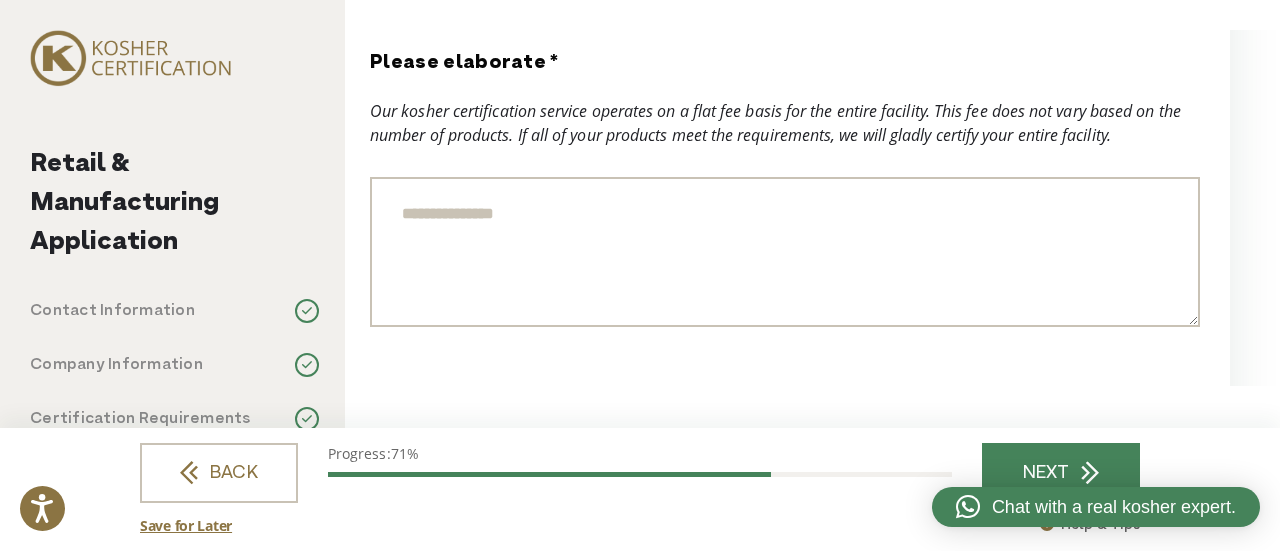scroll, scrollTop: 3223, scrollLeft: 0, axis: vertical 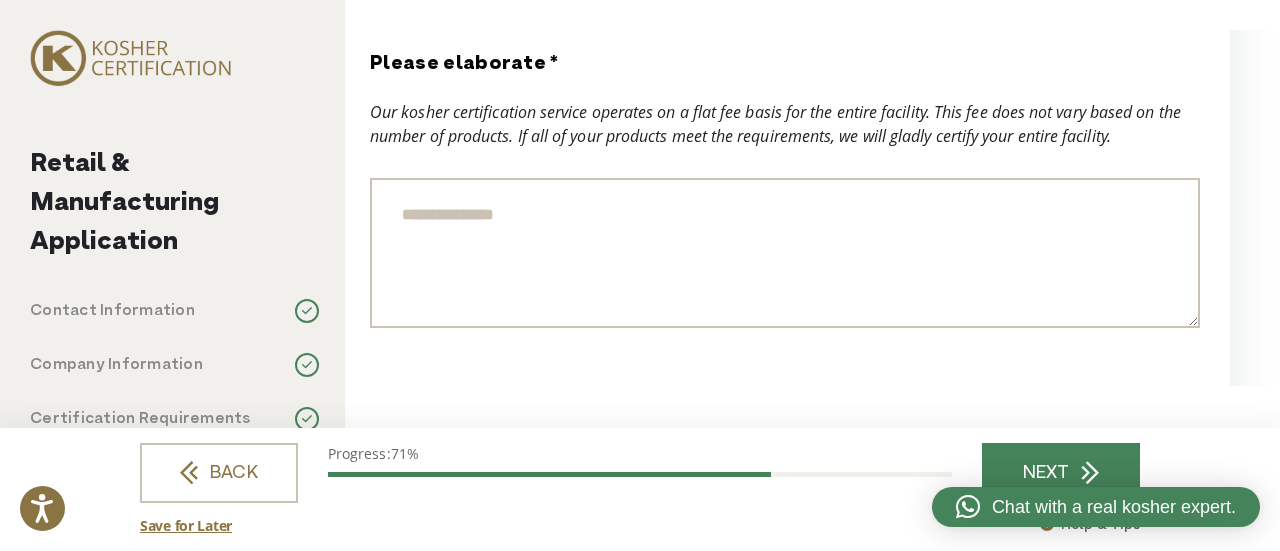 click on "Please elaborate *" at bounding box center (785, 253) 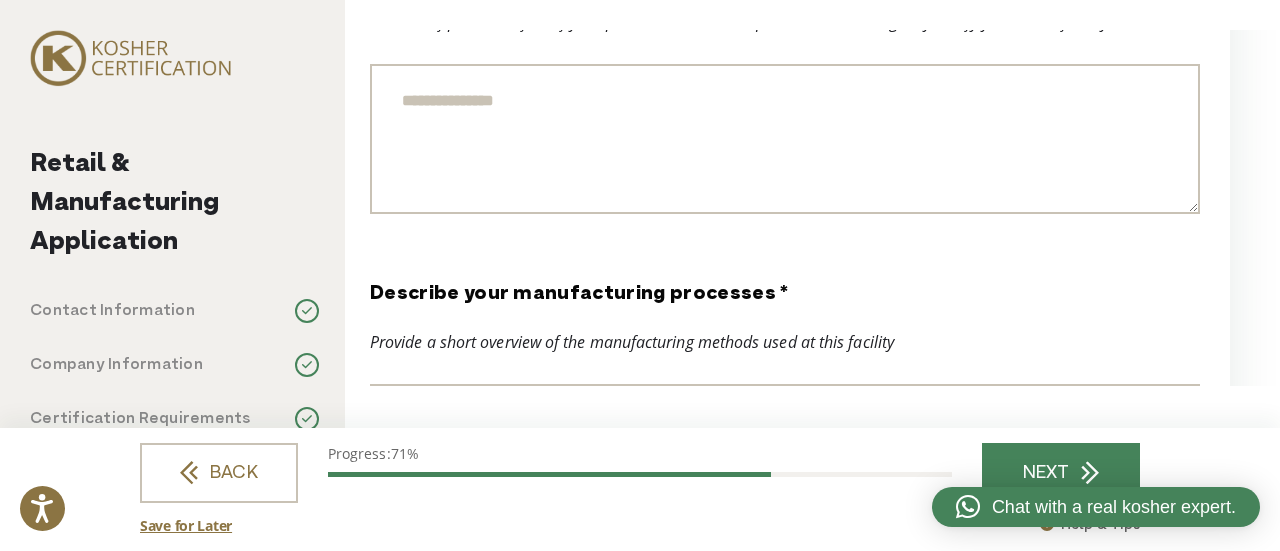 scroll, scrollTop: 3336, scrollLeft: 0, axis: vertical 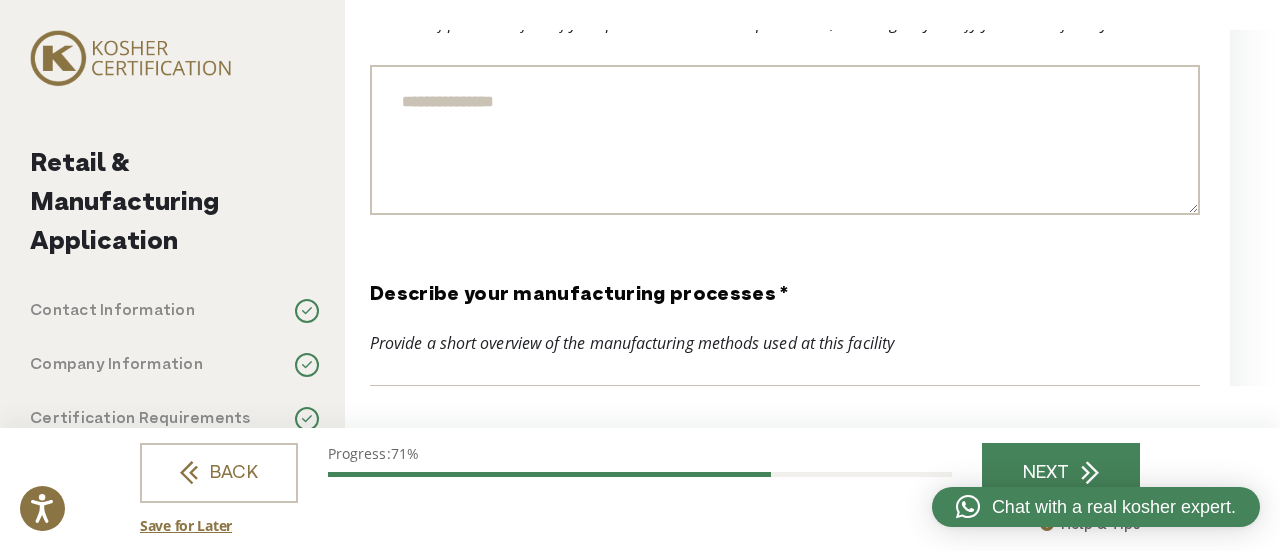 click on "Please elaborate *" at bounding box center [785, 140] 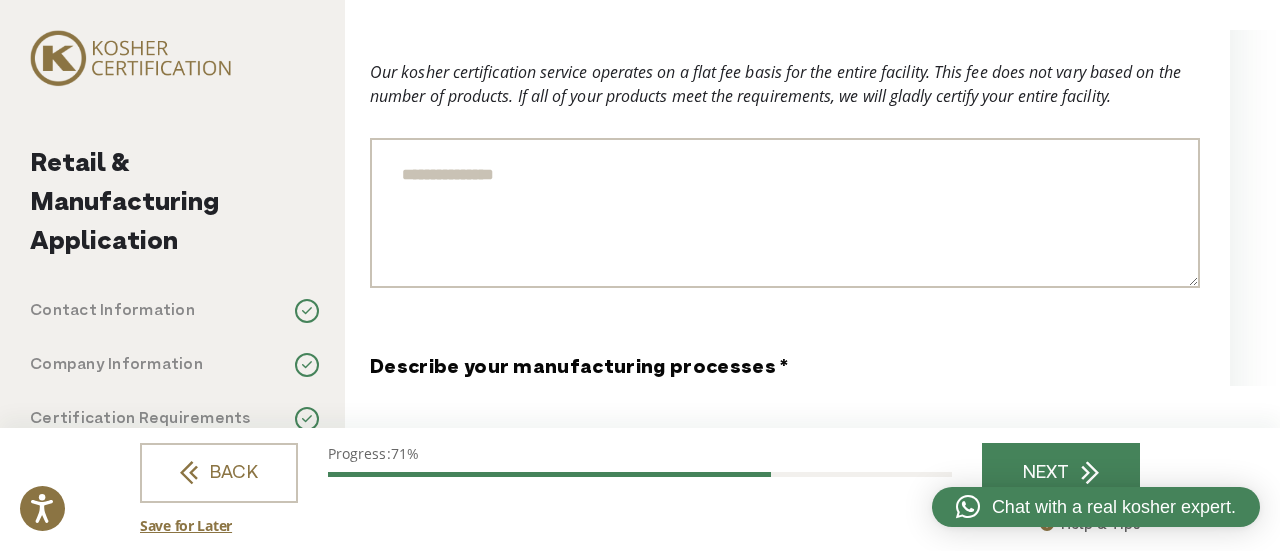 scroll, scrollTop: 3259, scrollLeft: 0, axis: vertical 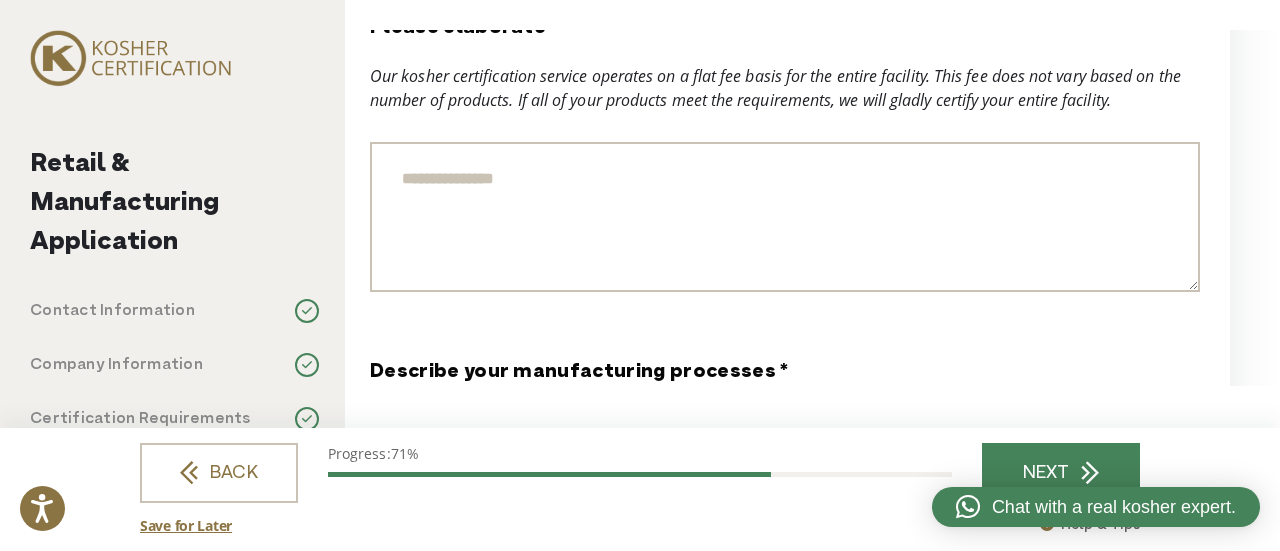 click on "Please elaborate *" at bounding box center (785, 217) 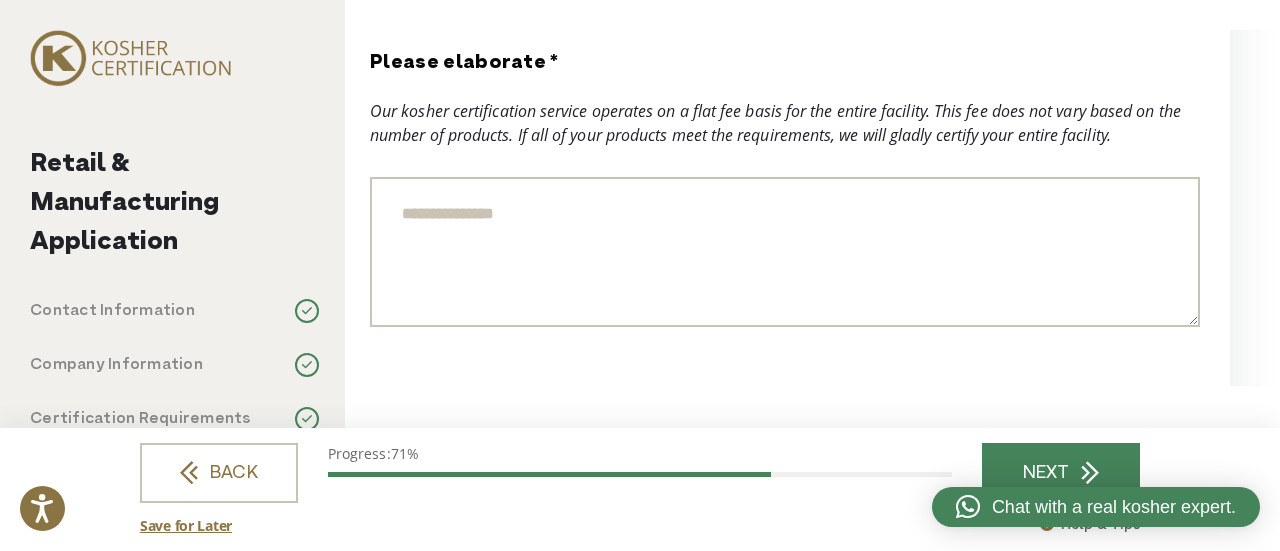 scroll, scrollTop: 3225, scrollLeft: 0, axis: vertical 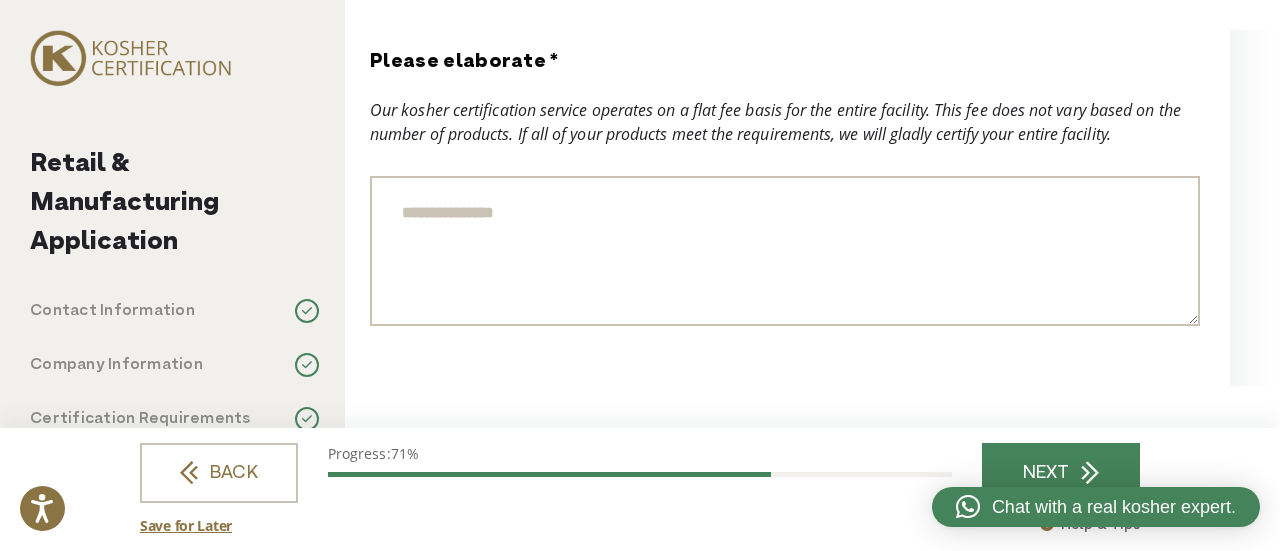 click on "Please elaborate *" at bounding box center (785, 251) 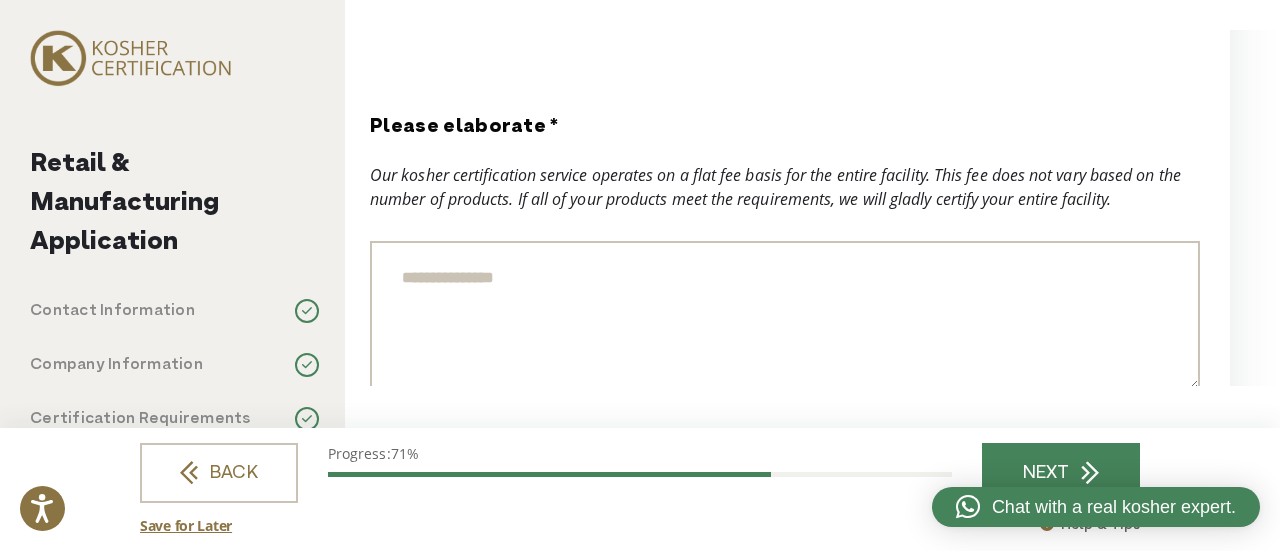 scroll, scrollTop: 3155, scrollLeft: 0, axis: vertical 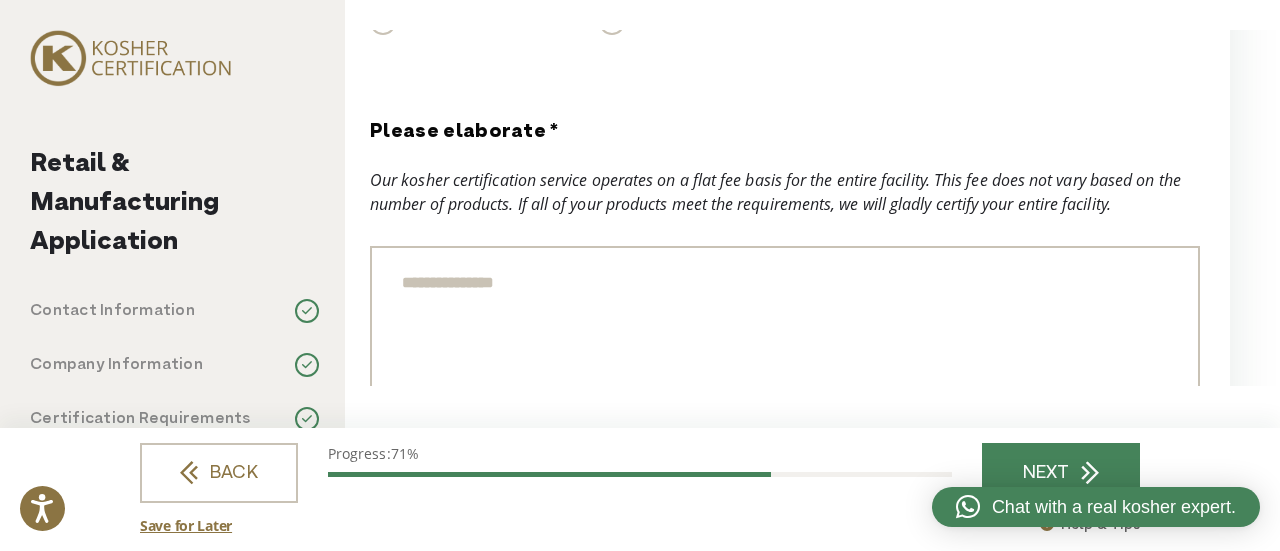drag, startPoint x: 1036, startPoint y: 227, endPoint x: 989, endPoint y: 147, distance: 92.7847 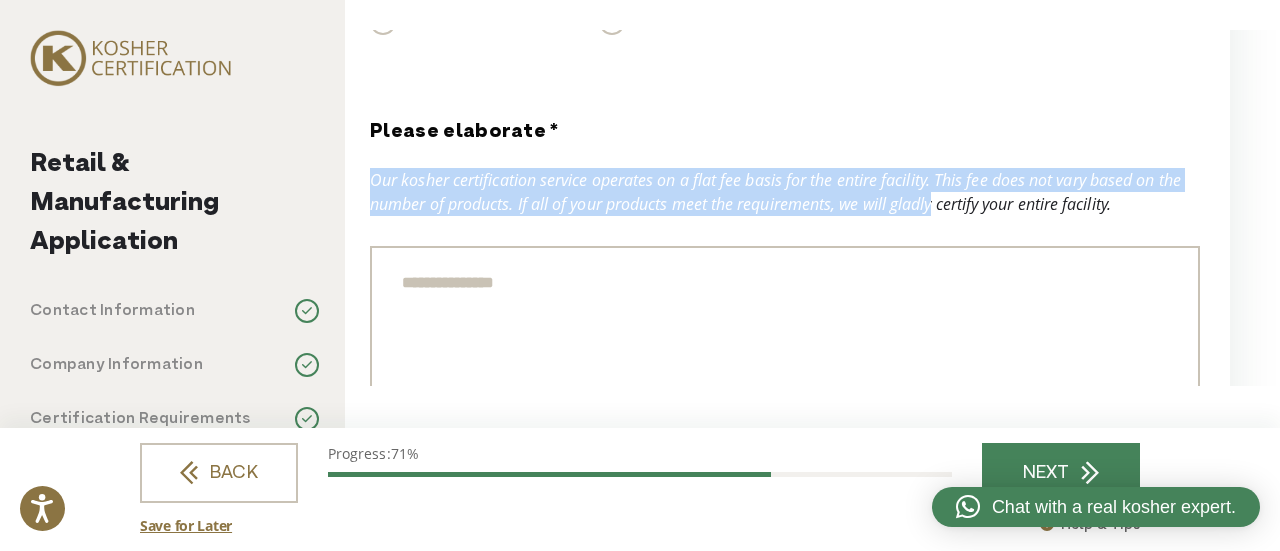 click on "Our kosher certification service operates on a flat fee basis for the entire facility. This fee does not vary based on the number of products. If all of your products meet the requirements, we will gladly certify your entire facility." at bounding box center (785, 192) 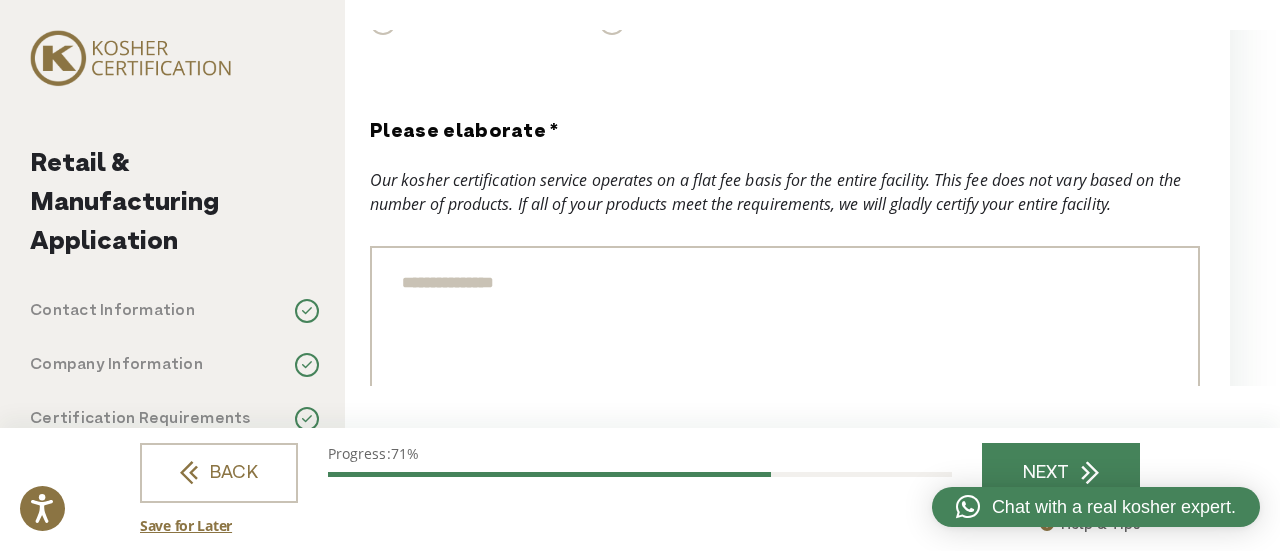 click on "Please elaborate *" at bounding box center (785, 321) 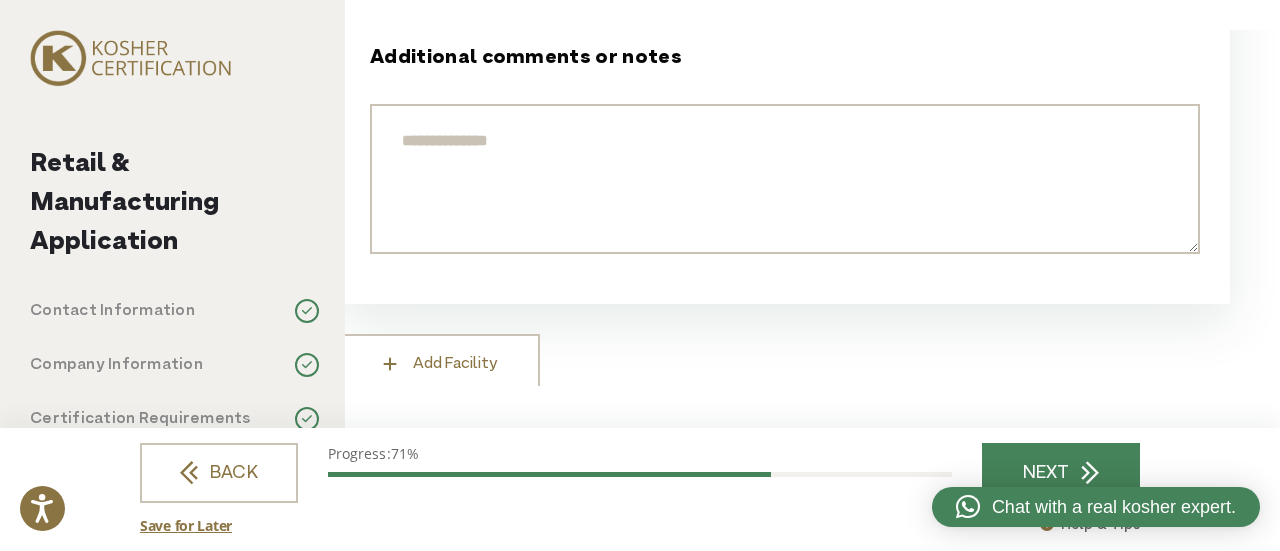 scroll, scrollTop: 3891, scrollLeft: 0, axis: vertical 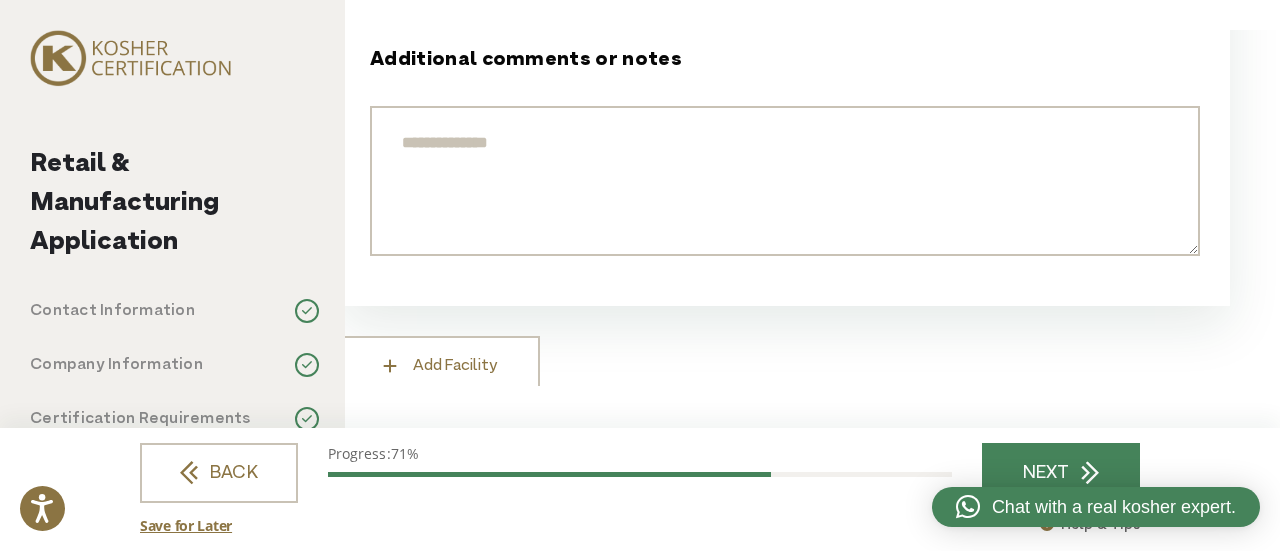 type on "**********" 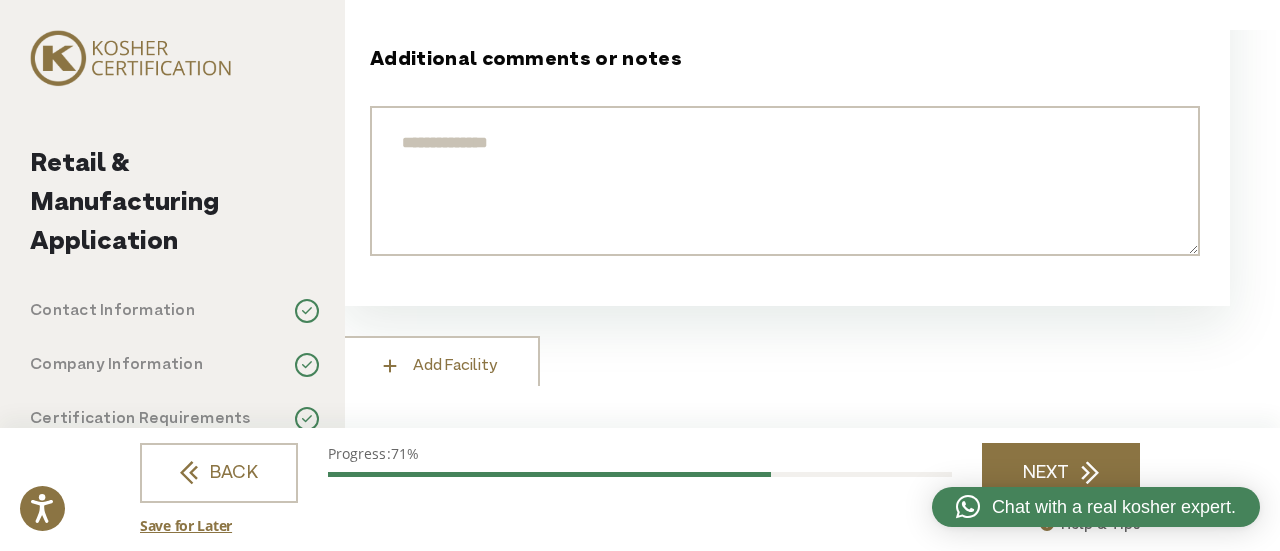 click on "NEXT" at bounding box center [1061, 473] 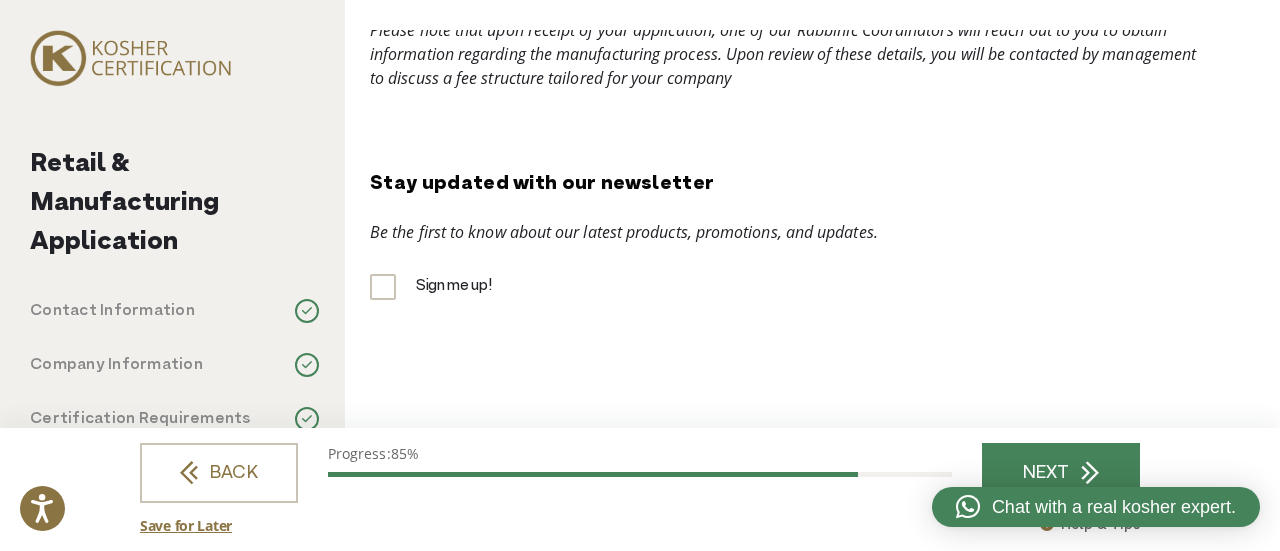 scroll, scrollTop: 0, scrollLeft: 0, axis: both 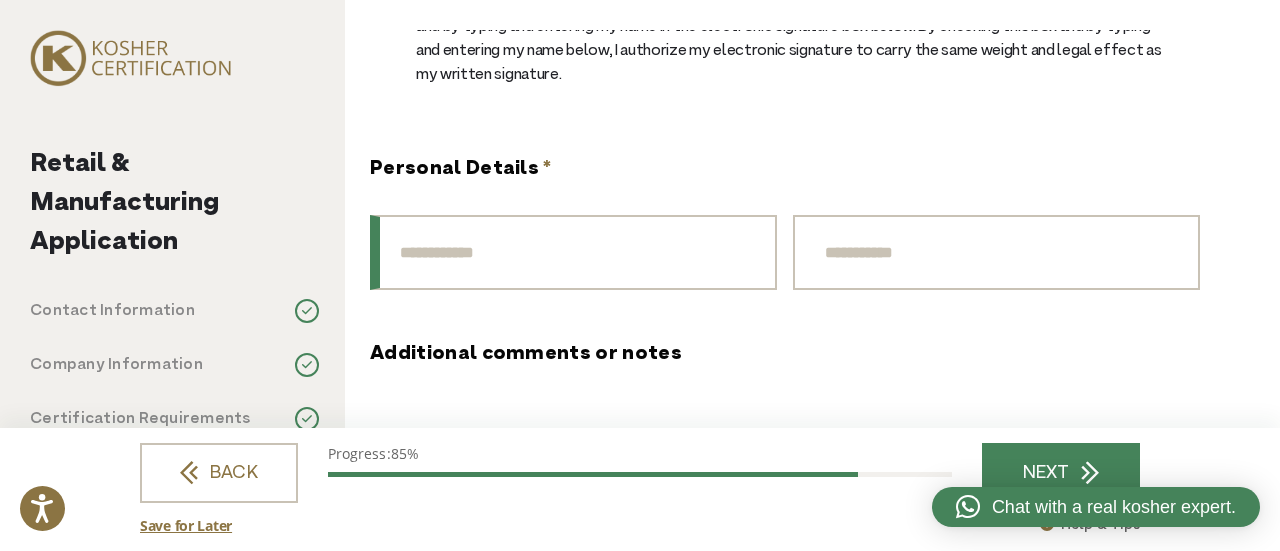 click on "First Name" at bounding box center [573, 252] 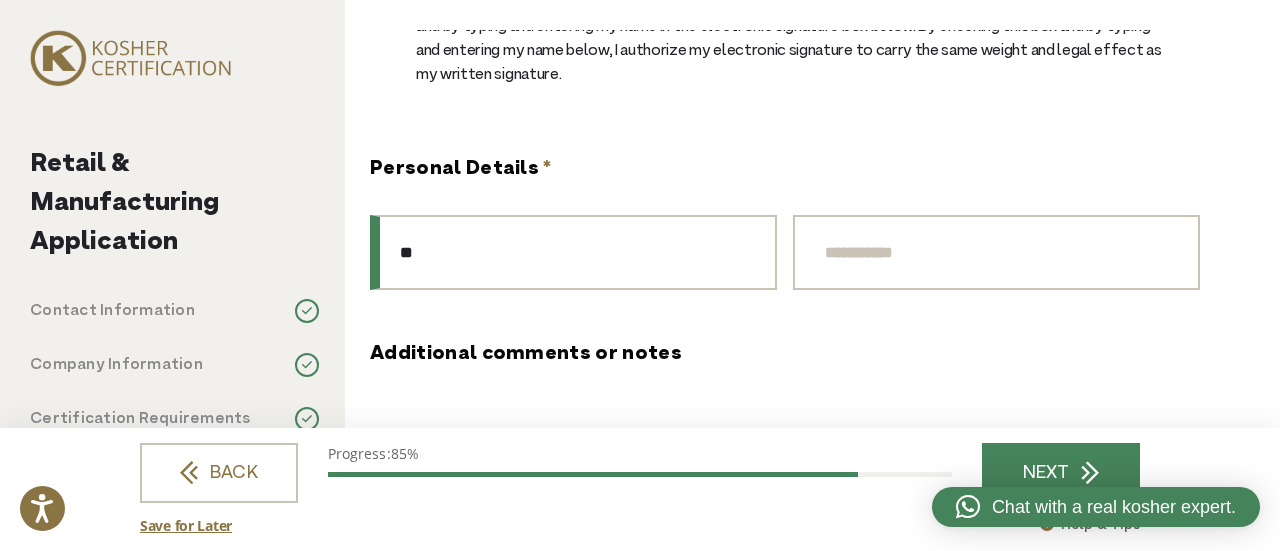 type on "*" 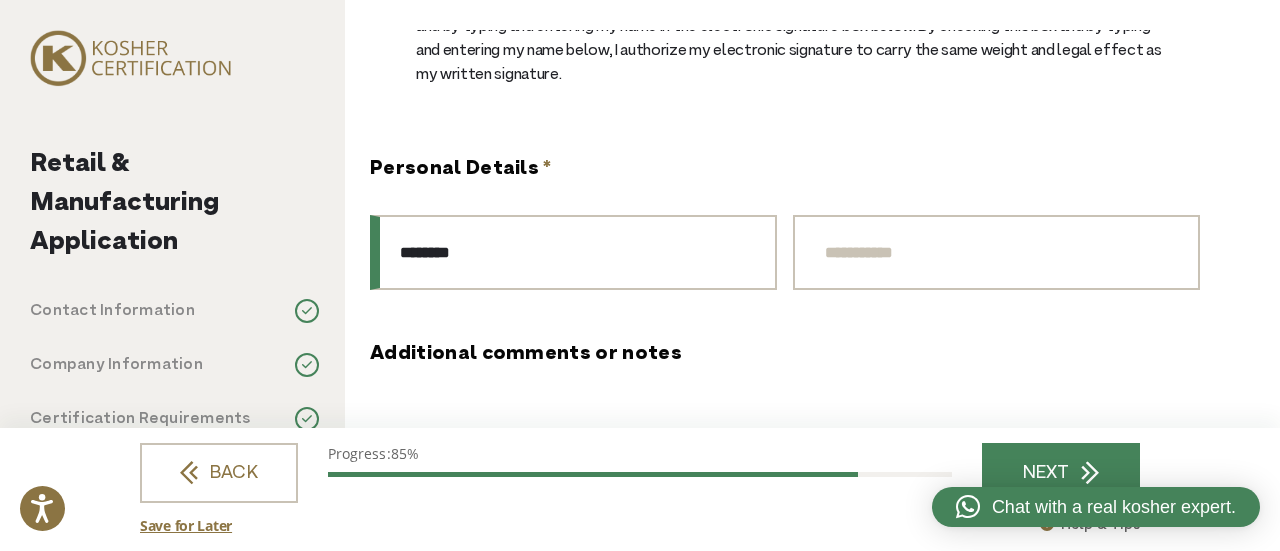 type on "*******" 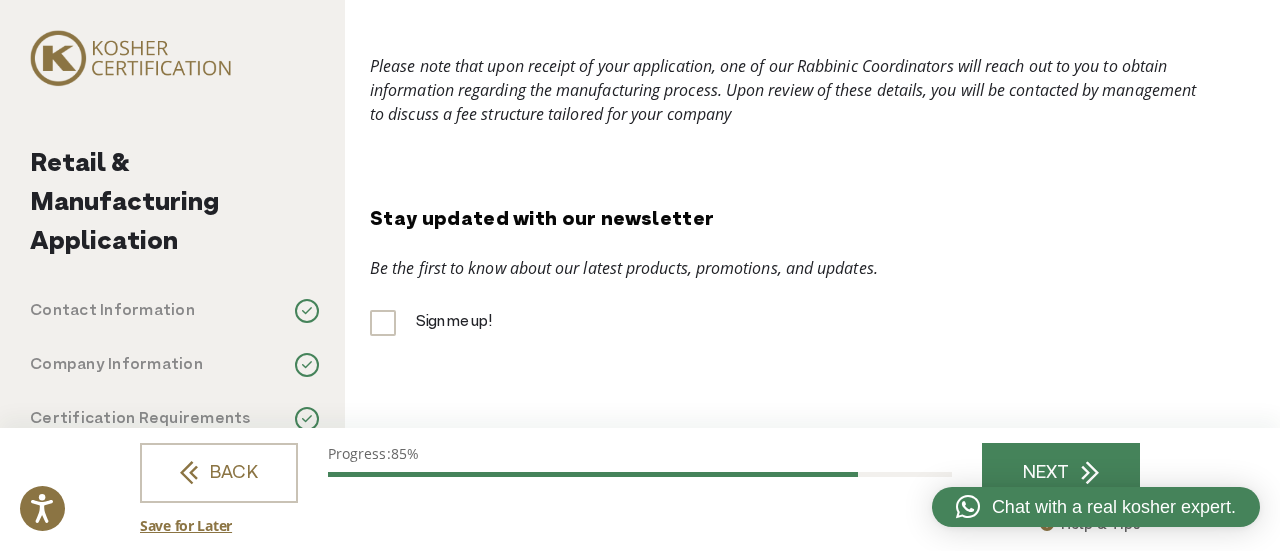 scroll, scrollTop: 712, scrollLeft: 0, axis: vertical 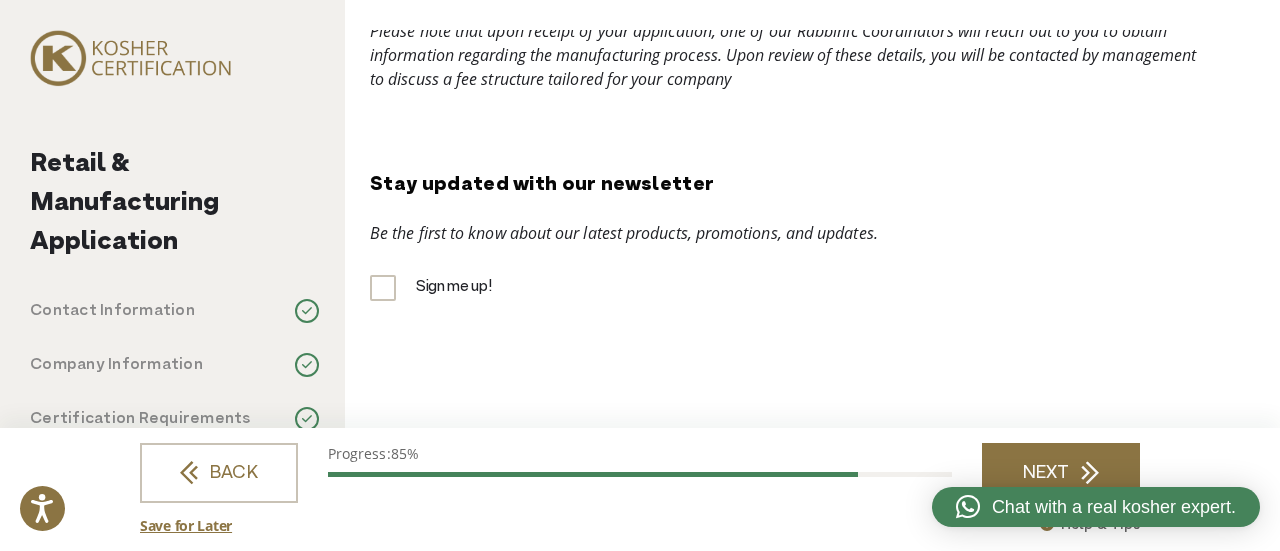 type on "*" 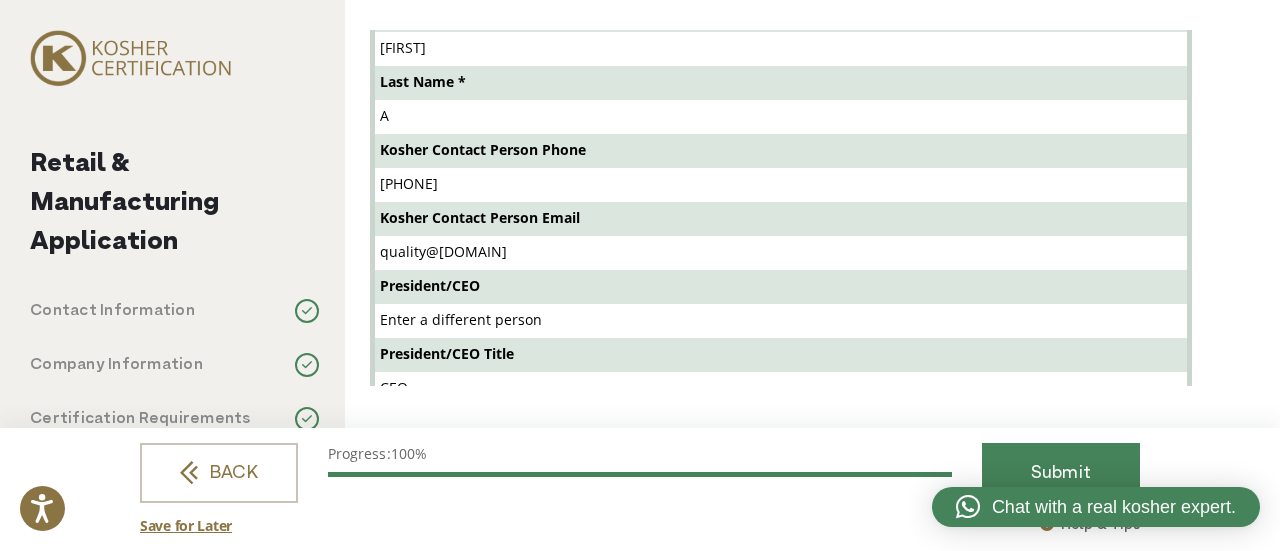 scroll, scrollTop: 0, scrollLeft: 0, axis: both 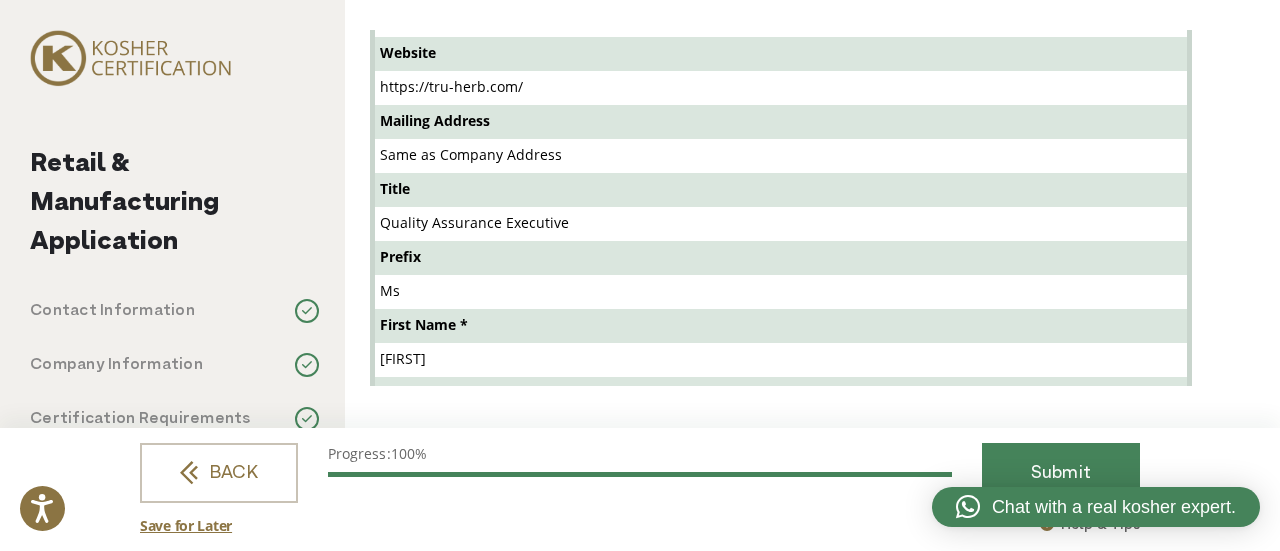 click on "https://tru-herb.com/" at bounding box center [781, 88] 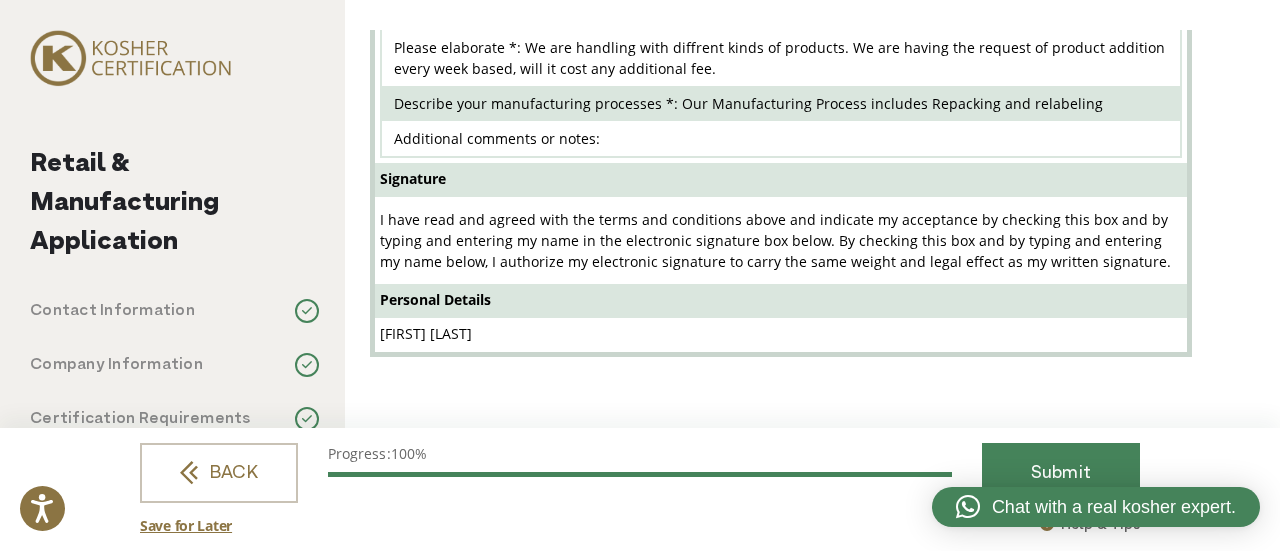scroll, scrollTop: 3602, scrollLeft: 0, axis: vertical 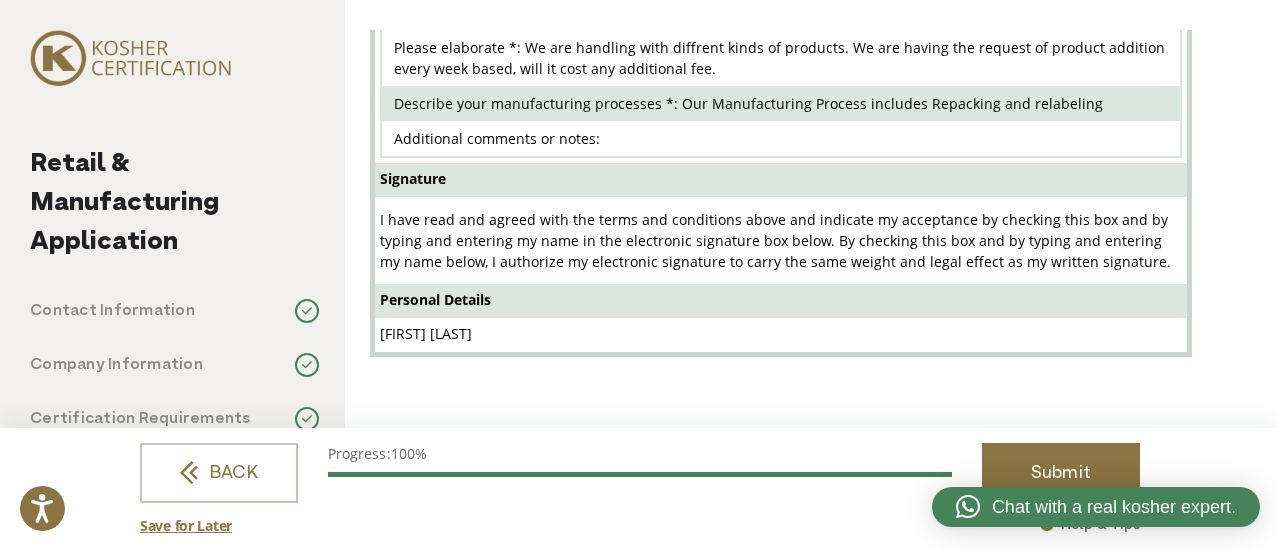 click on "Submit" at bounding box center [1061, 473] 